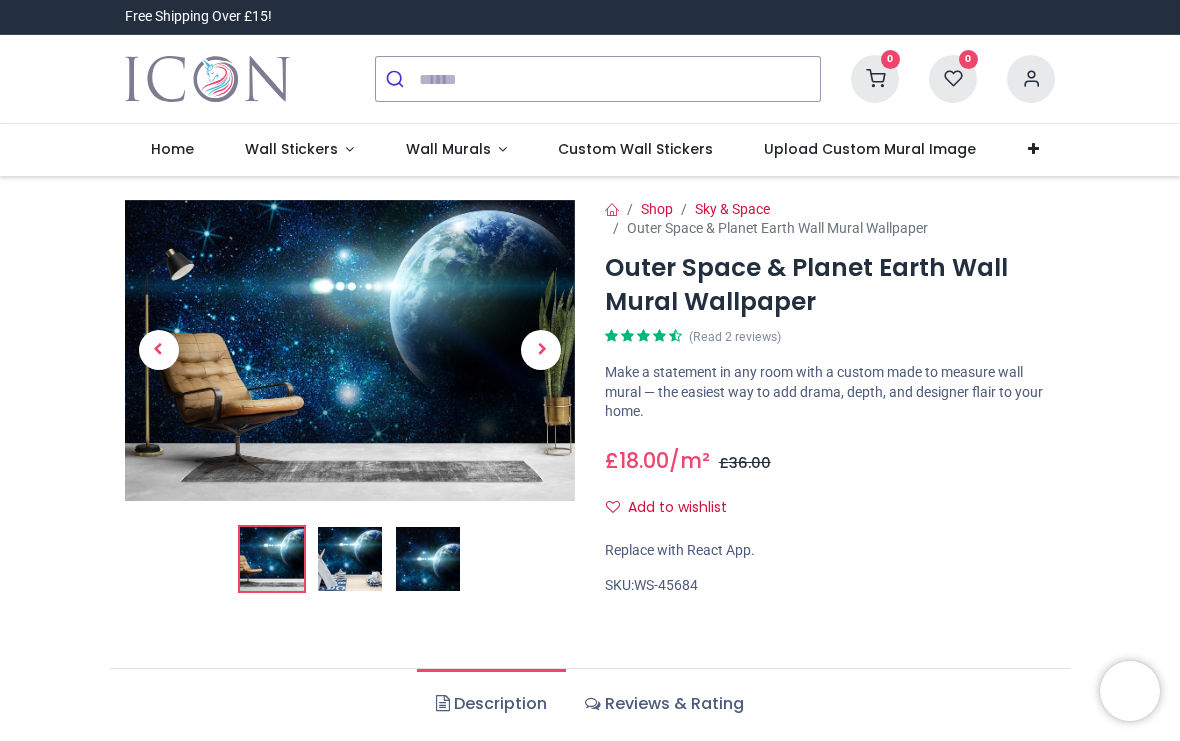 scroll, scrollTop: 0, scrollLeft: 0, axis: both 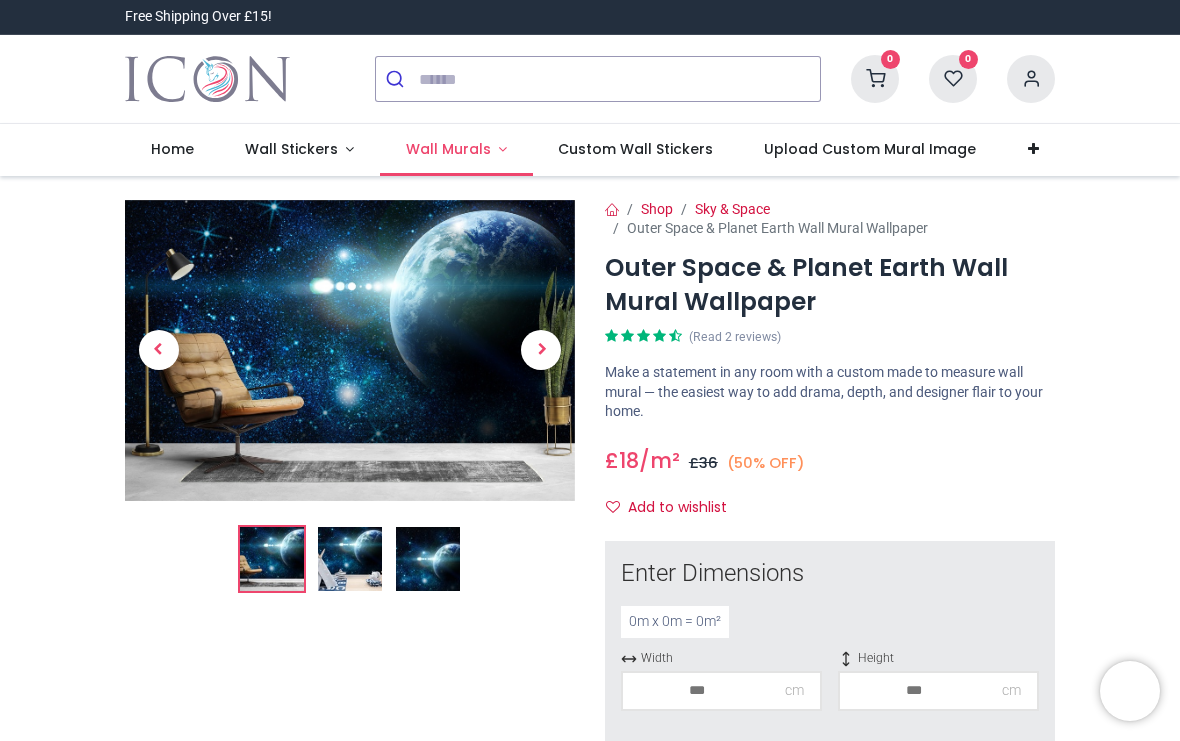 click on "Wall Murals" at bounding box center (456, 150) 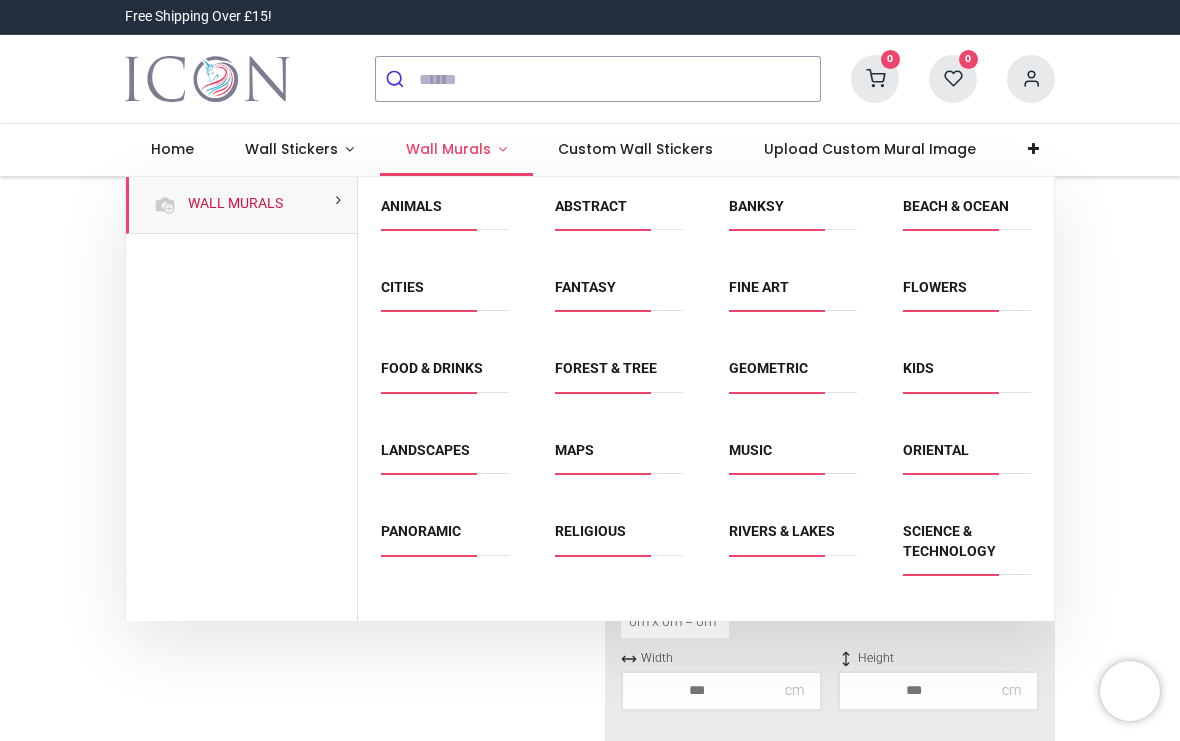 scroll, scrollTop: 0, scrollLeft: 0, axis: both 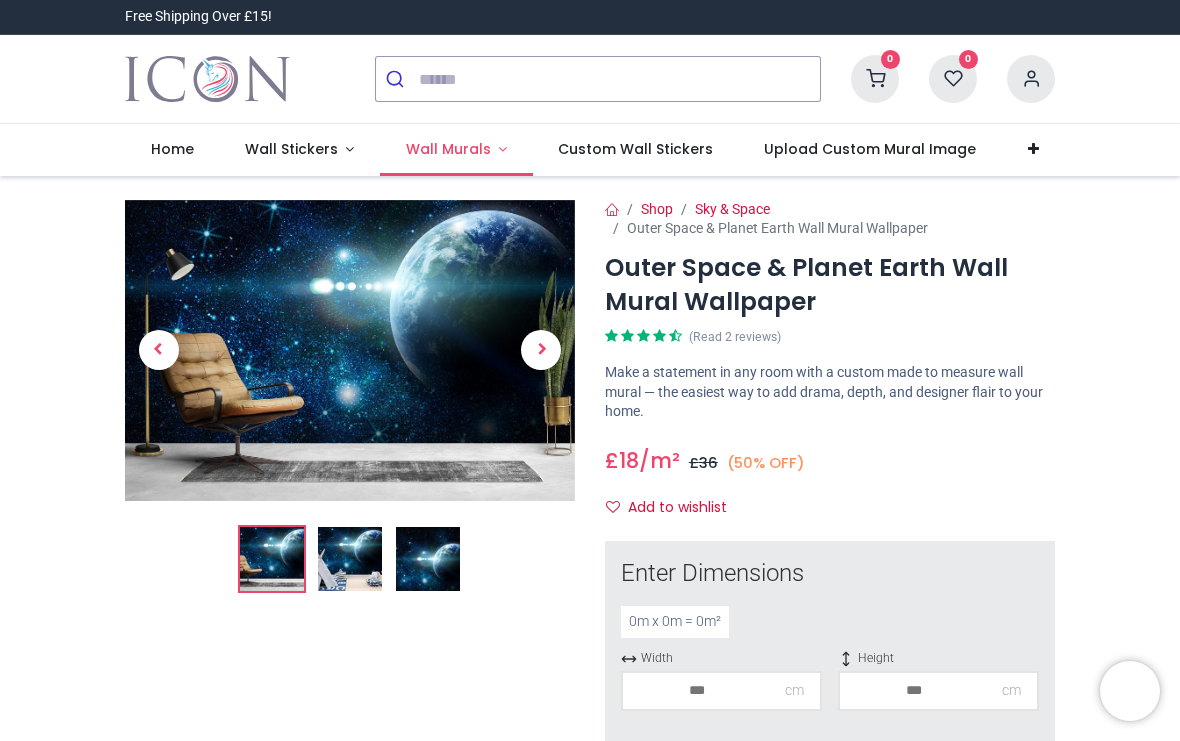 click on "Wall Murals" at bounding box center (448, 149) 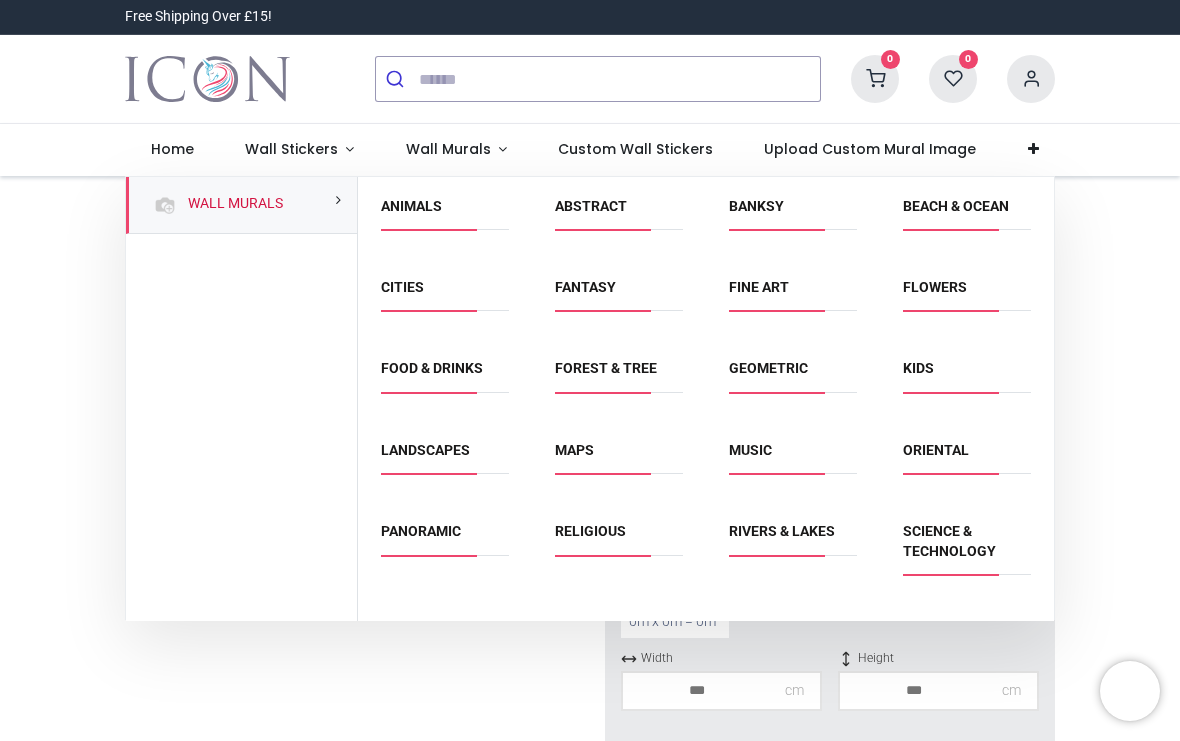 click on "Texture" at bounding box center [933, 632] 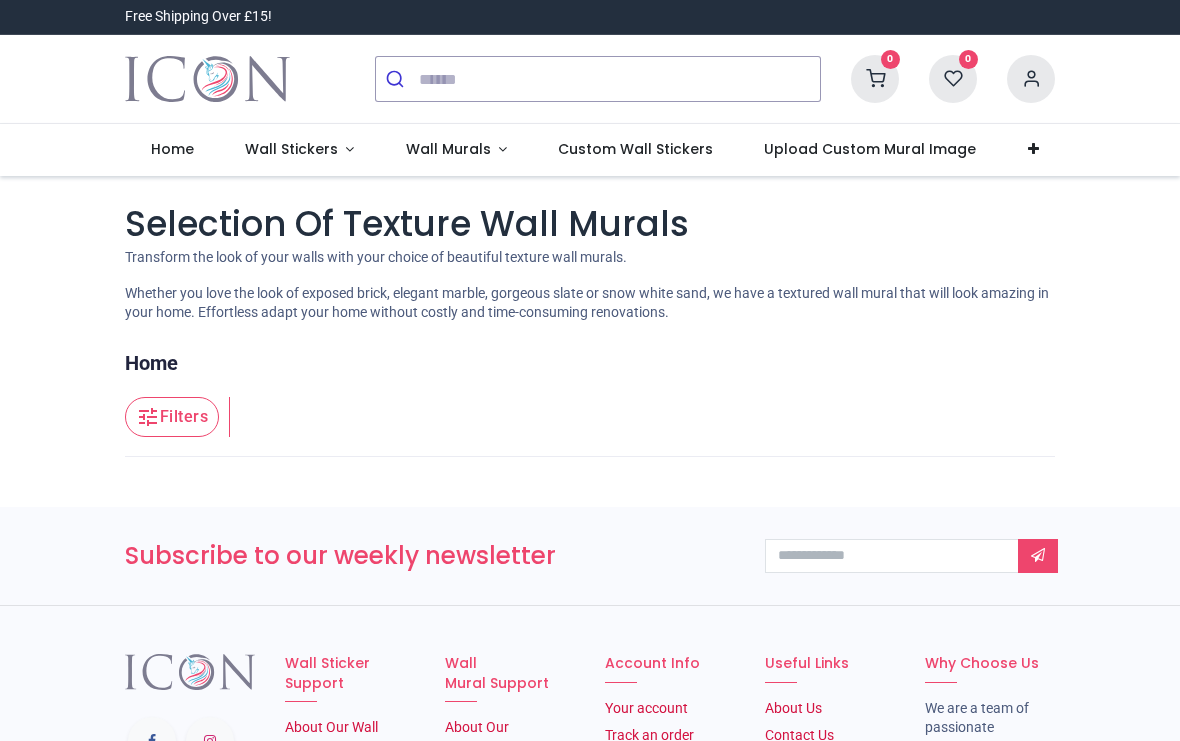 scroll, scrollTop: 0, scrollLeft: 0, axis: both 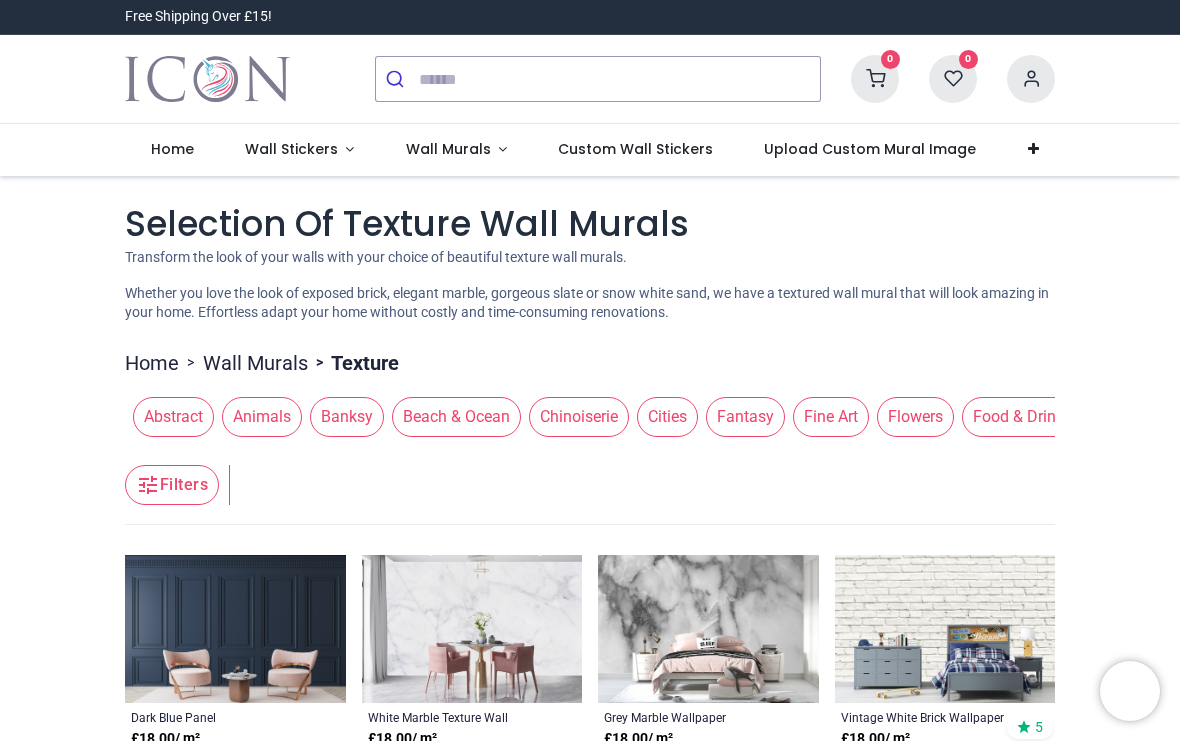 click on "Abstract" at bounding box center (173, 417) 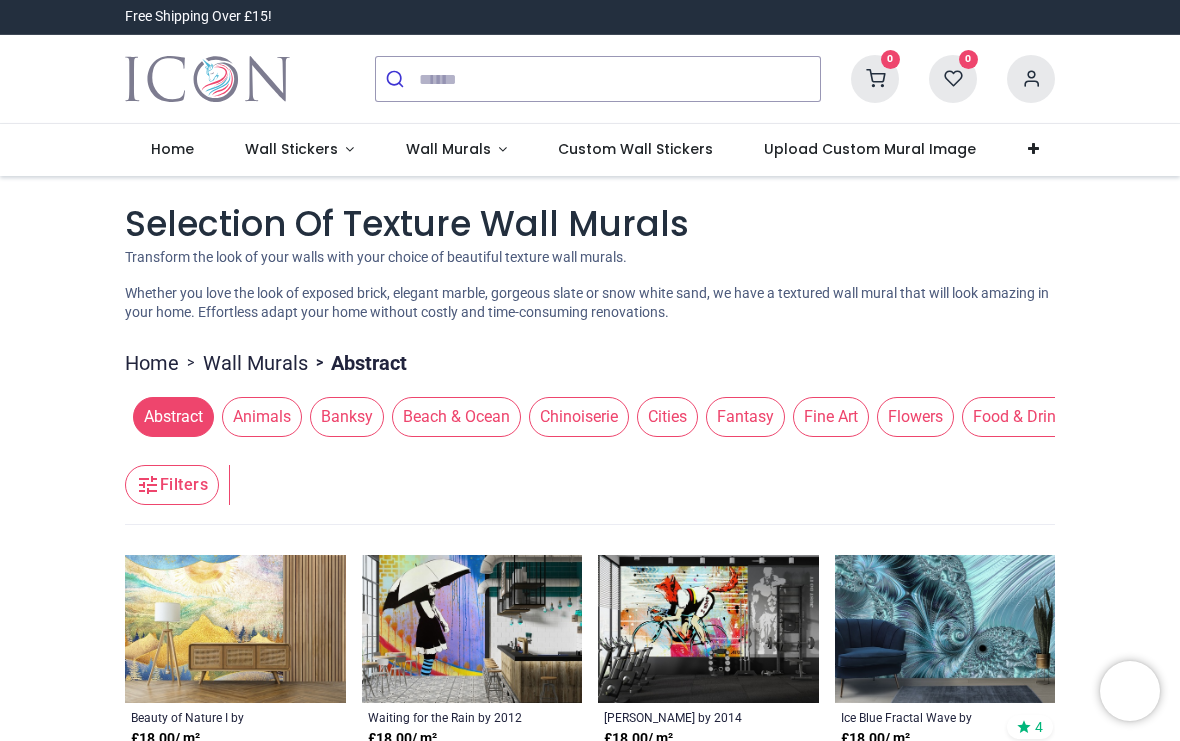scroll, scrollTop: 0, scrollLeft: 0, axis: both 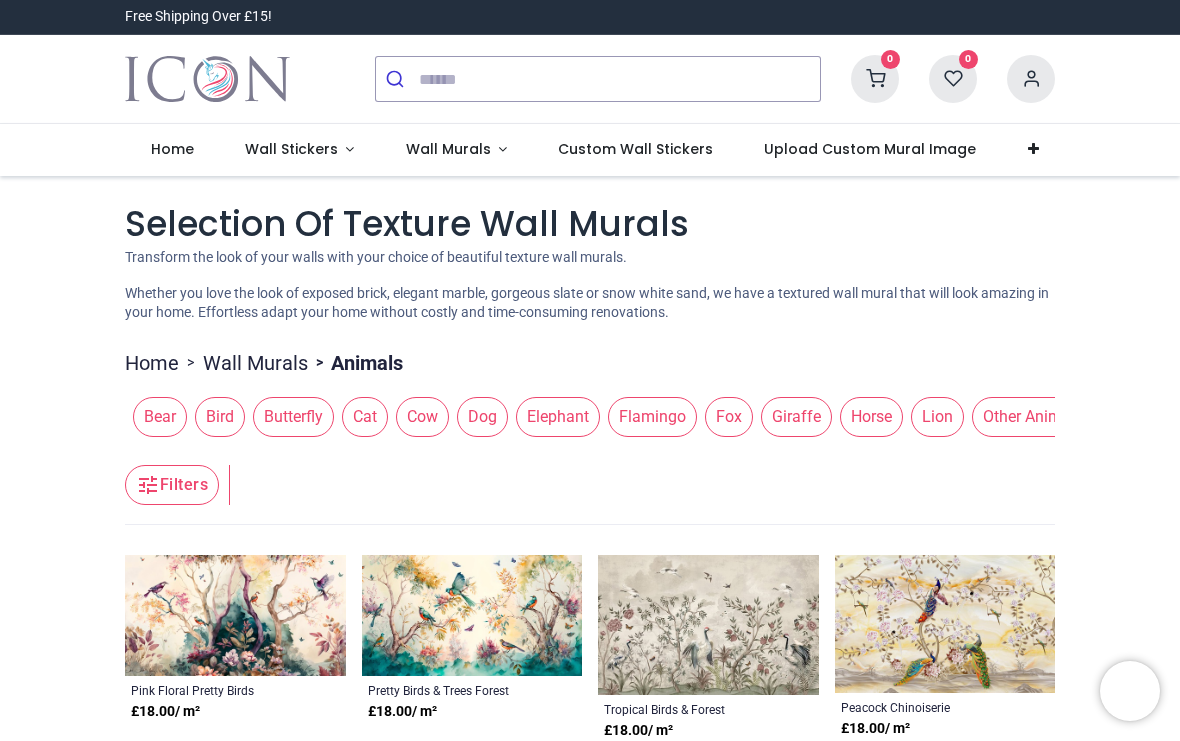 click on "Butterfly" at bounding box center [293, 417] 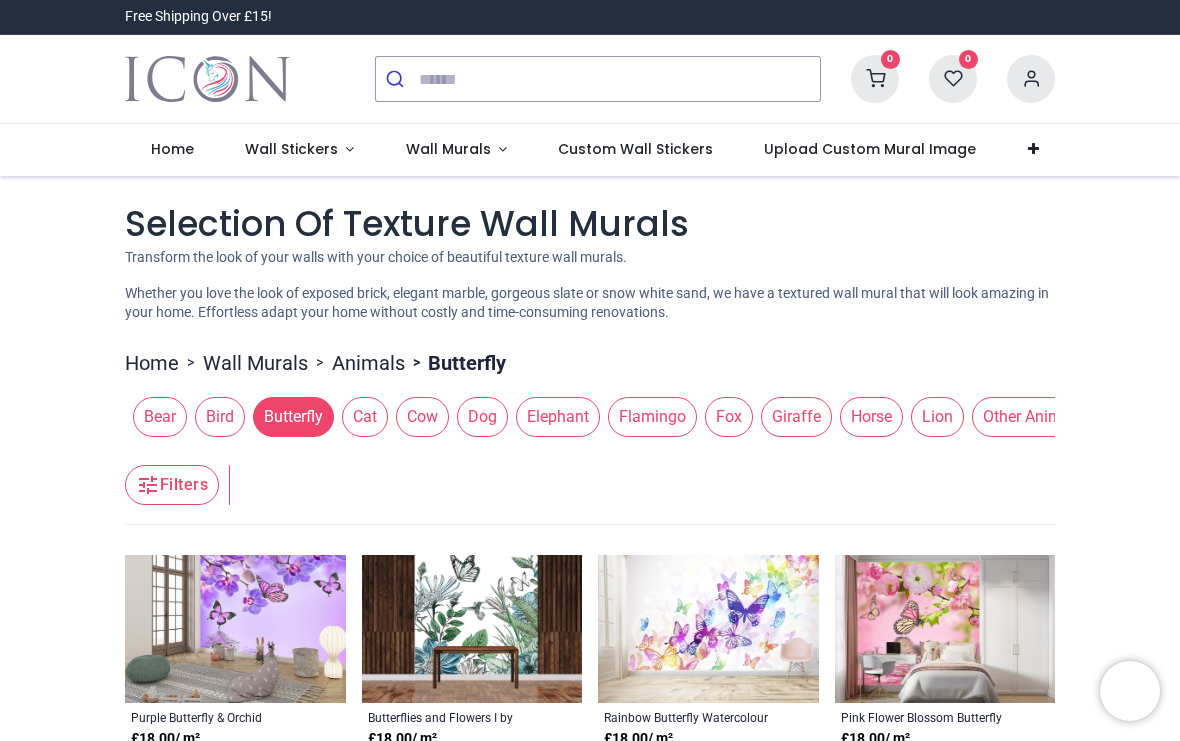 click on "Animals" at bounding box center (368, 363) 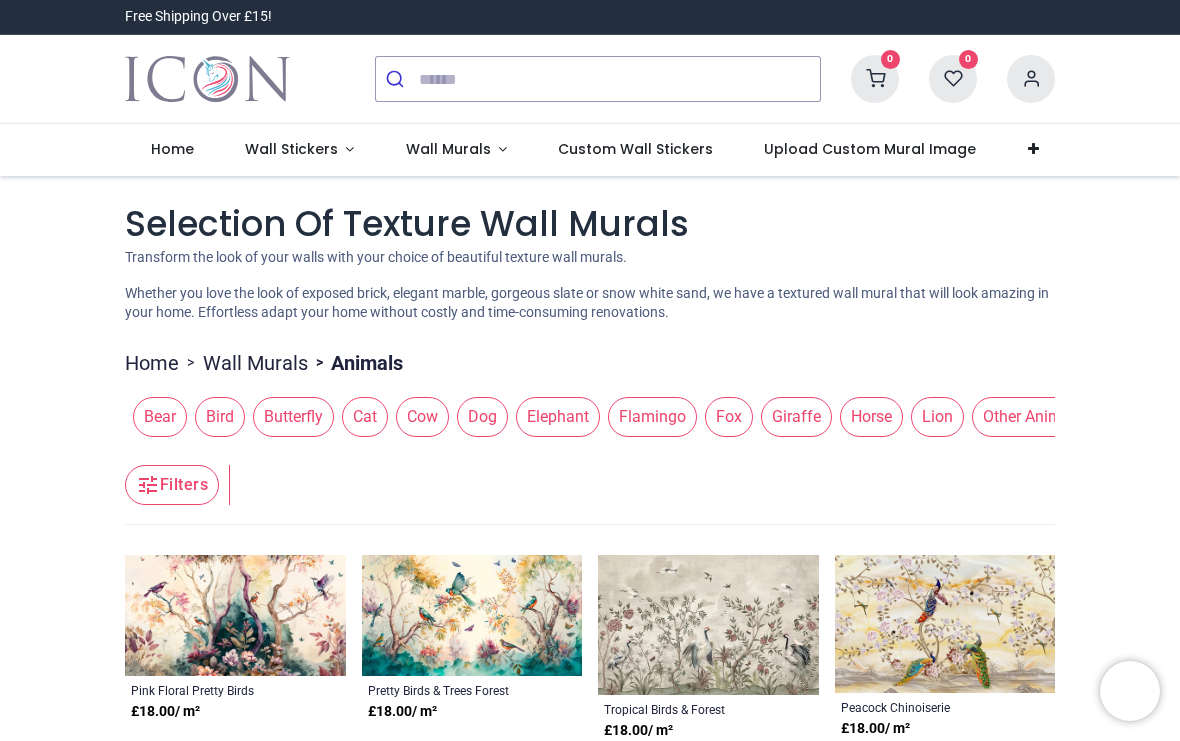 click on "Wall Murals" at bounding box center (255, 363) 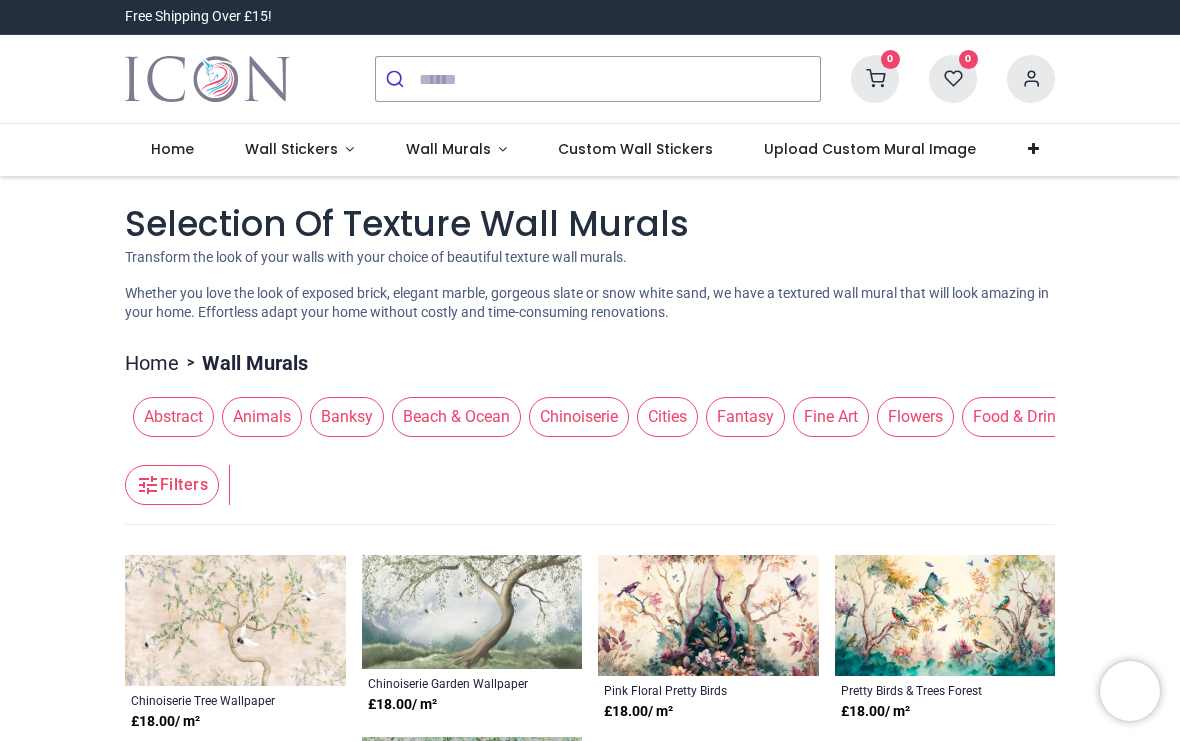 click on "Banksy" at bounding box center (347, 417) 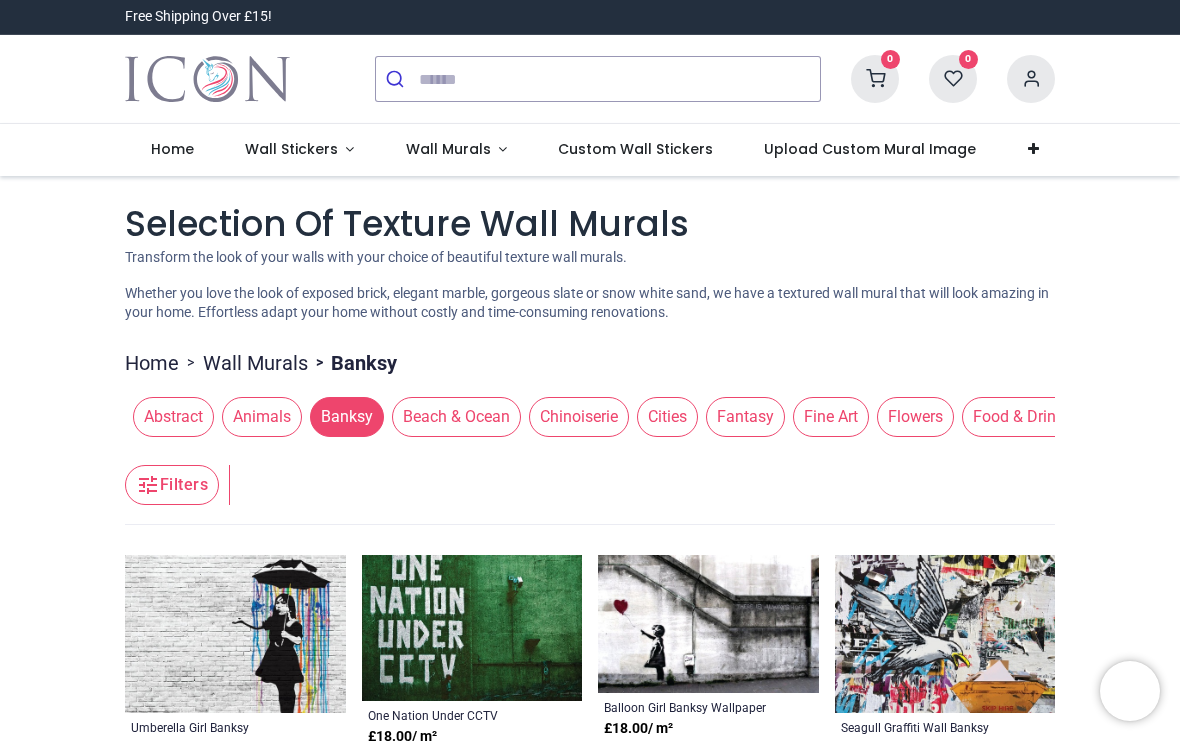 scroll, scrollTop: 0, scrollLeft: 0, axis: both 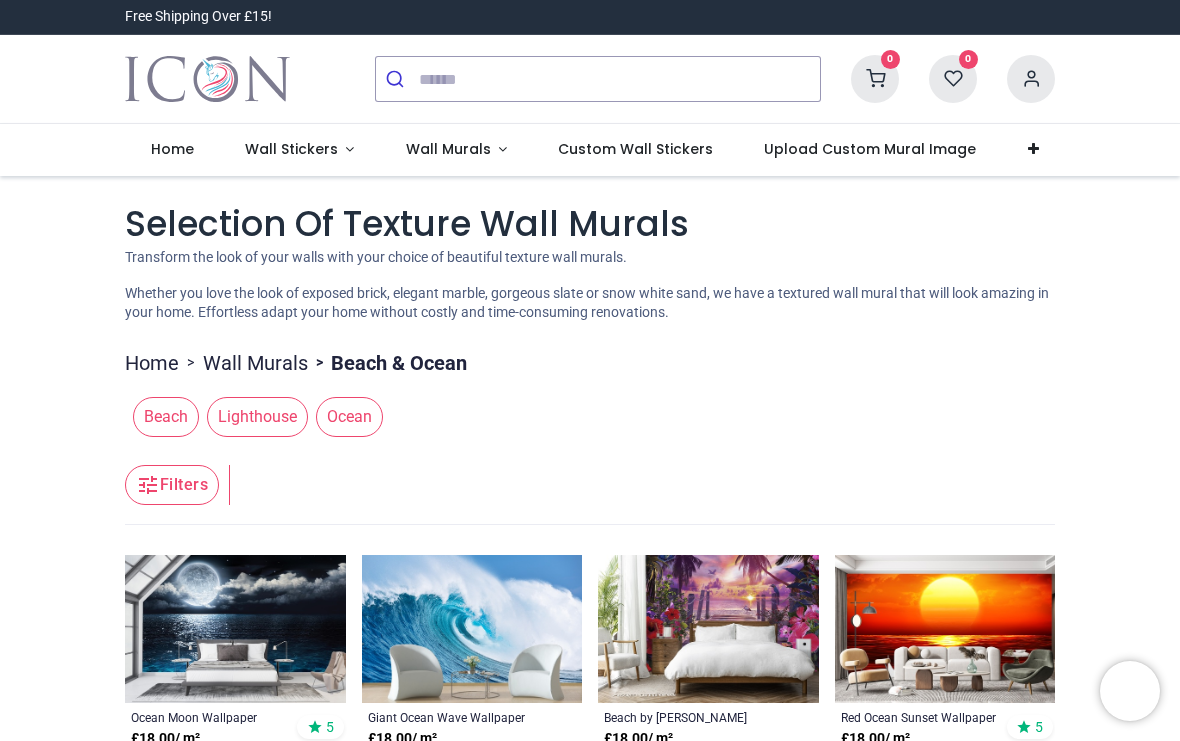 click on "Wall Murals" at bounding box center (255, 363) 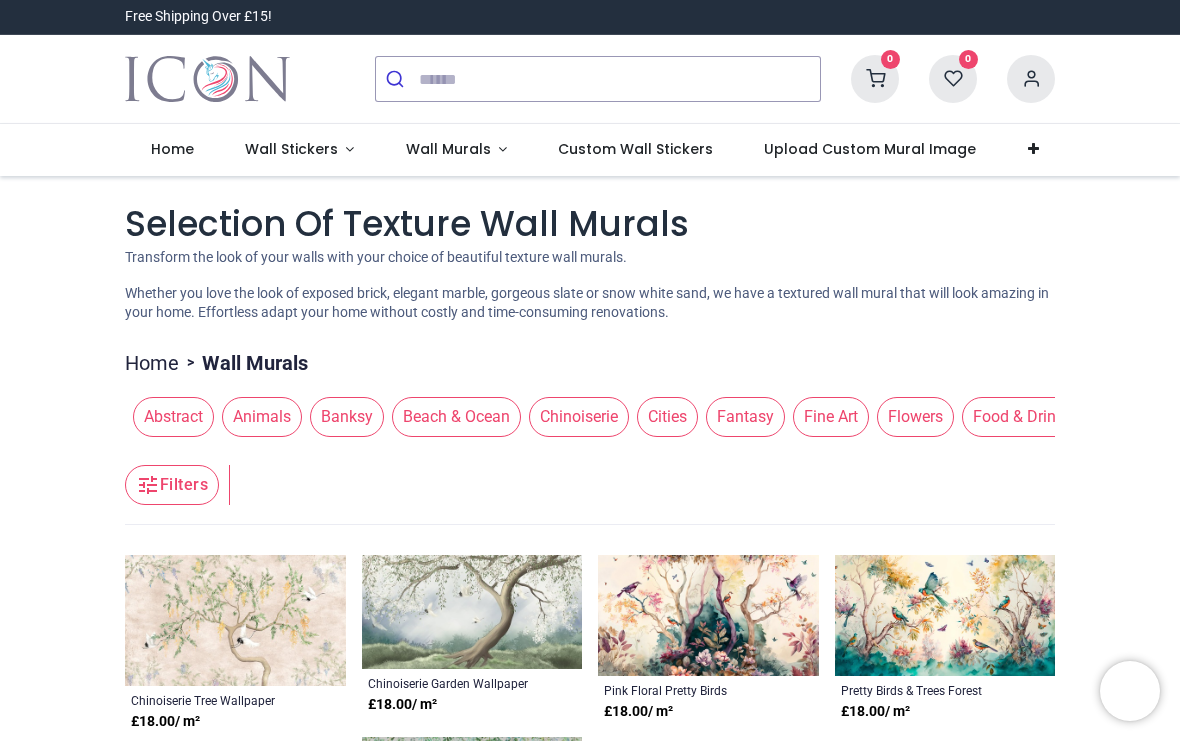 click on "Chinoiserie" at bounding box center (579, 417) 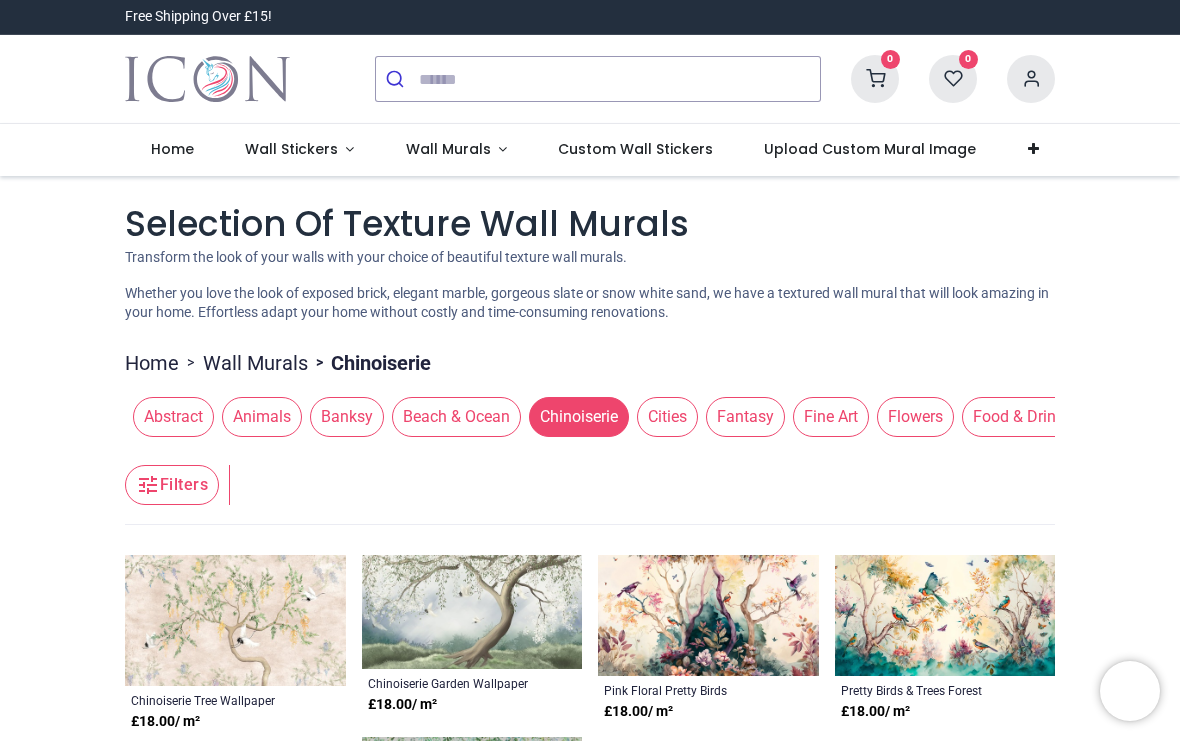 scroll, scrollTop: 0, scrollLeft: 0, axis: both 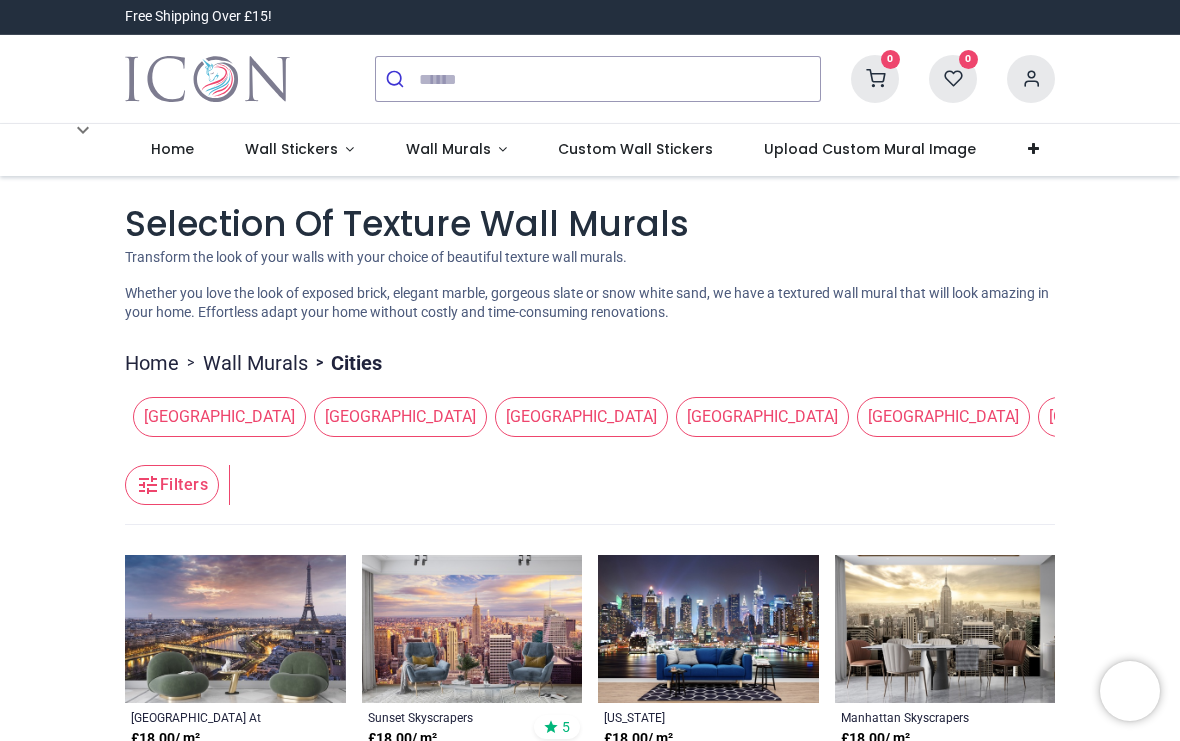 click on "Wall Murals" at bounding box center (255, 363) 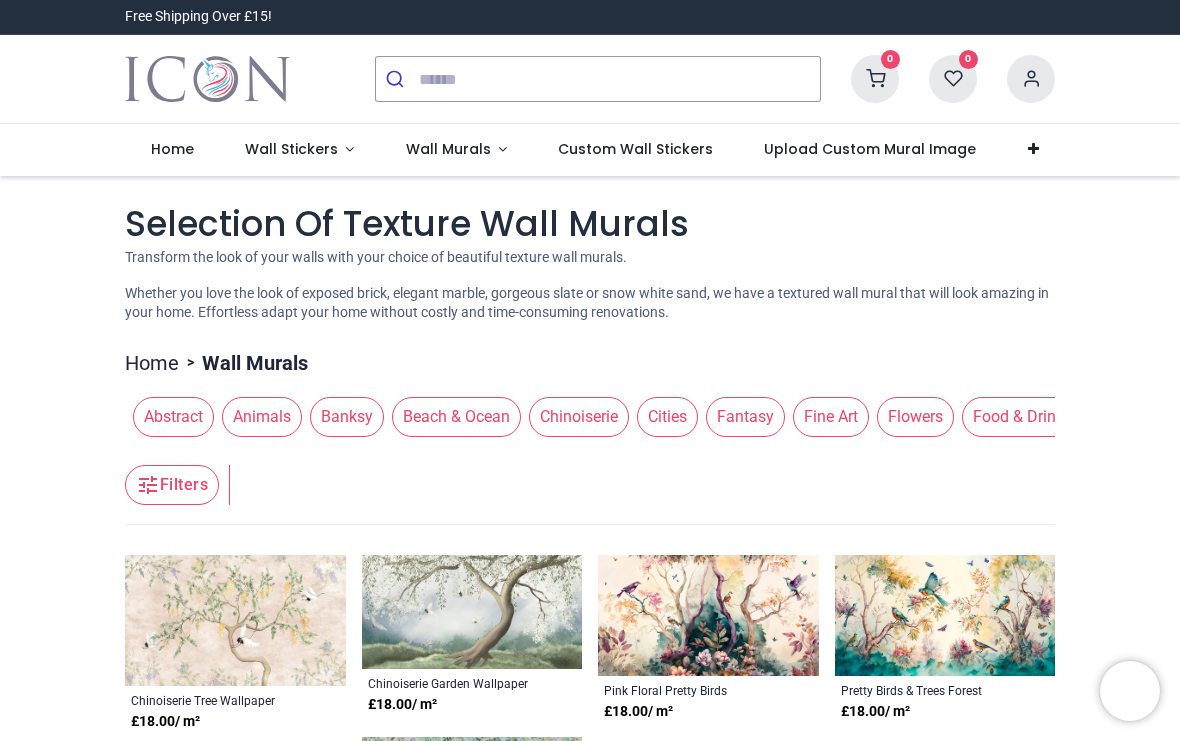 click on "Fantasy" at bounding box center [745, 417] 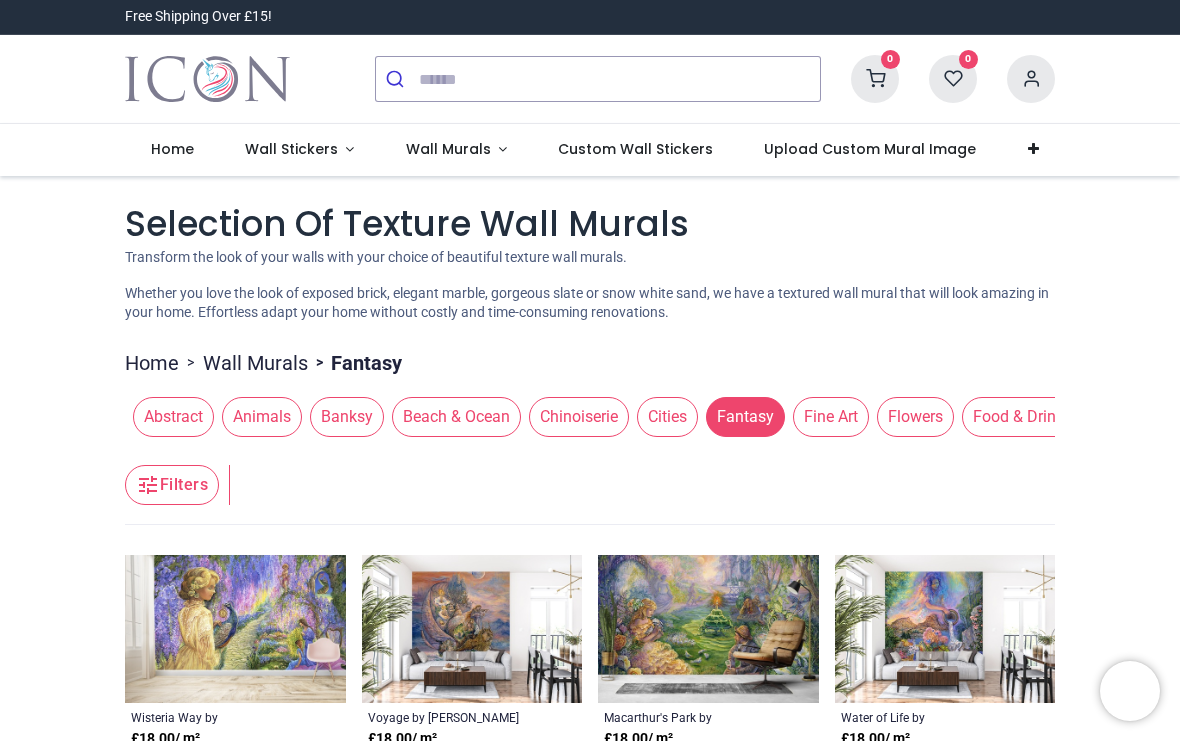 scroll, scrollTop: 0, scrollLeft: 0, axis: both 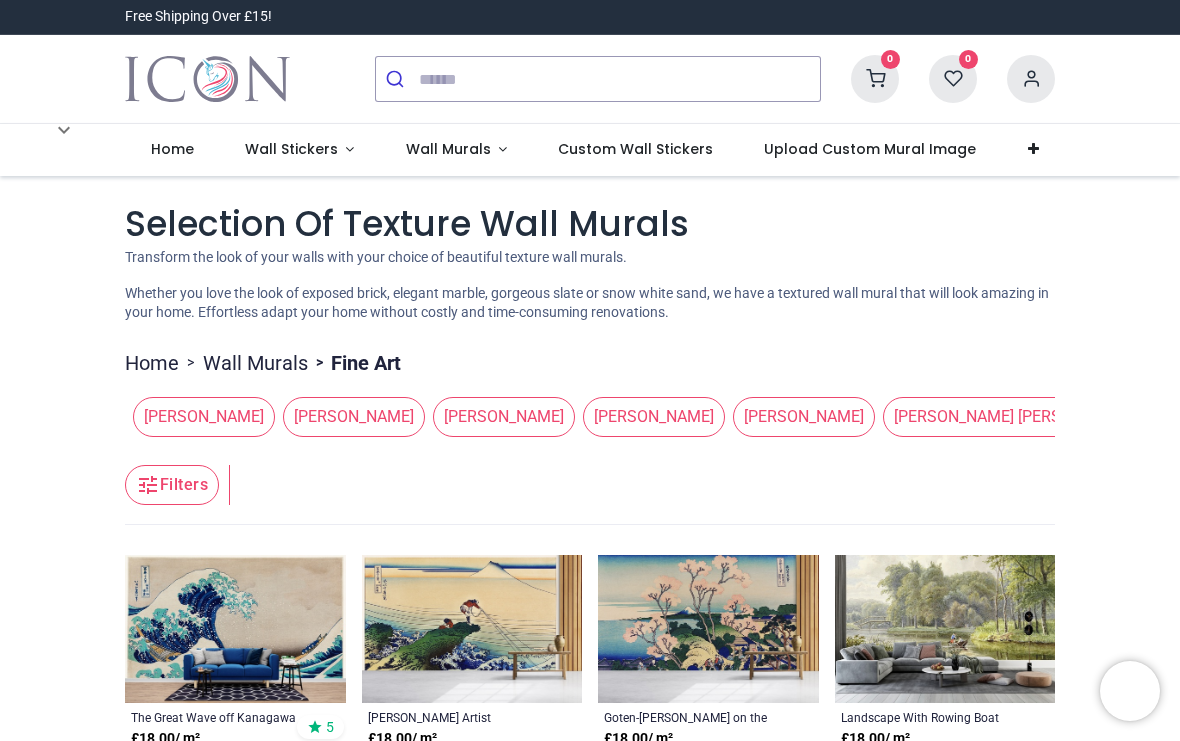 click on "Wall Murals" at bounding box center [255, 363] 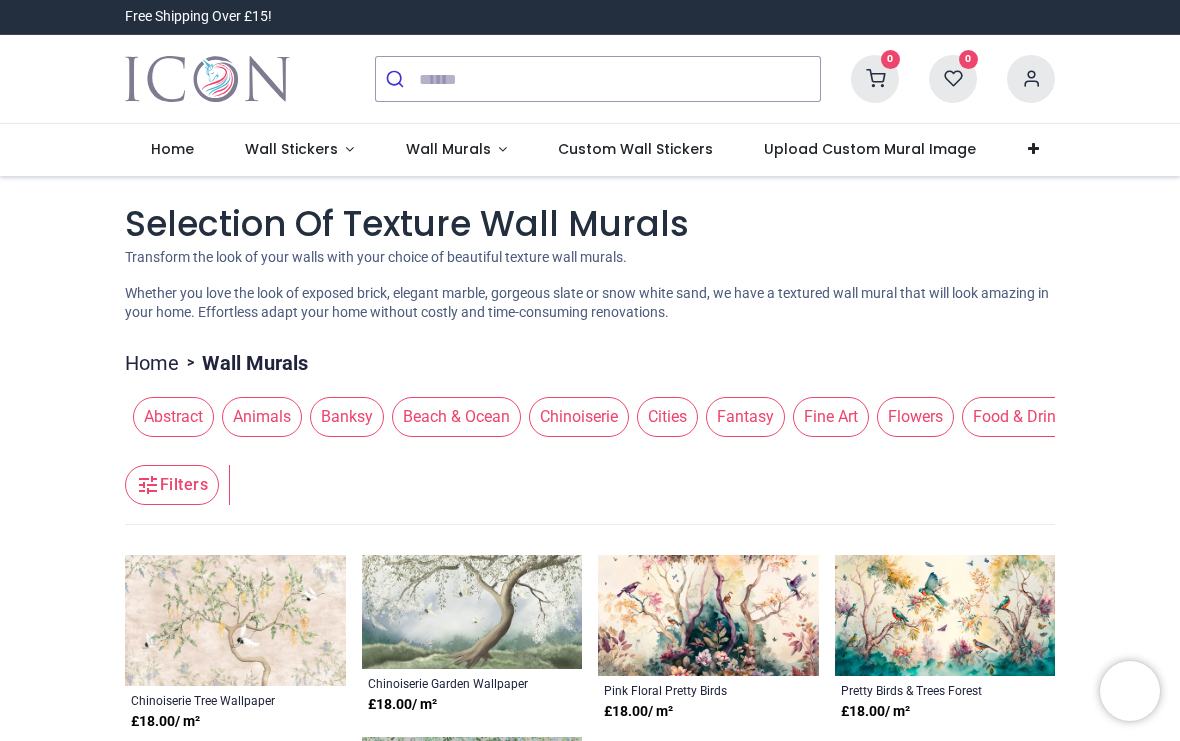 click on "Flowers" at bounding box center [915, 417] 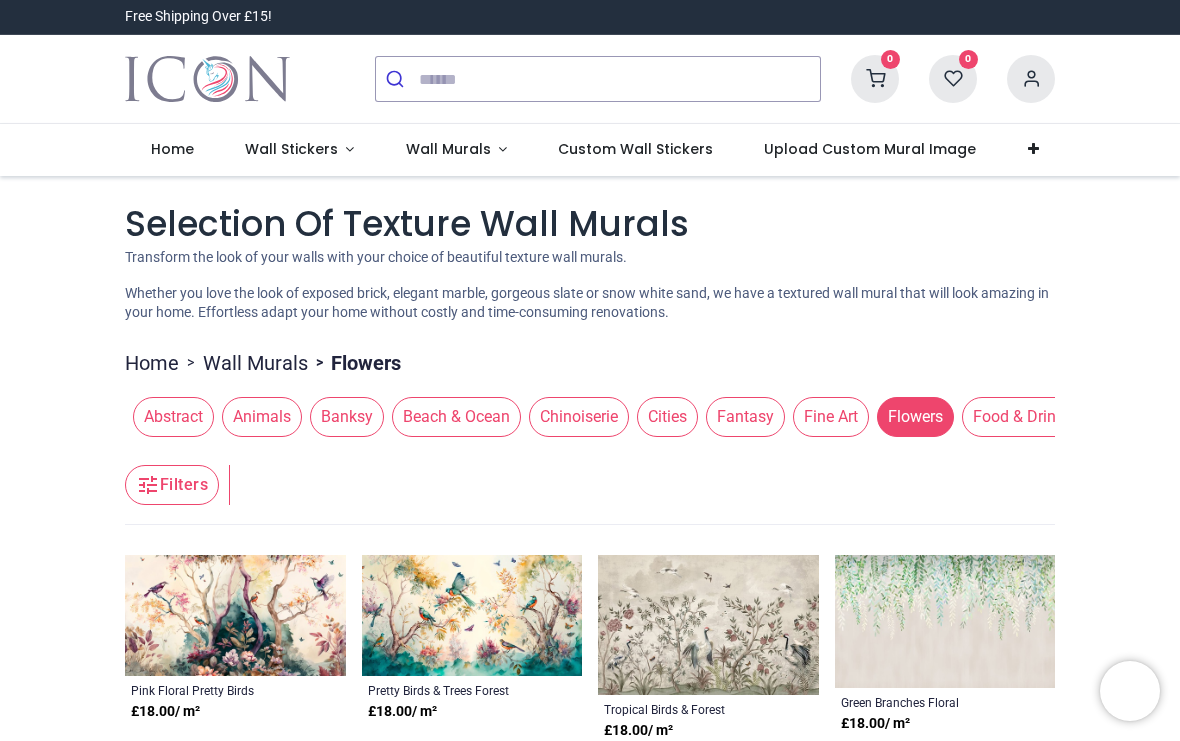 scroll, scrollTop: 0, scrollLeft: 0, axis: both 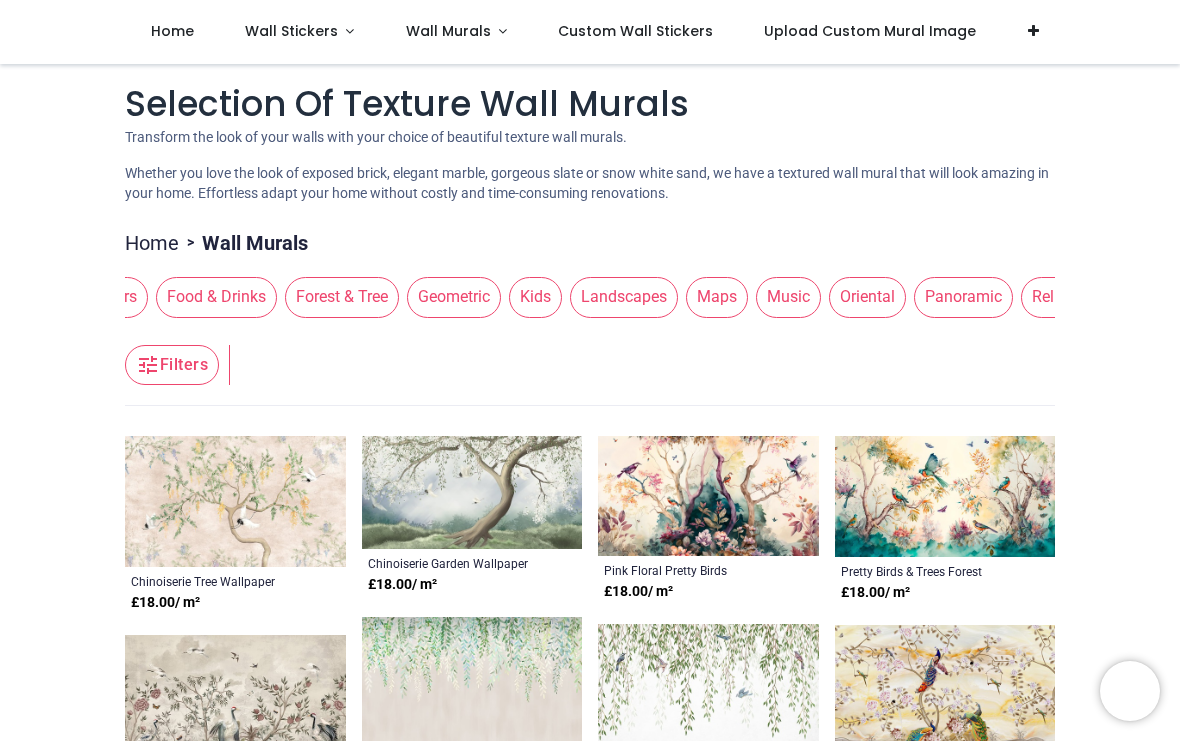 click on "Geometric" at bounding box center [454, 297] 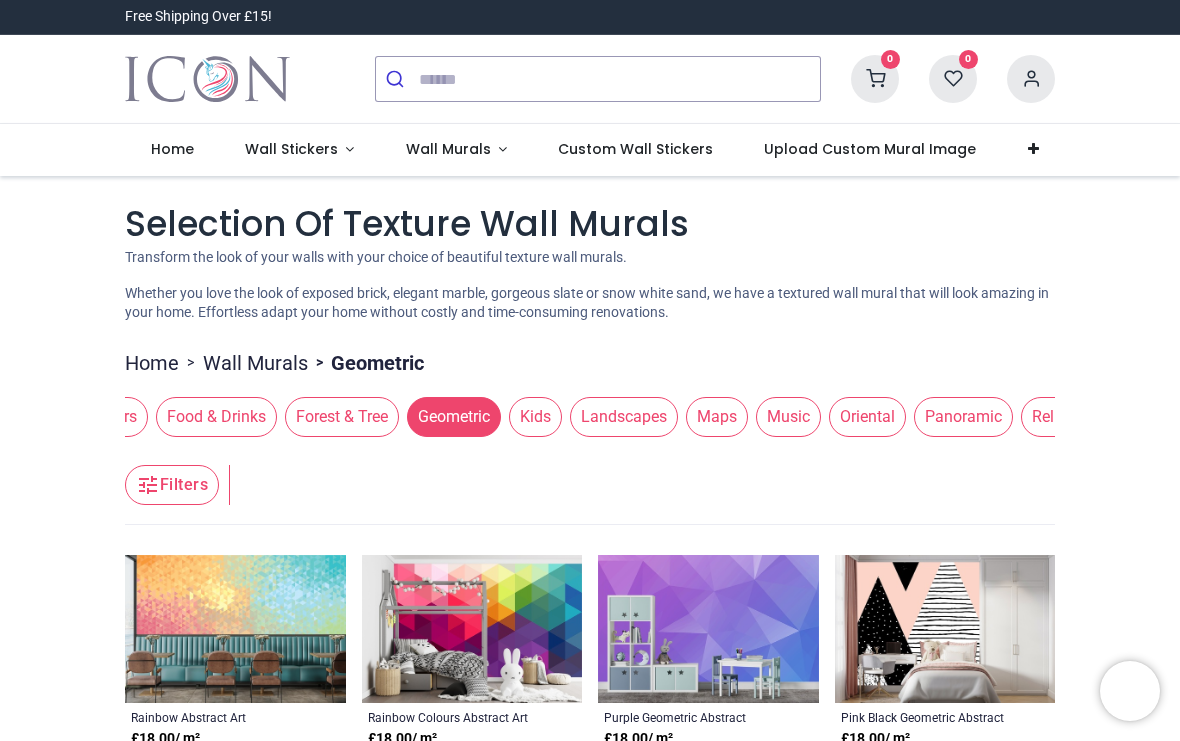 scroll, scrollTop: 0, scrollLeft: 0, axis: both 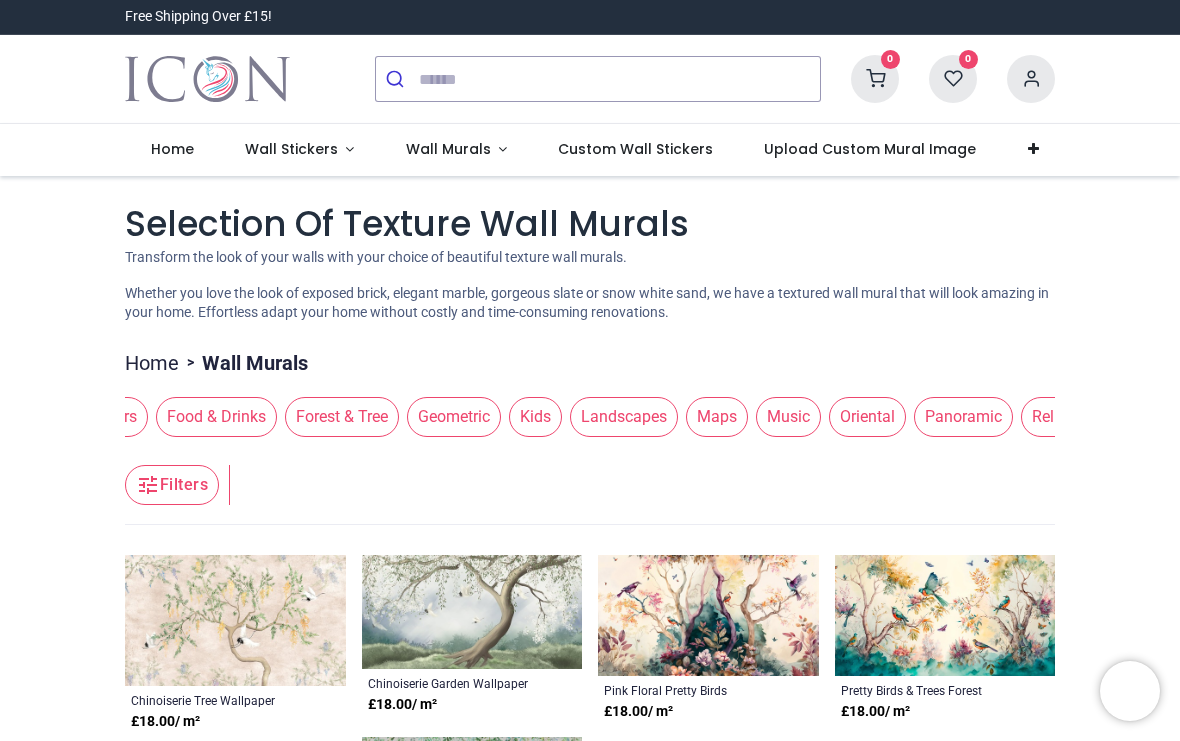 click on "Geometric" at bounding box center [450, 417] 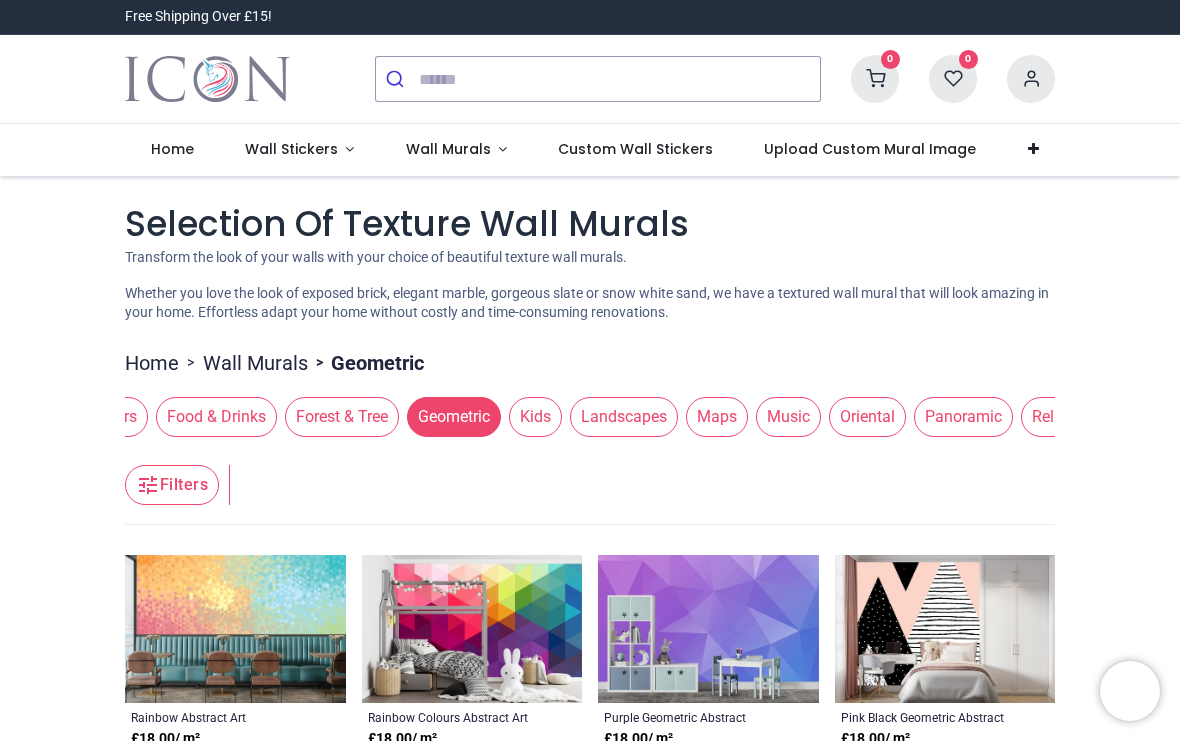 click on "Kids" at bounding box center (535, 417) 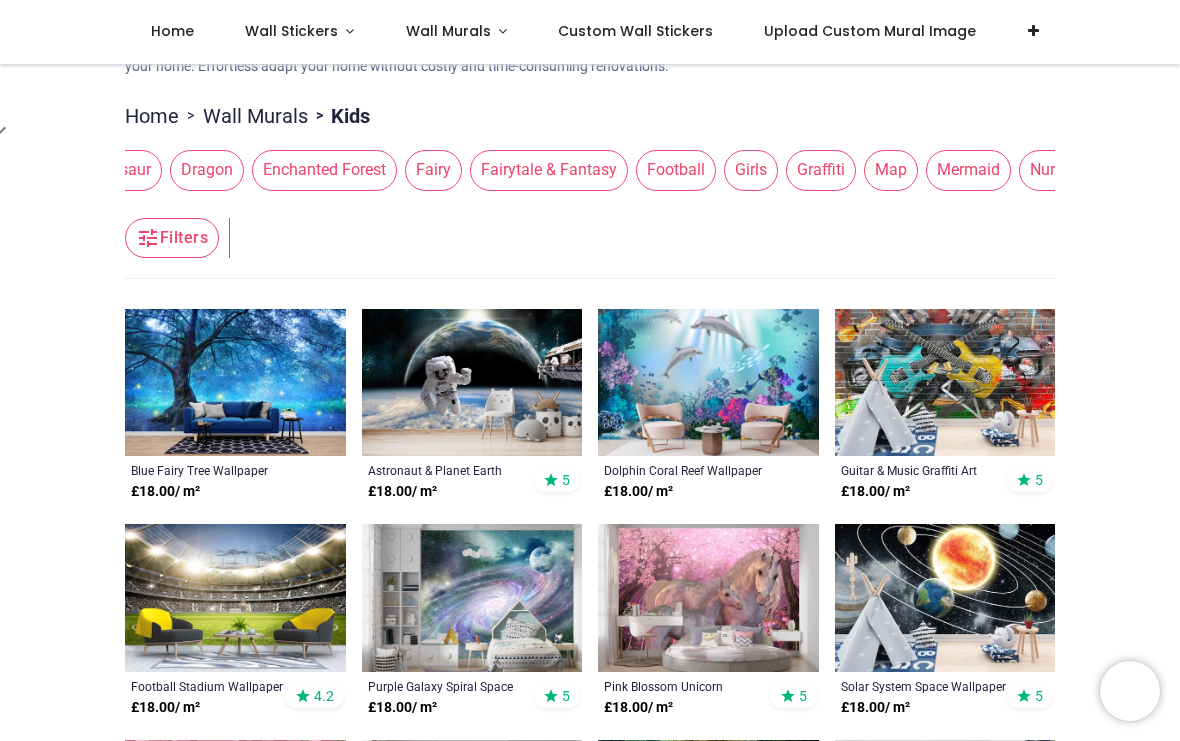 scroll, scrollTop: 233, scrollLeft: 0, axis: vertical 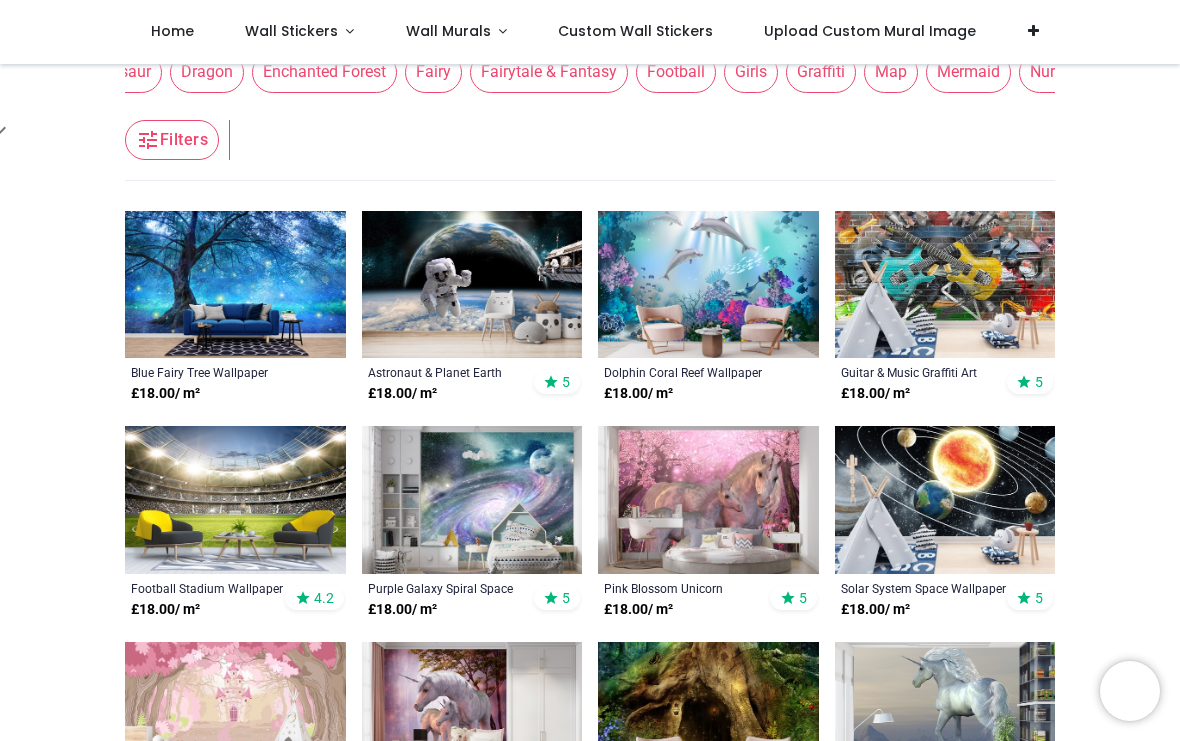 click at bounding box center (235, 285) 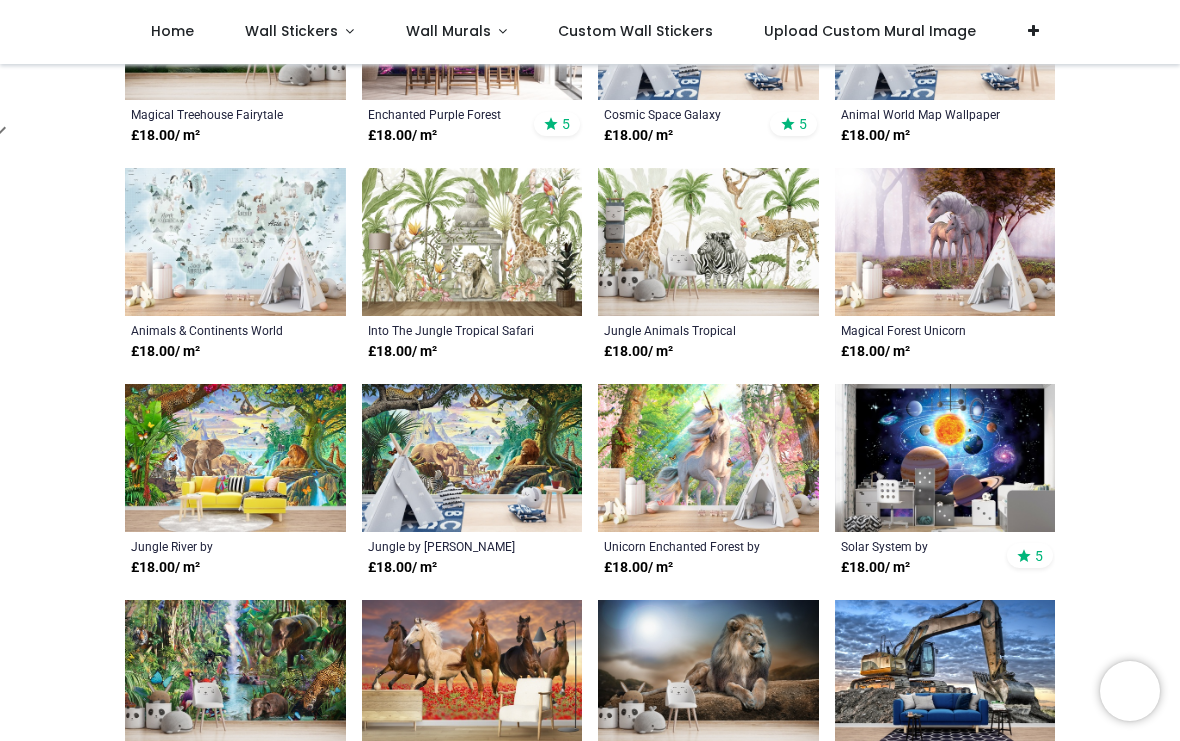 scroll, scrollTop: 1162, scrollLeft: 0, axis: vertical 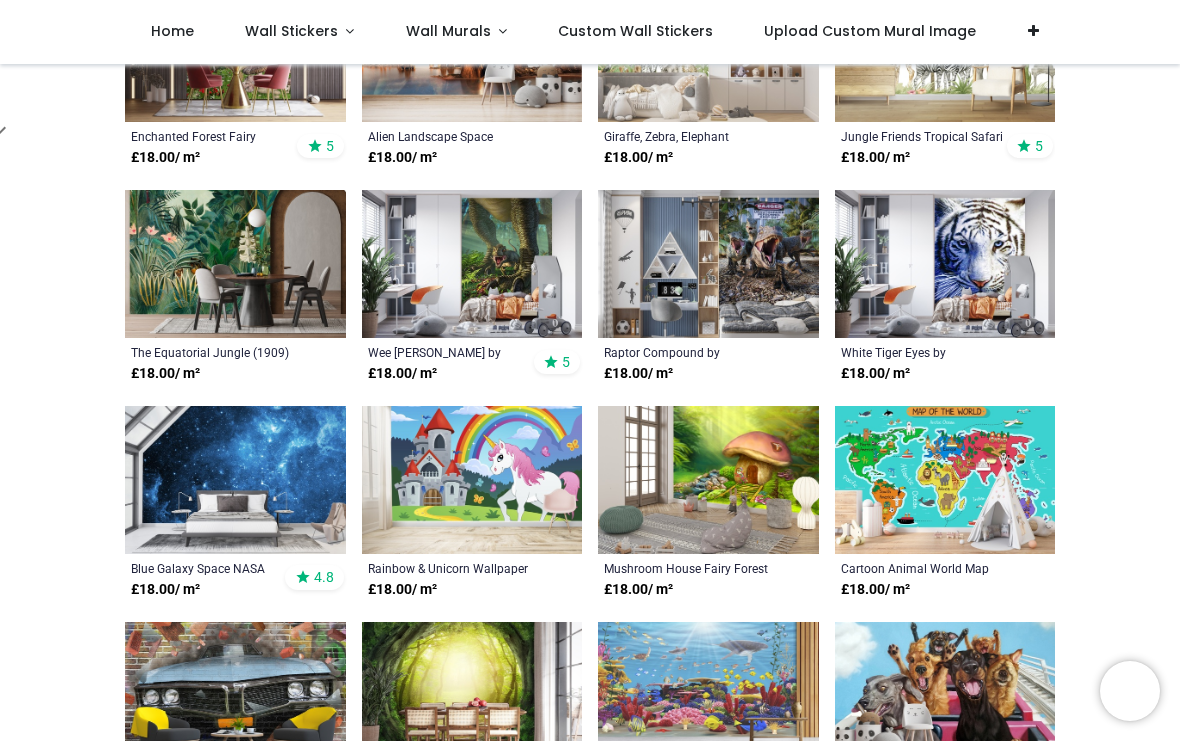 click at bounding box center (235, 480) 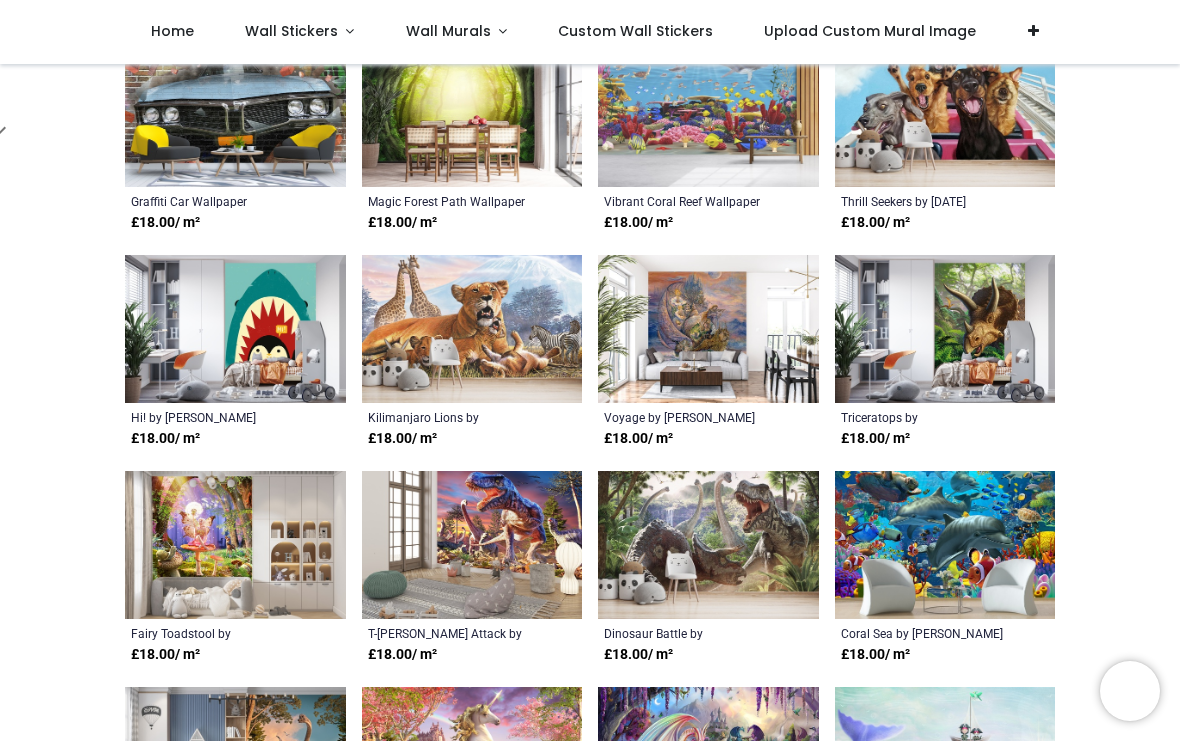 scroll, scrollTop: 2780, scrollLeft: 0, axis: vertical 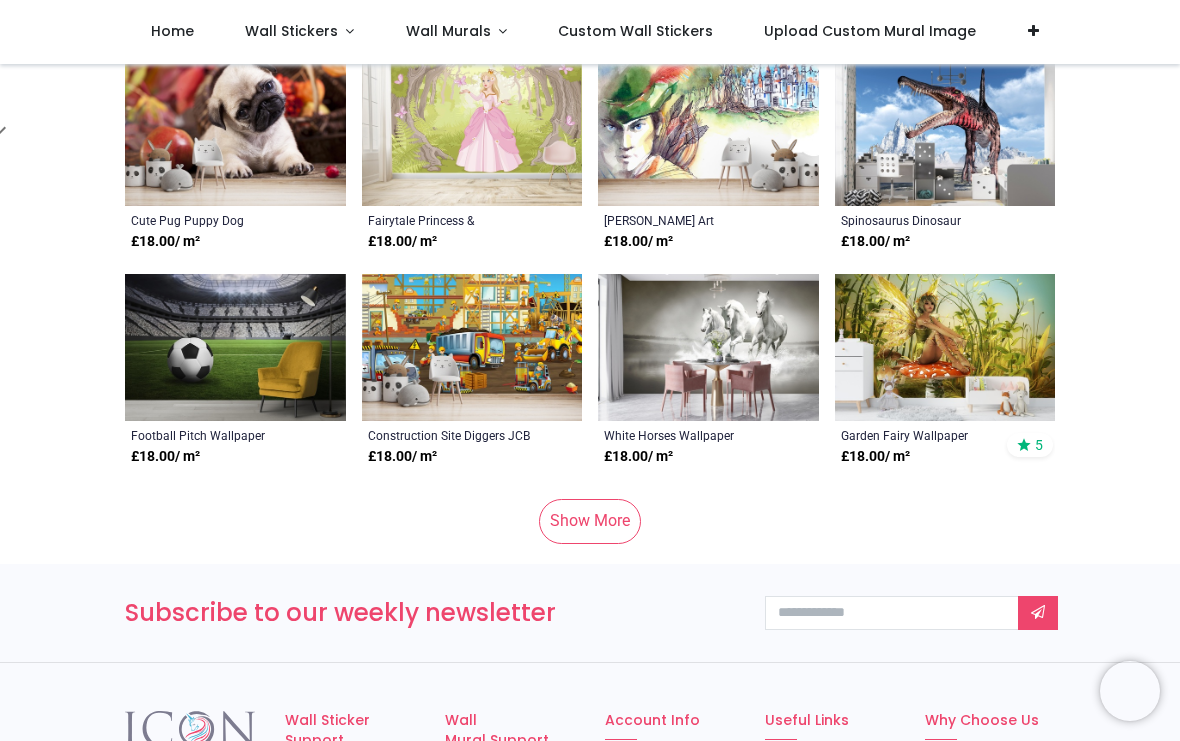 click on "Show More" at bounding box center (590, 521) 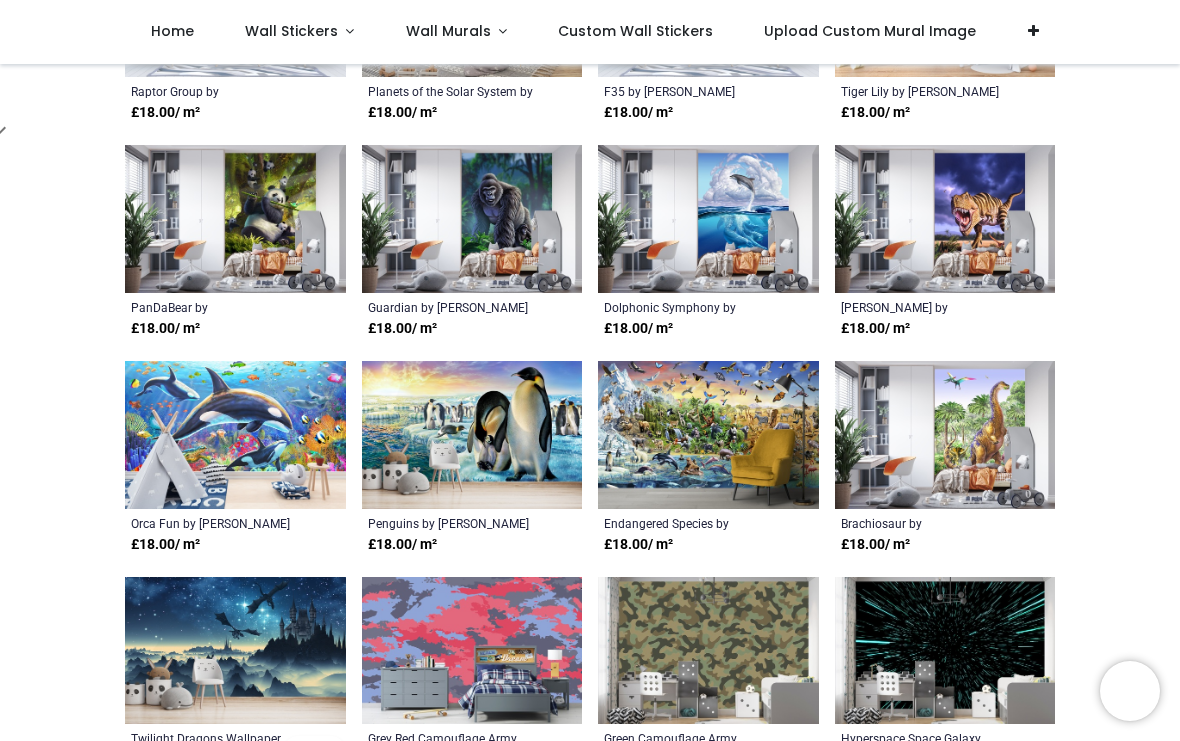 scroll, scrollTop: 5719, scrollLeft: 0, axis: vertical 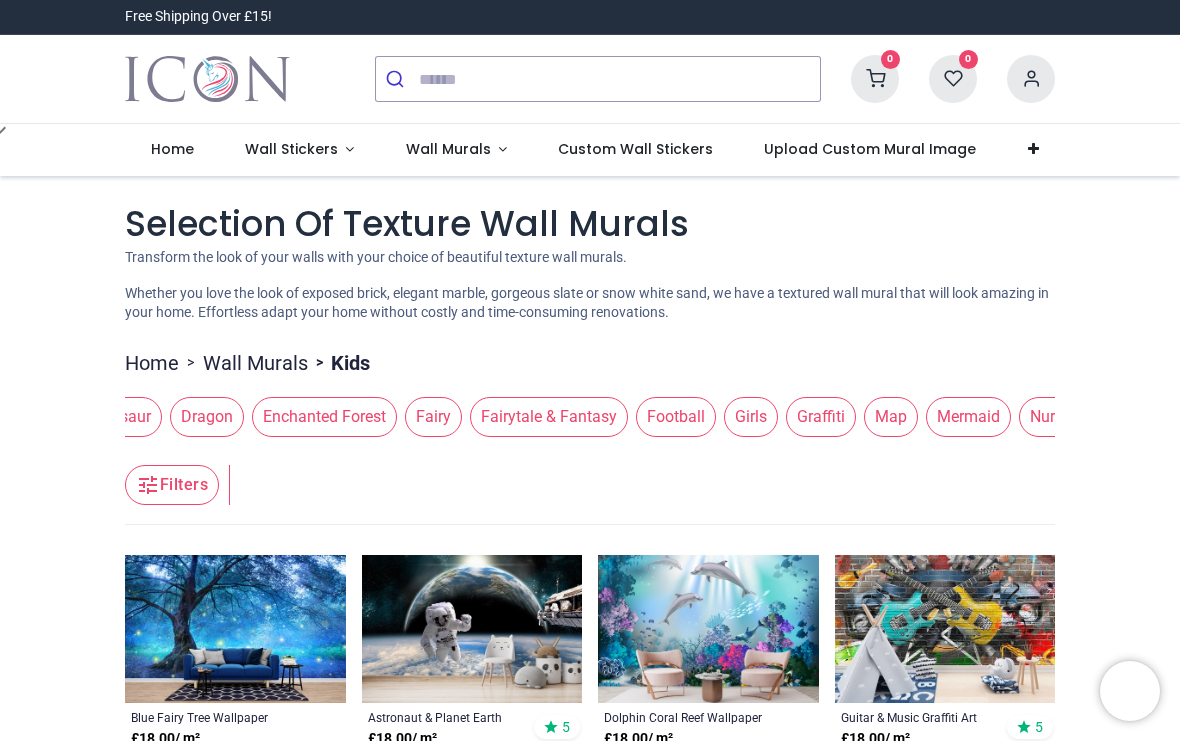 click on "Wall Murals" at bounding box center (255, 363) 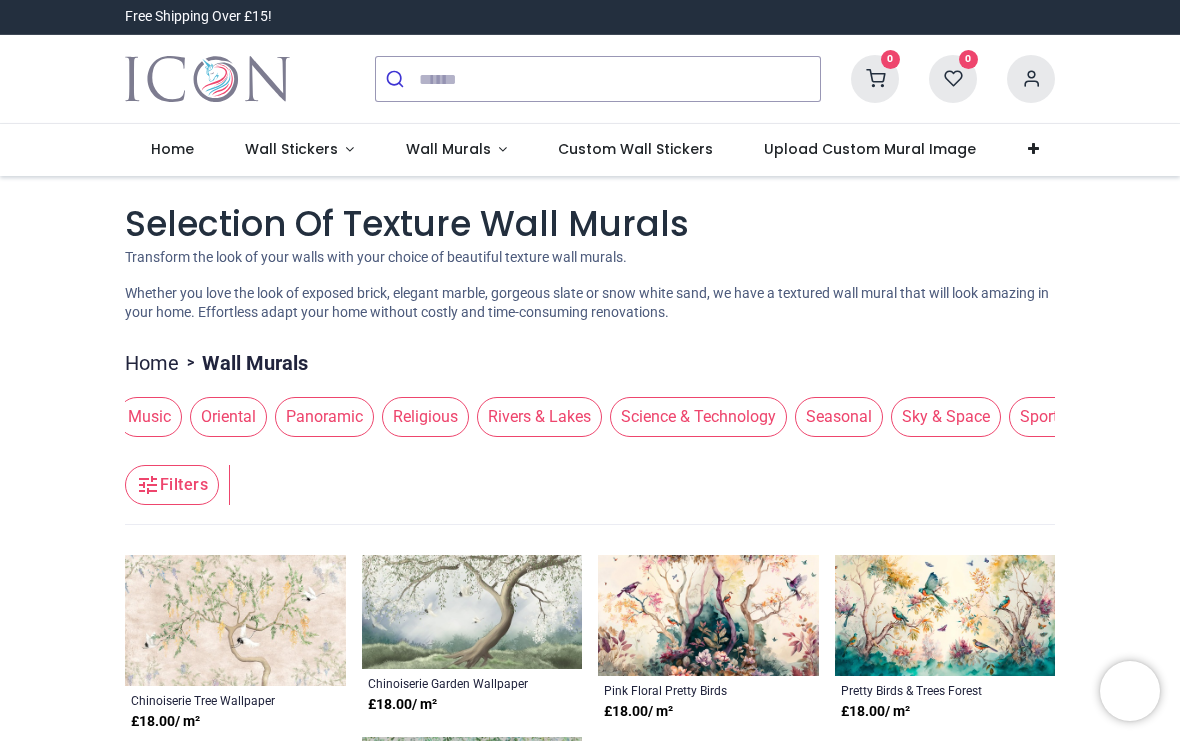 scroll, scrollTop: 0, scrollLeft: 1445, axis: horizontal 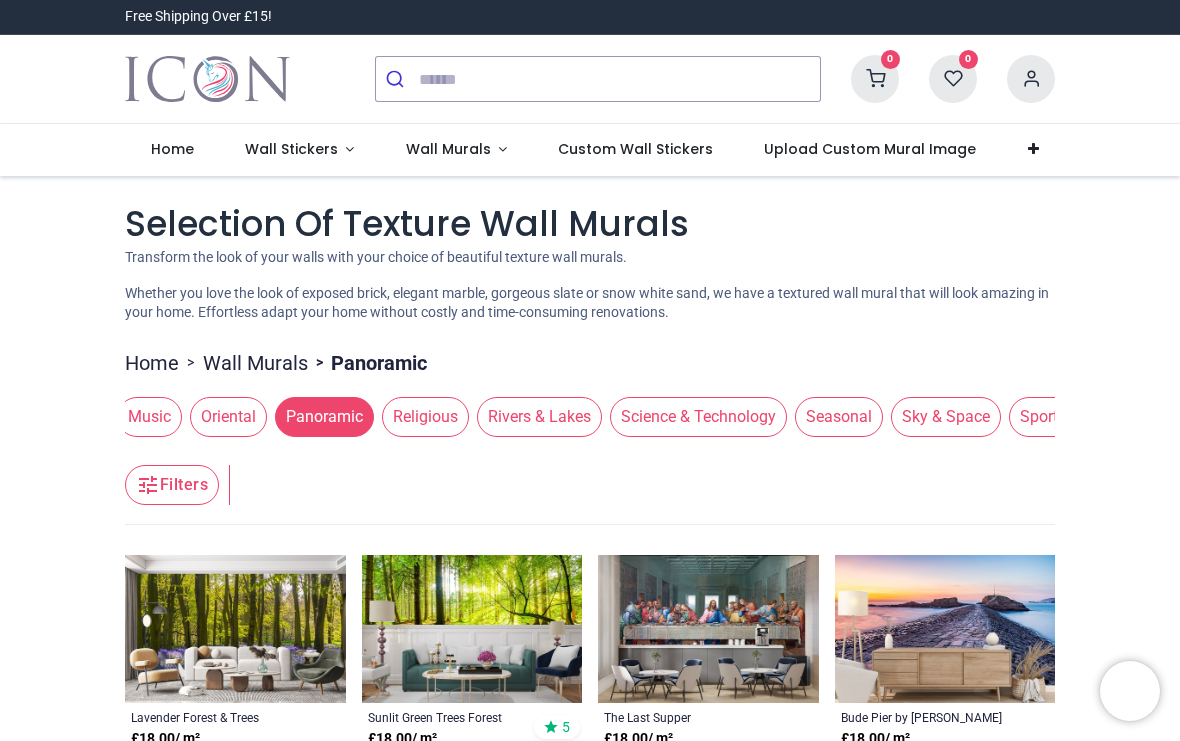 click on "Science & Technology" at bounding box center [698, 417] 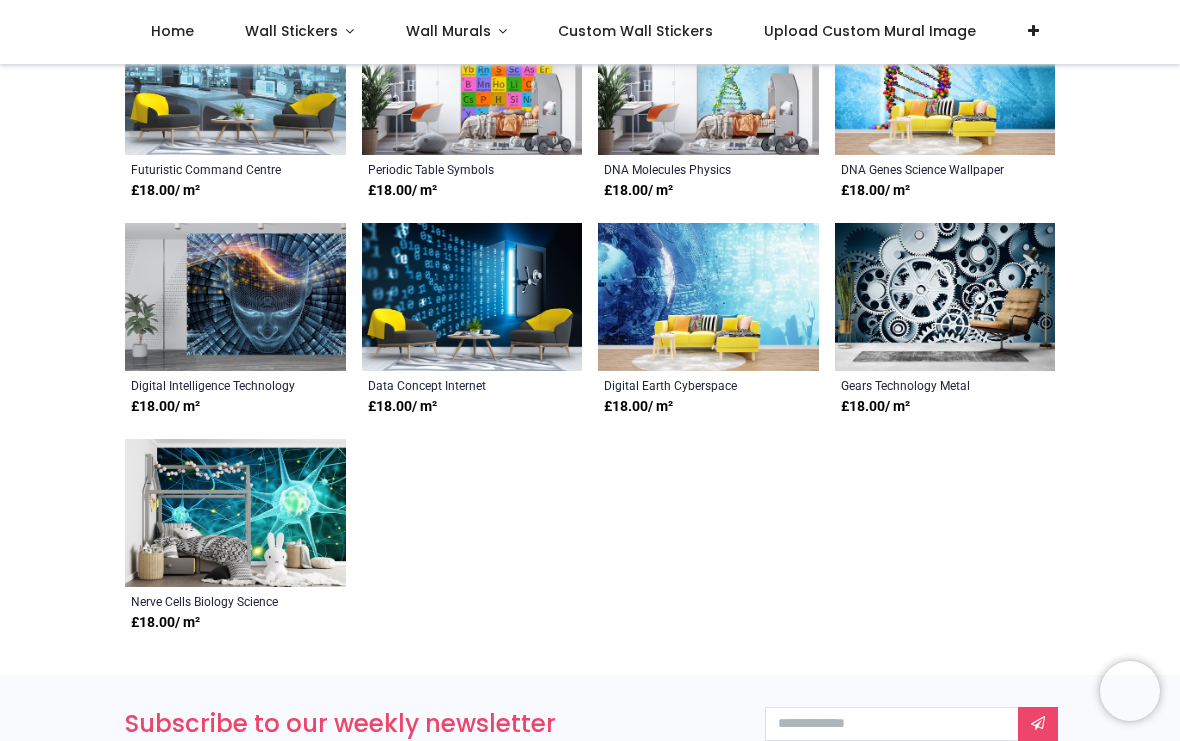 scroll, scrollTop: 21, scrollLeft: 0, axis: vertical 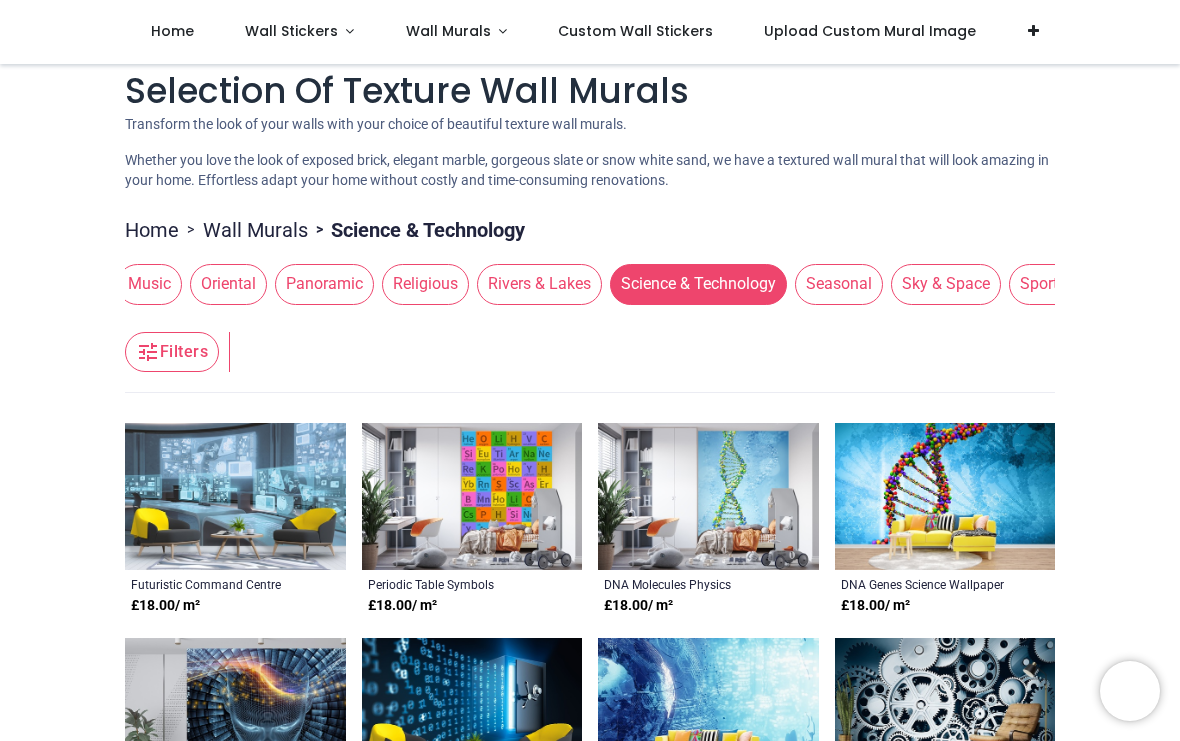 click on "Seasonal" at bounding box center [839, 284] 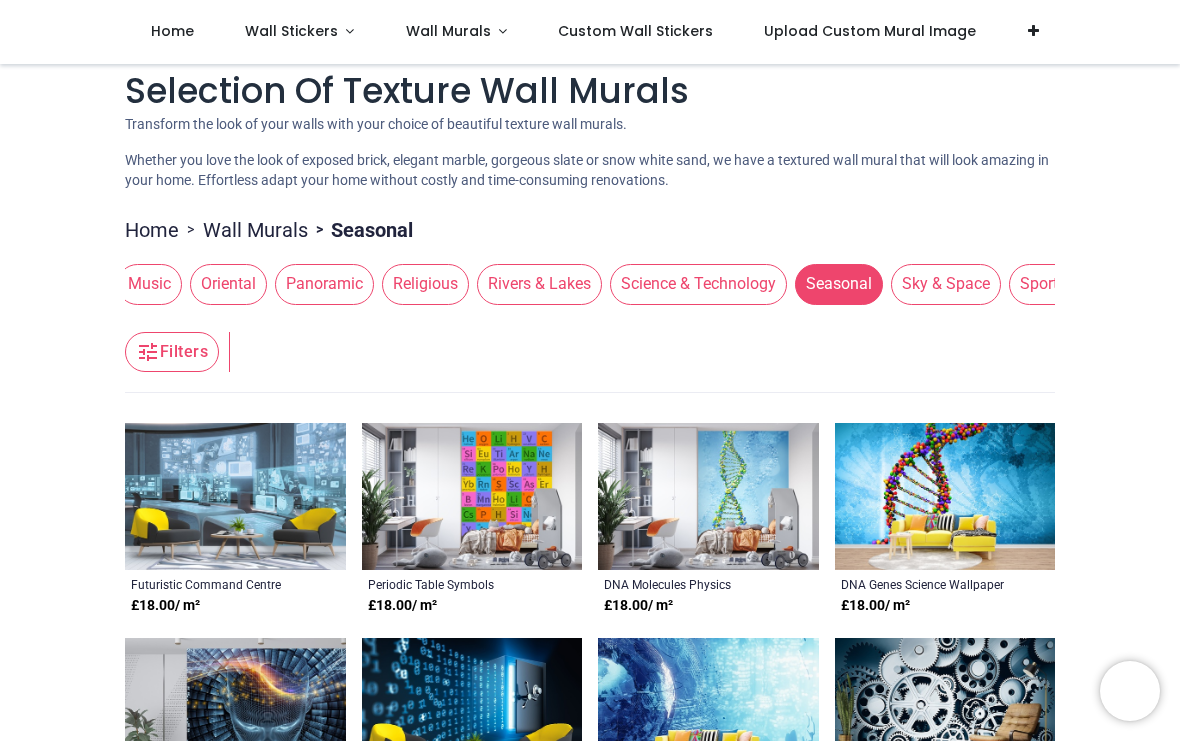 scroll, scrollTop: 0, scrollLeft: 0, axis: both 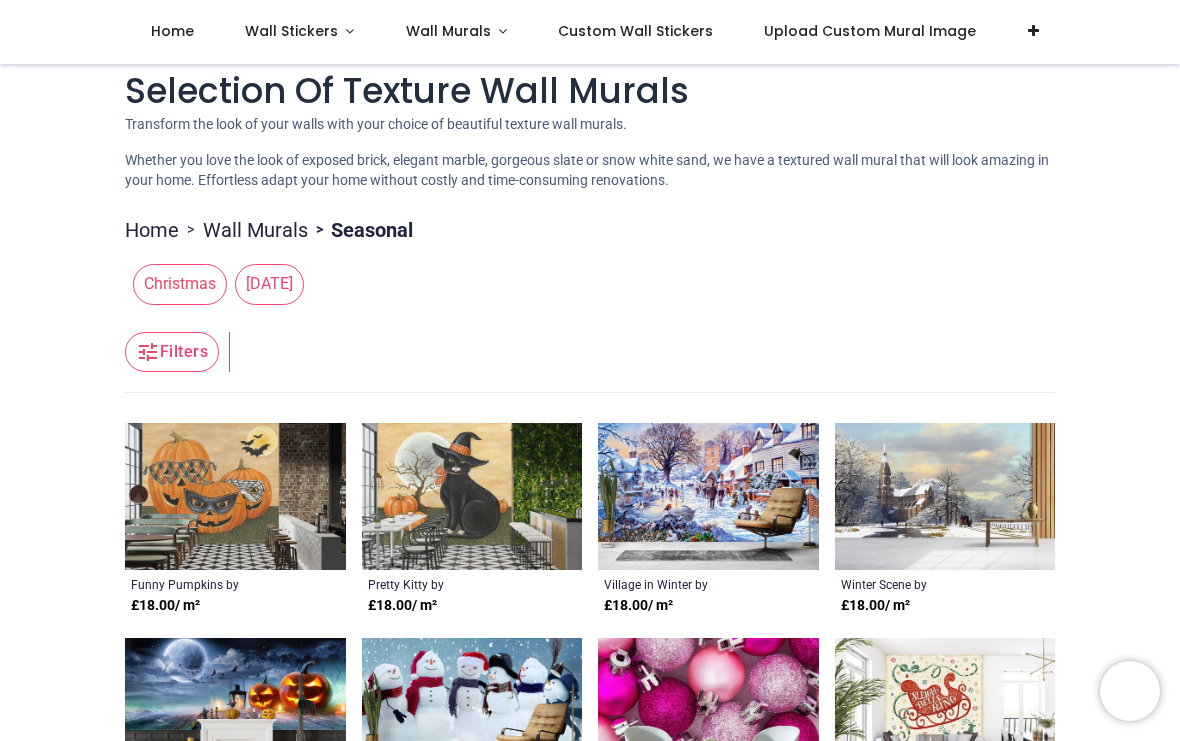 click on "Wall Murals" at bounding box center [255, 230] 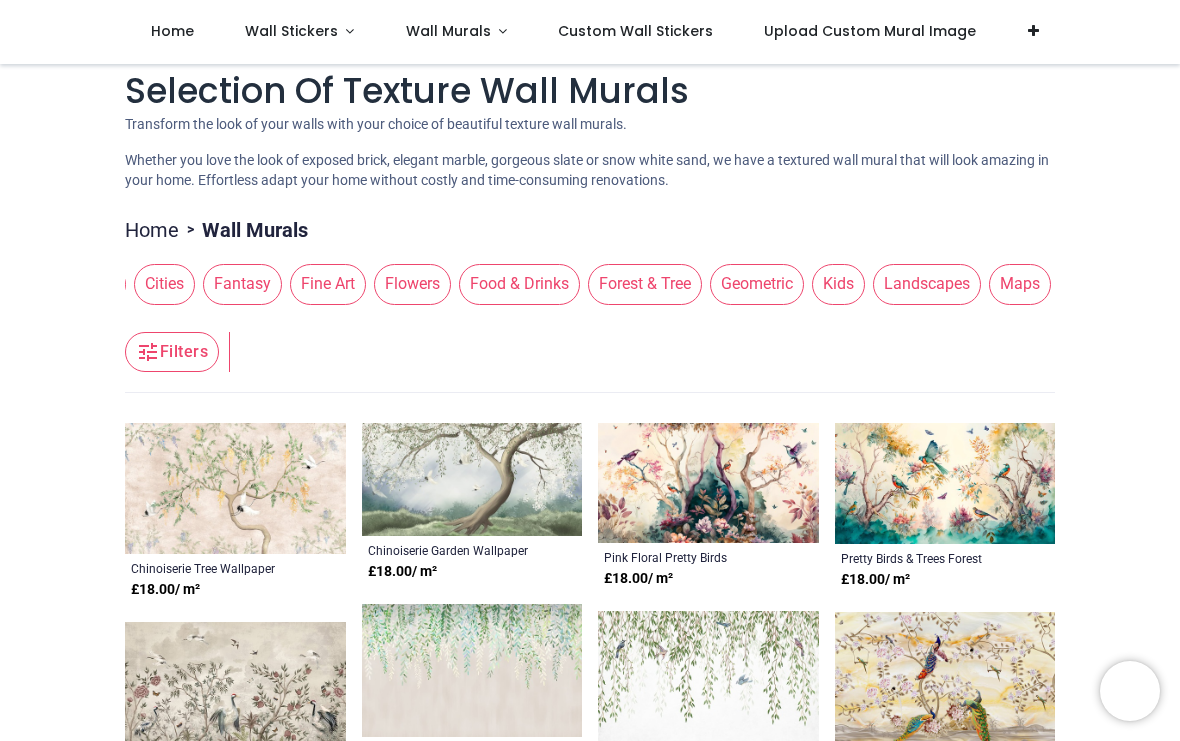 scroll, scrollTop: 0, scrollLeft: 612, axis: horizontal 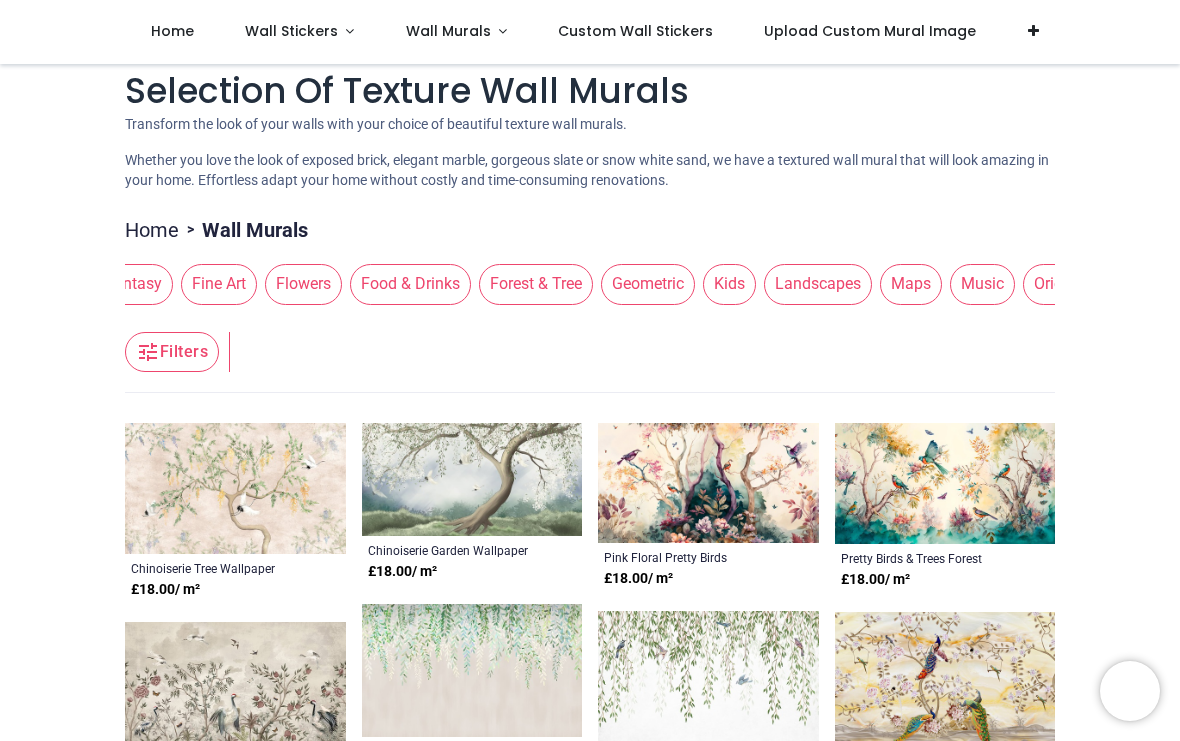 click on "Forest & Tree" at bounding box center [536, 284] 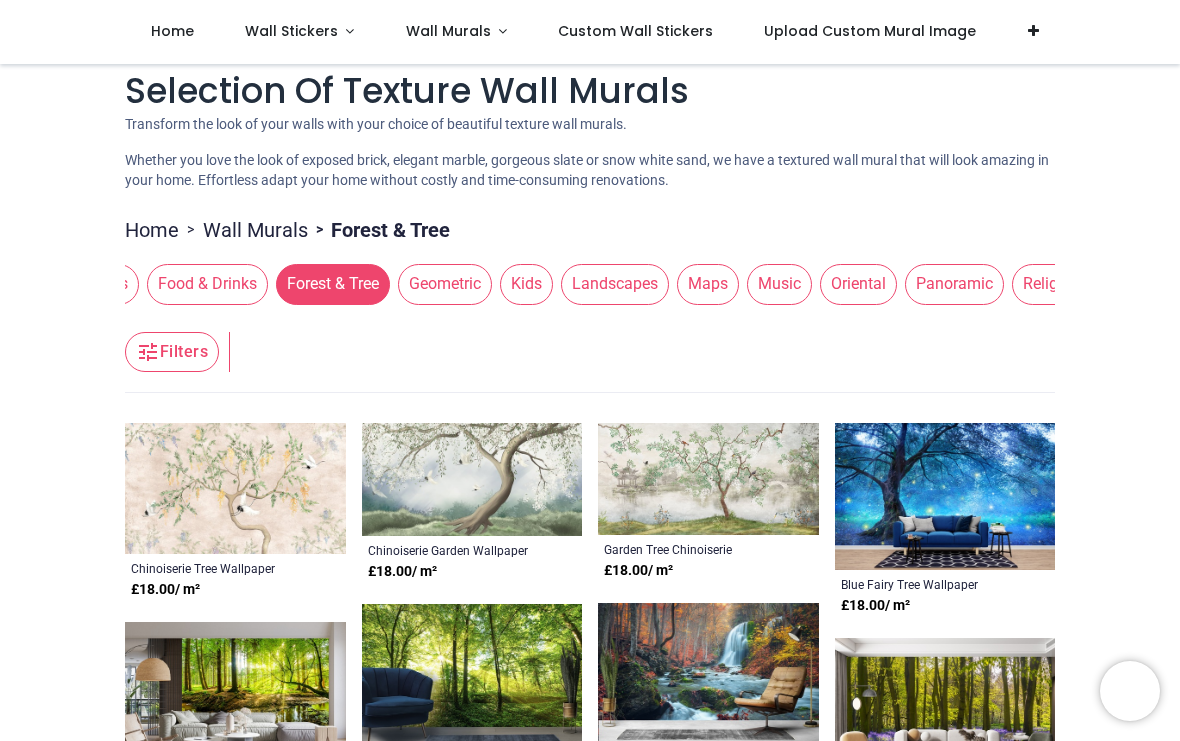 scroll, scrollTop: 0, scrollLeft: 821, axis: horizontal 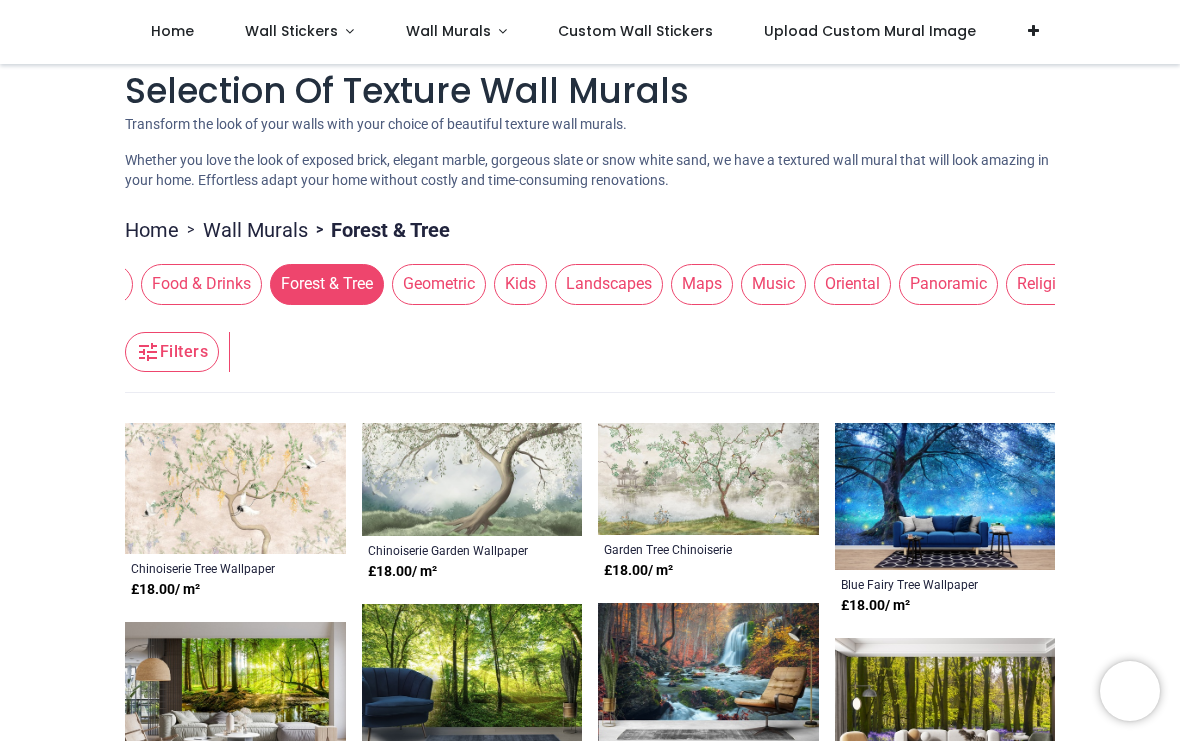 click on "Maps" at bounding box center [702, 284] 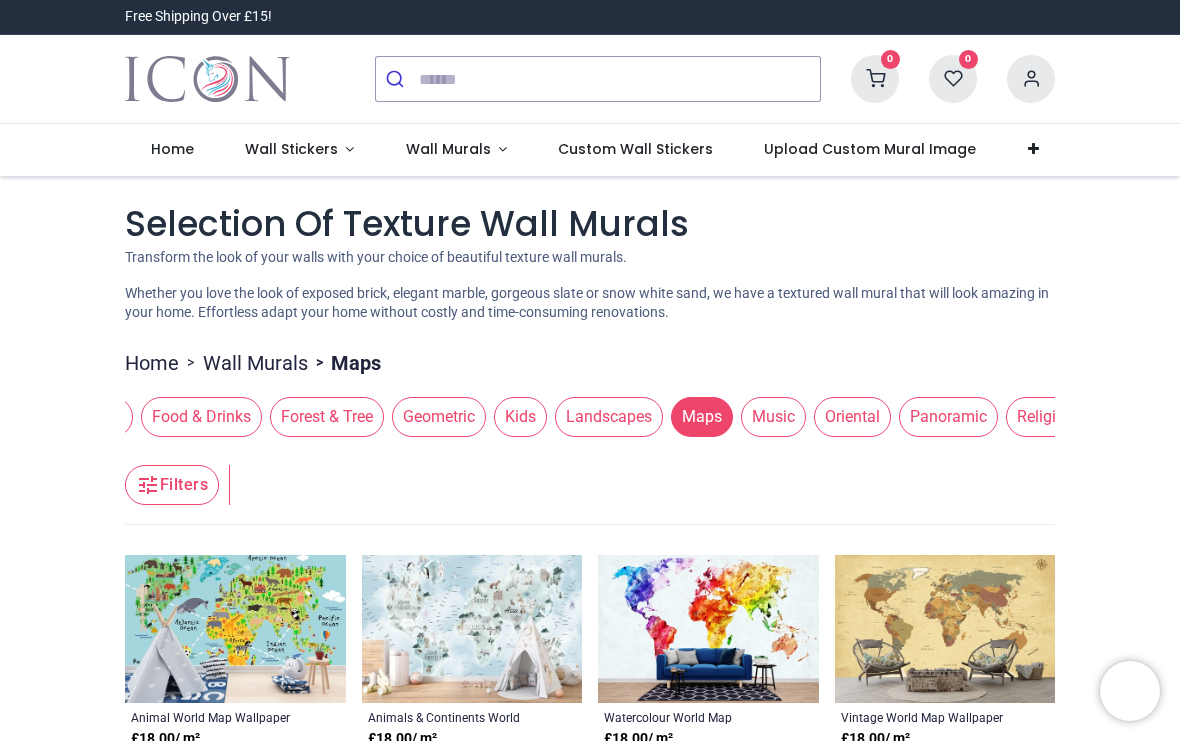 scroll, scrollTop: 0, scrollLeft: 0, axis: both 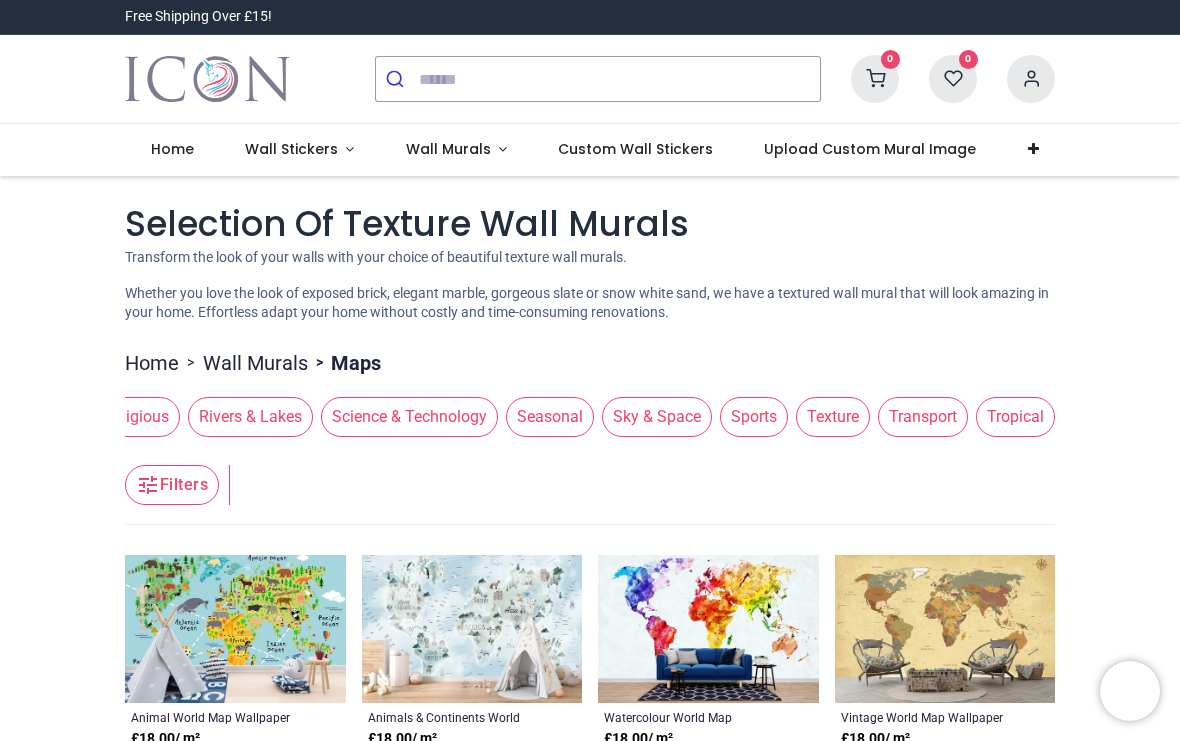 click on "Sky & Space" at bounding box center [657, 417] 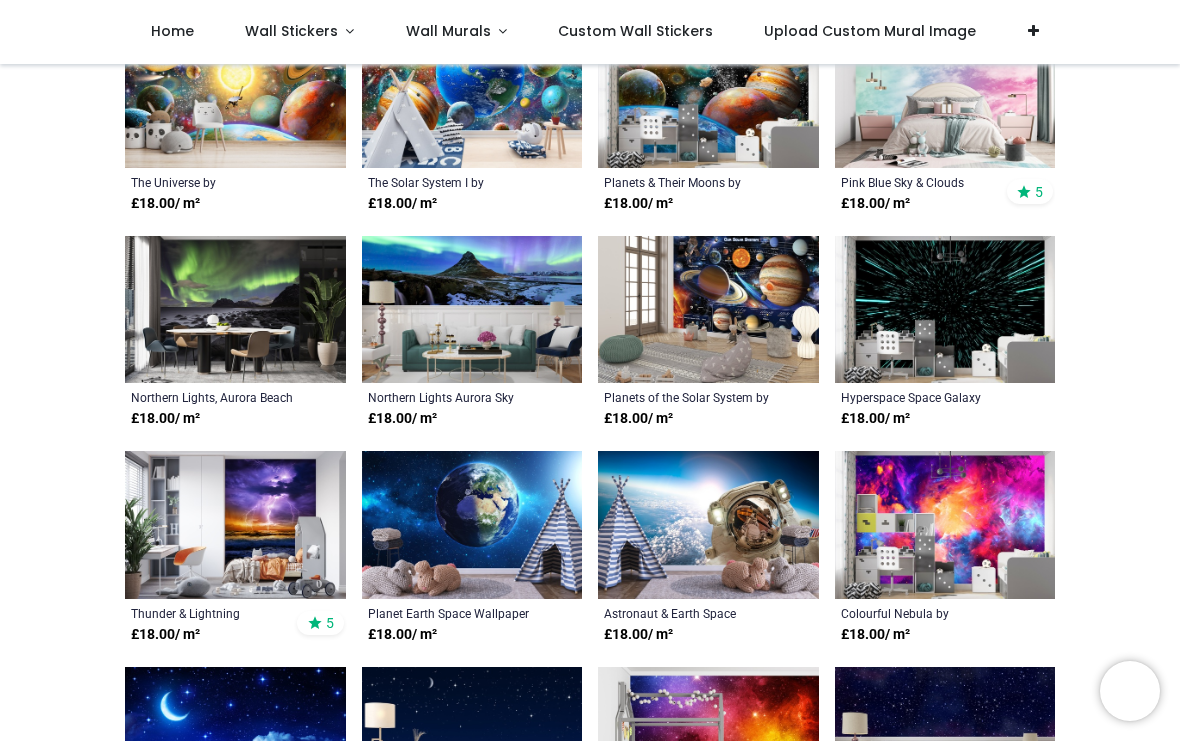 scroll, scrollTop: 1054, scrollLeft: 0, axis: vertical 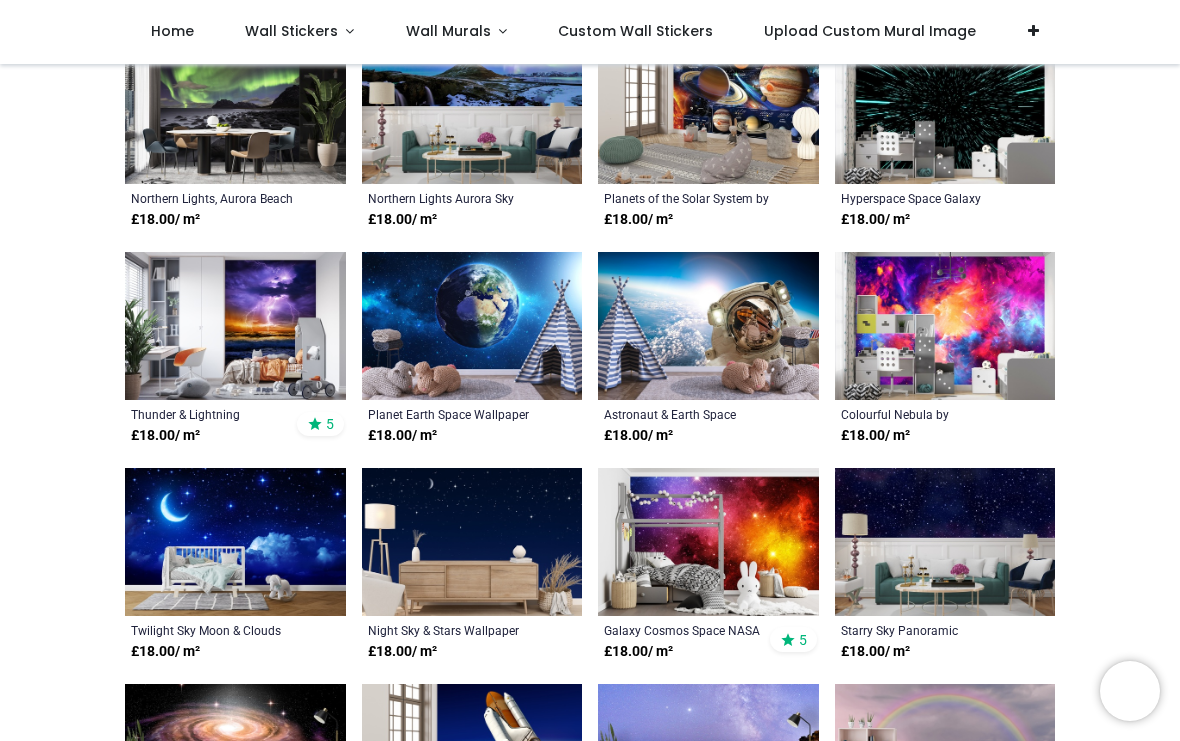 click at bounding box center (472, 542) 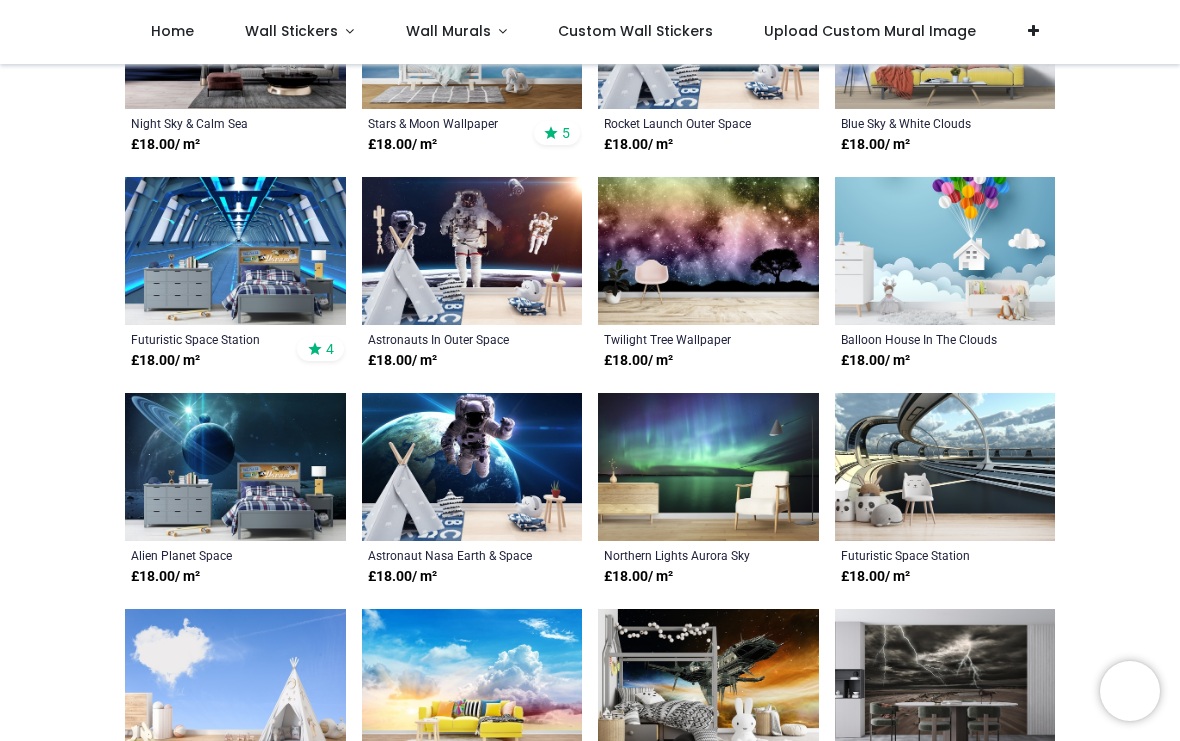 scroll, scrollTop: 2901, scrollLeft: 0, axis: vertical 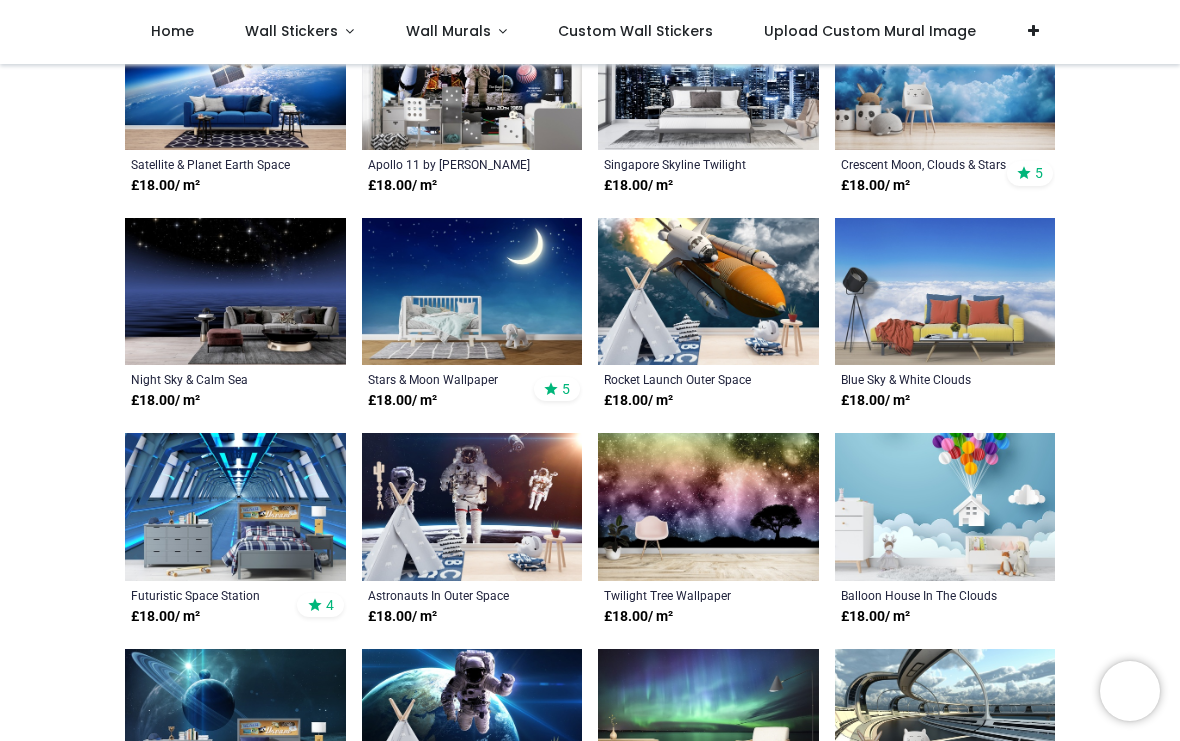 click at bounding box center [708, 507] 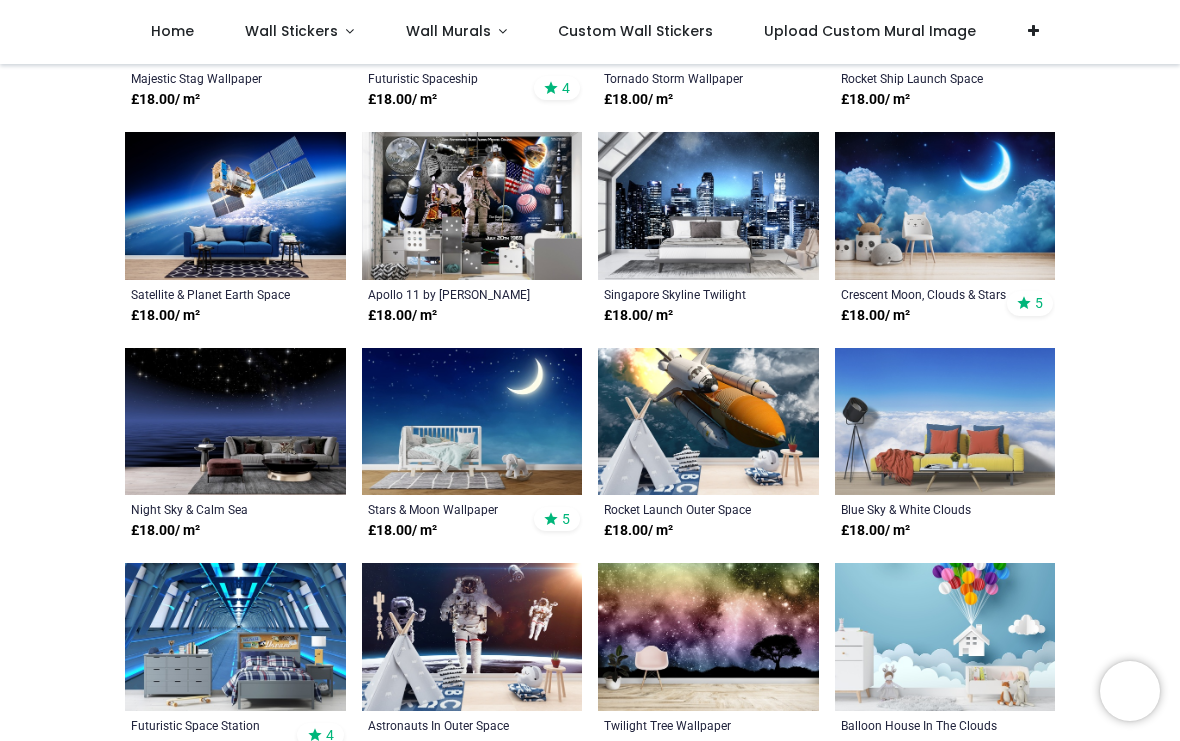 scroll, scrollTop: 2050, scrollLeft: 0, axis: vertical 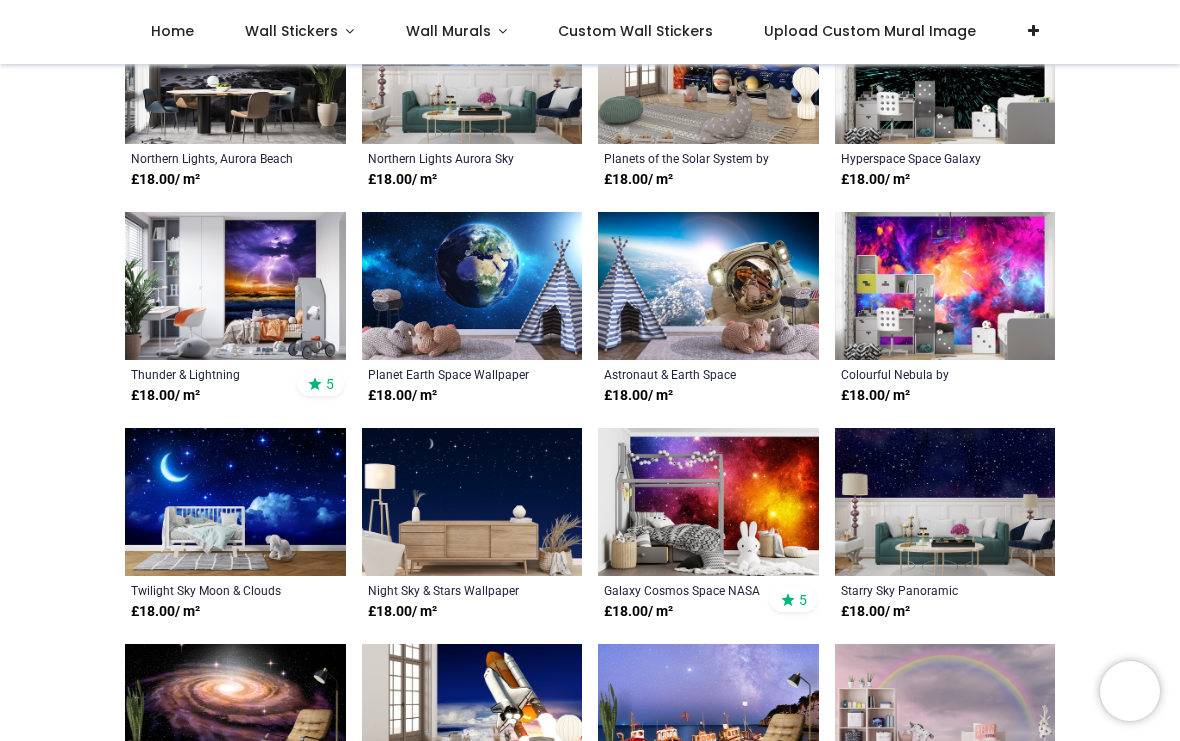 click at bounding box center [945, 286] 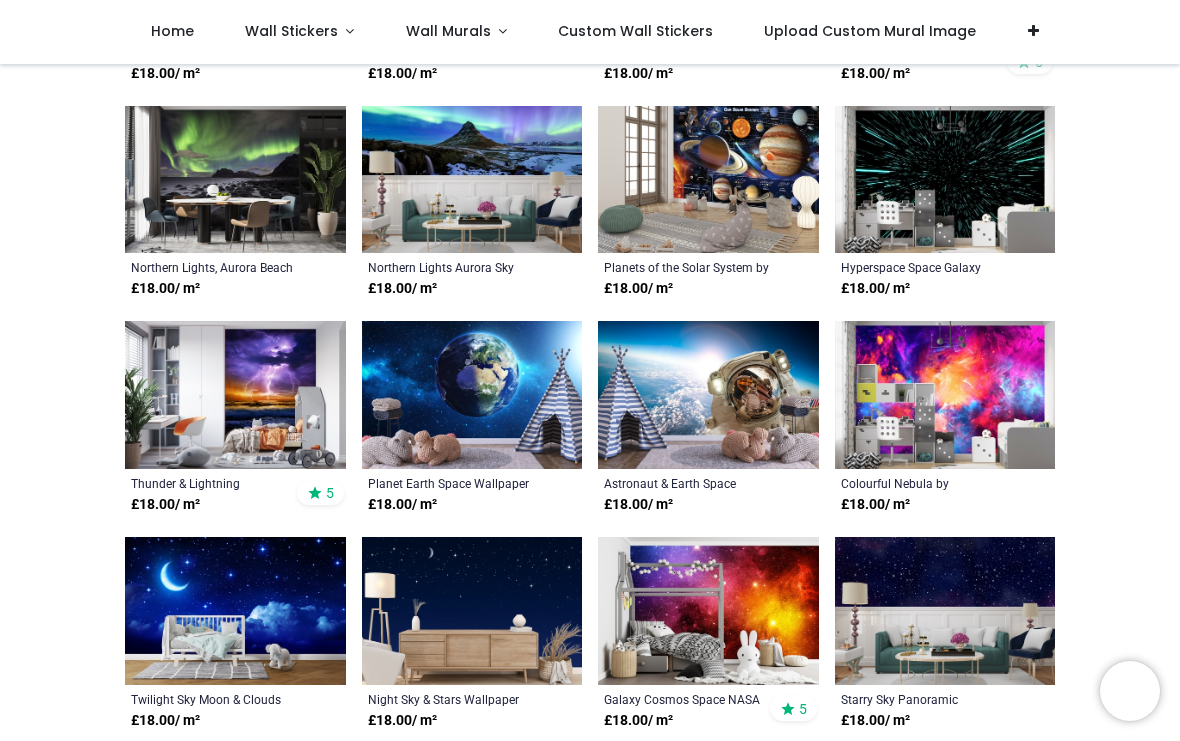 scroll, scrollTop: 775, scrollLeft: 0, axis: vertical 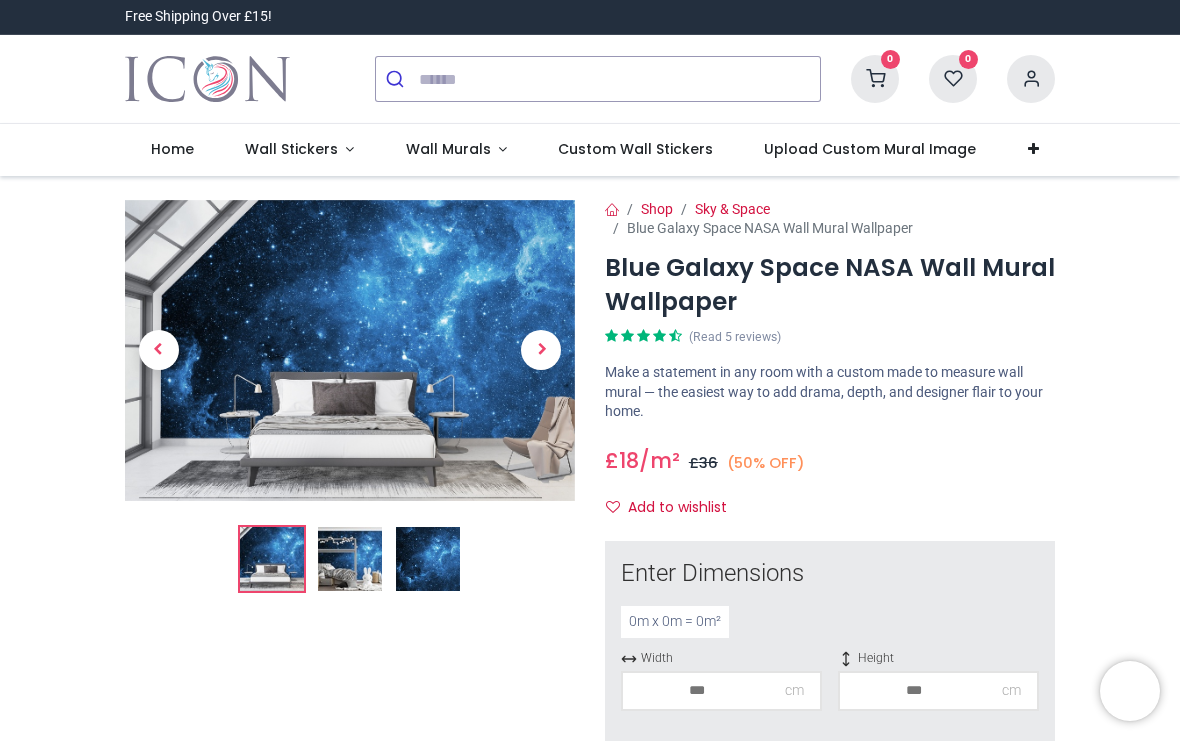 click at bounding box center [350, 559] 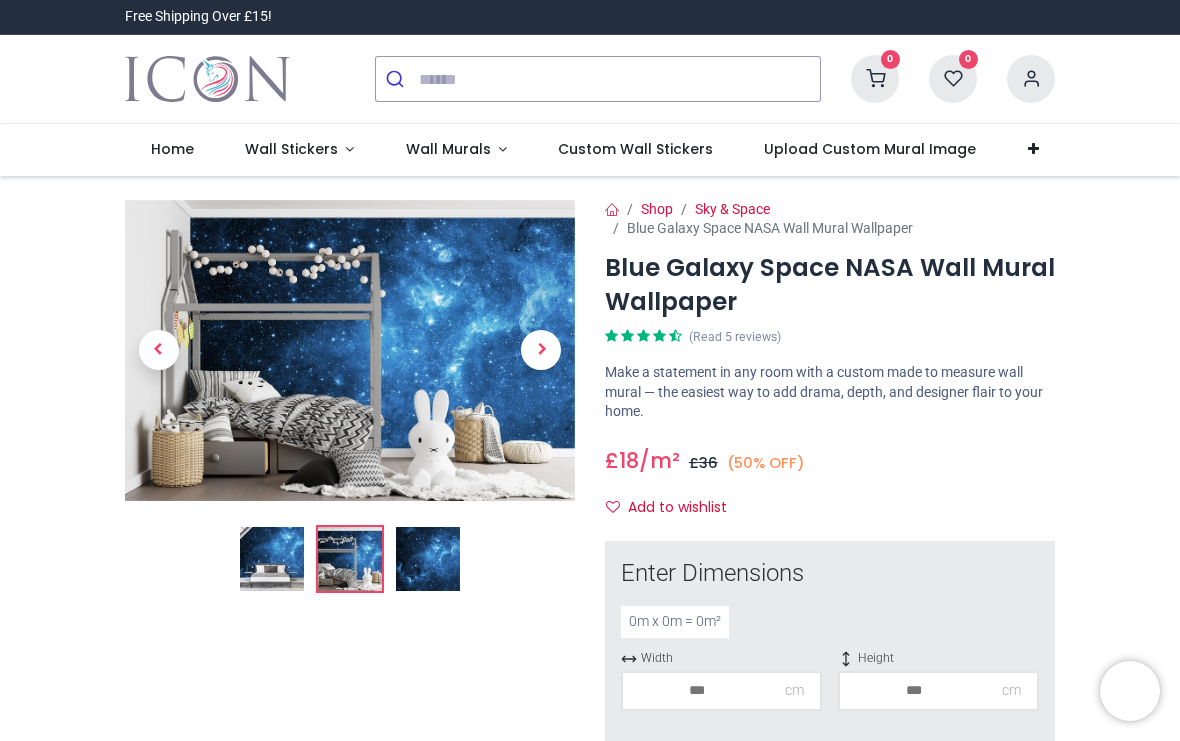 click at bounding box center (428, 559) 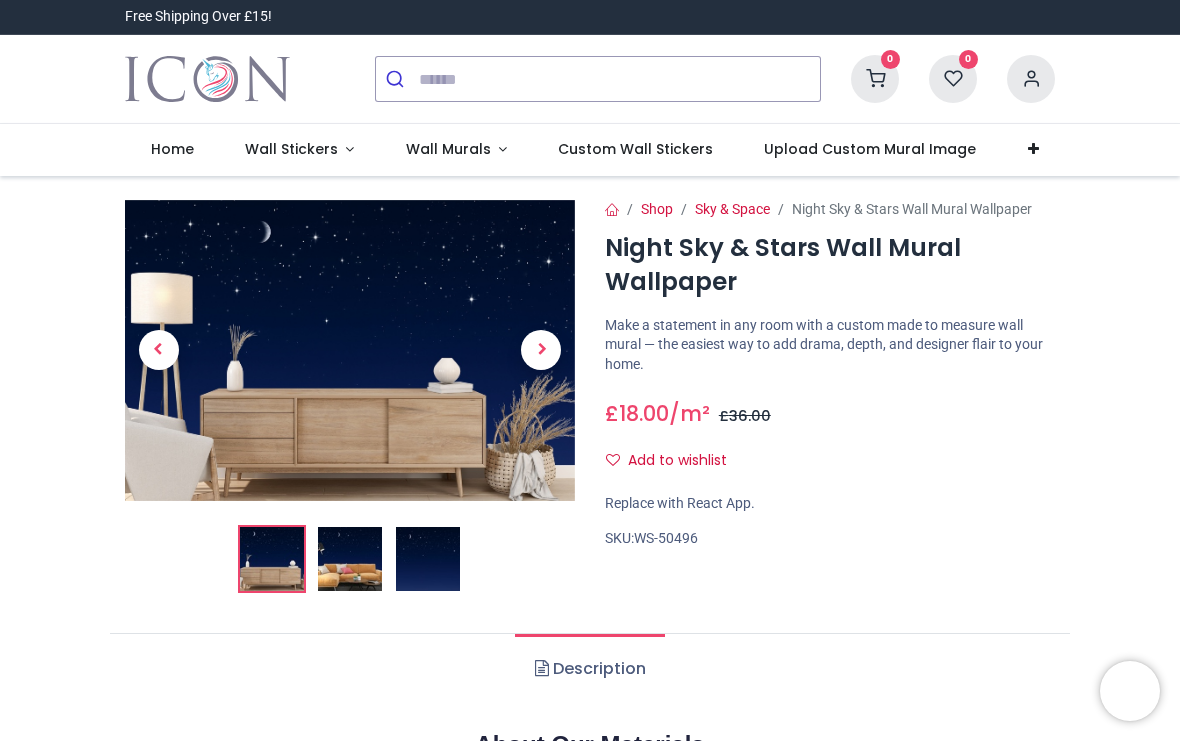 scroll, scrollTop: 0, scrollLeft: 0, axis: both 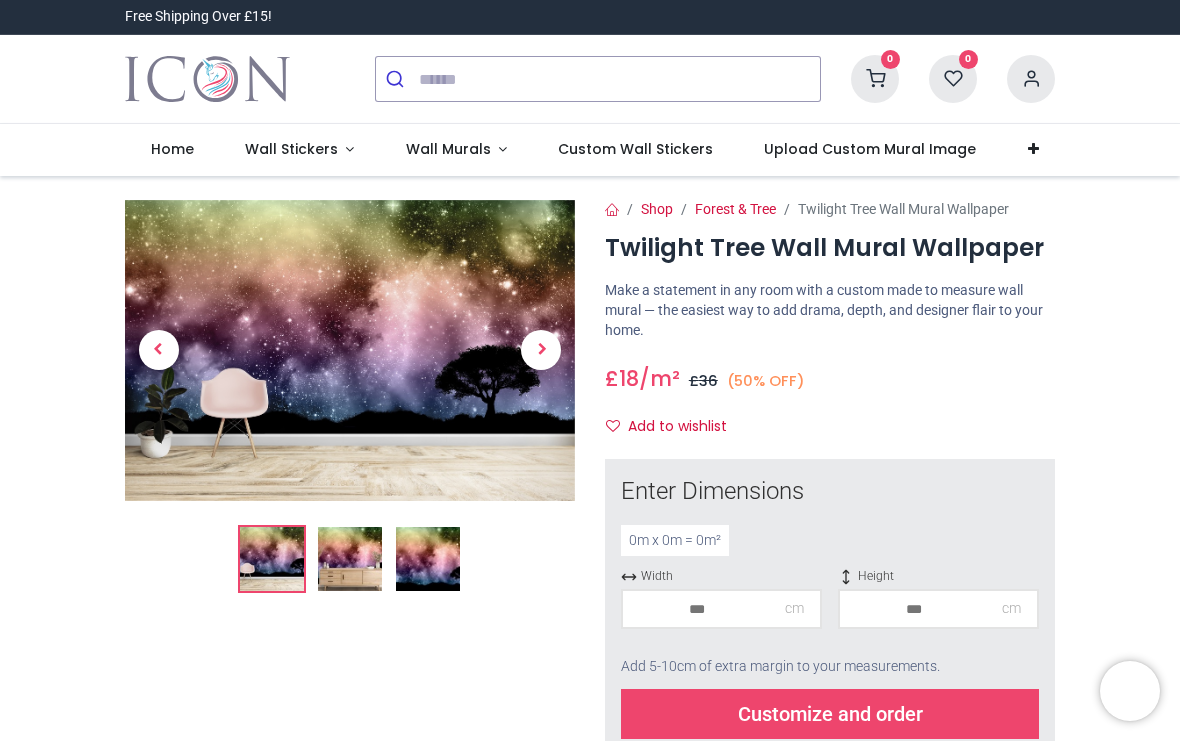 click at bounding box center [350, 559] 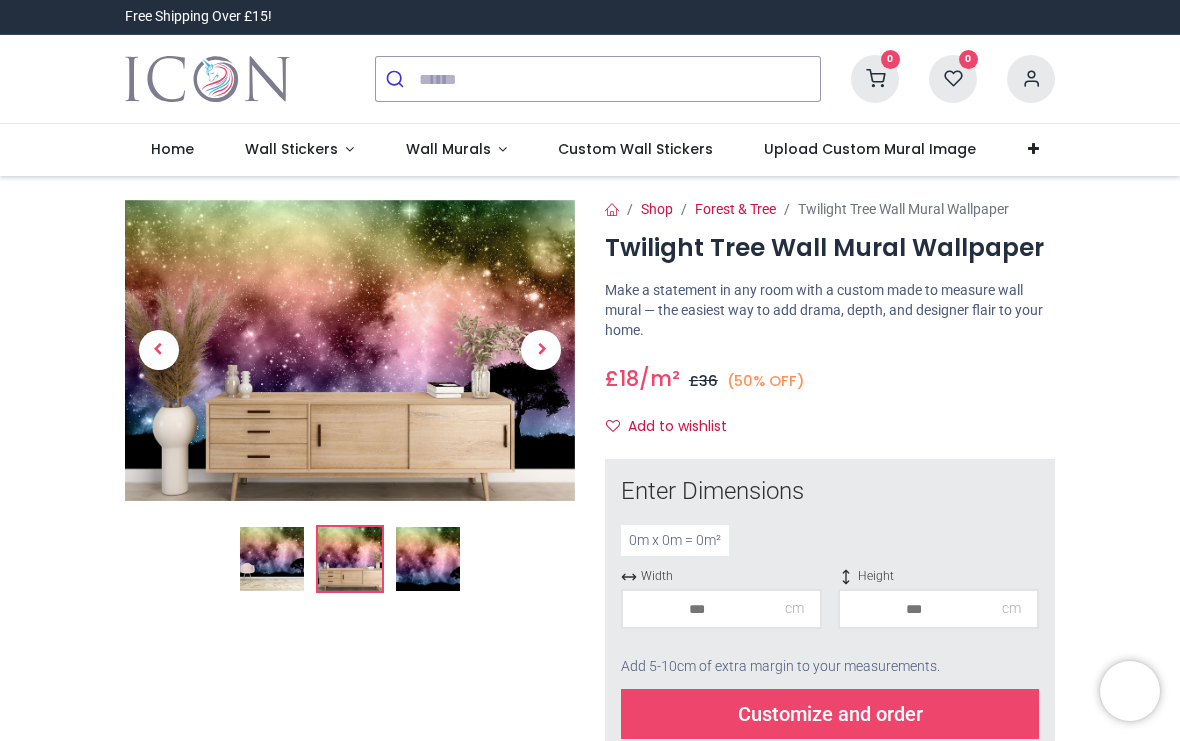 click at bounding box center [428, 559] 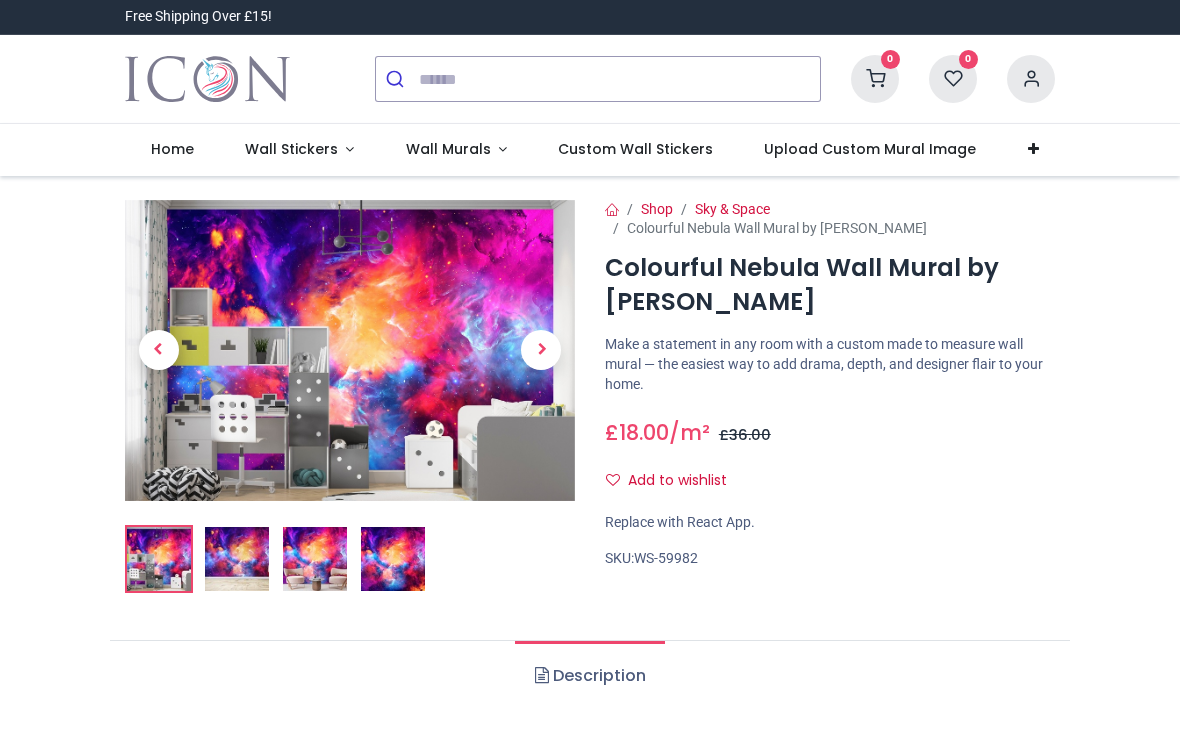 scroll, scrollTop: 0, scrollLeft: 0, axis: both 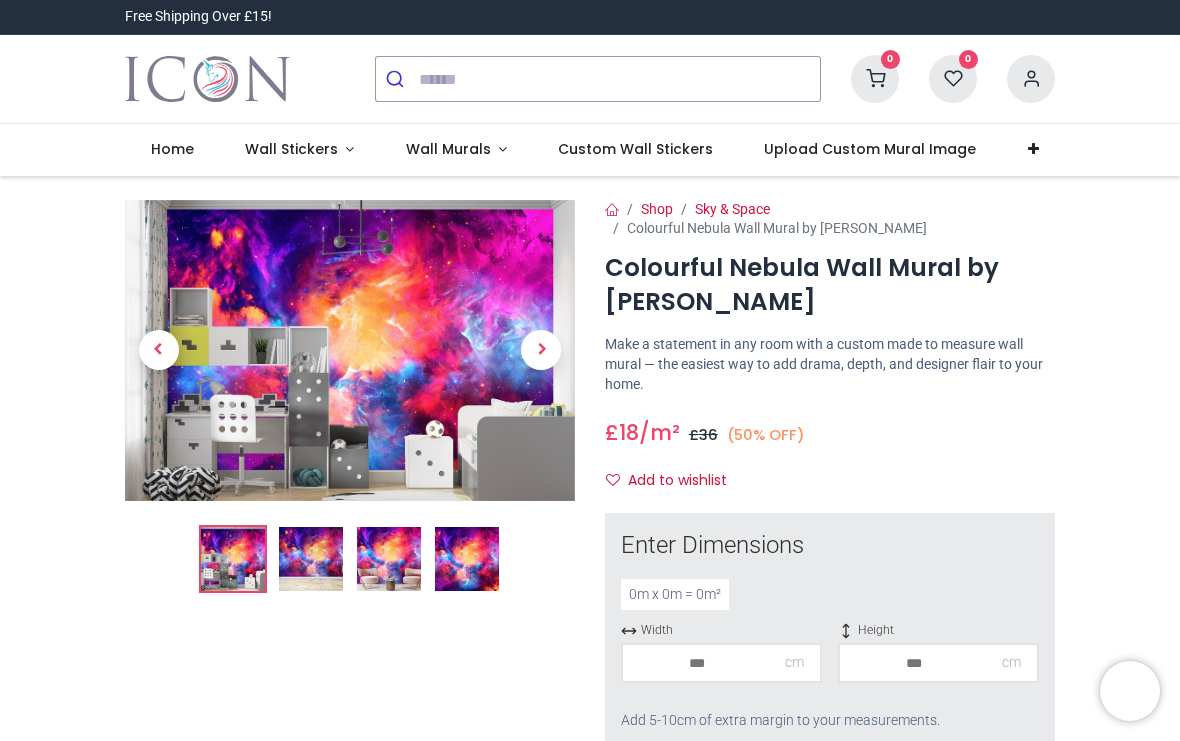 click at bounding box center (389, 559) 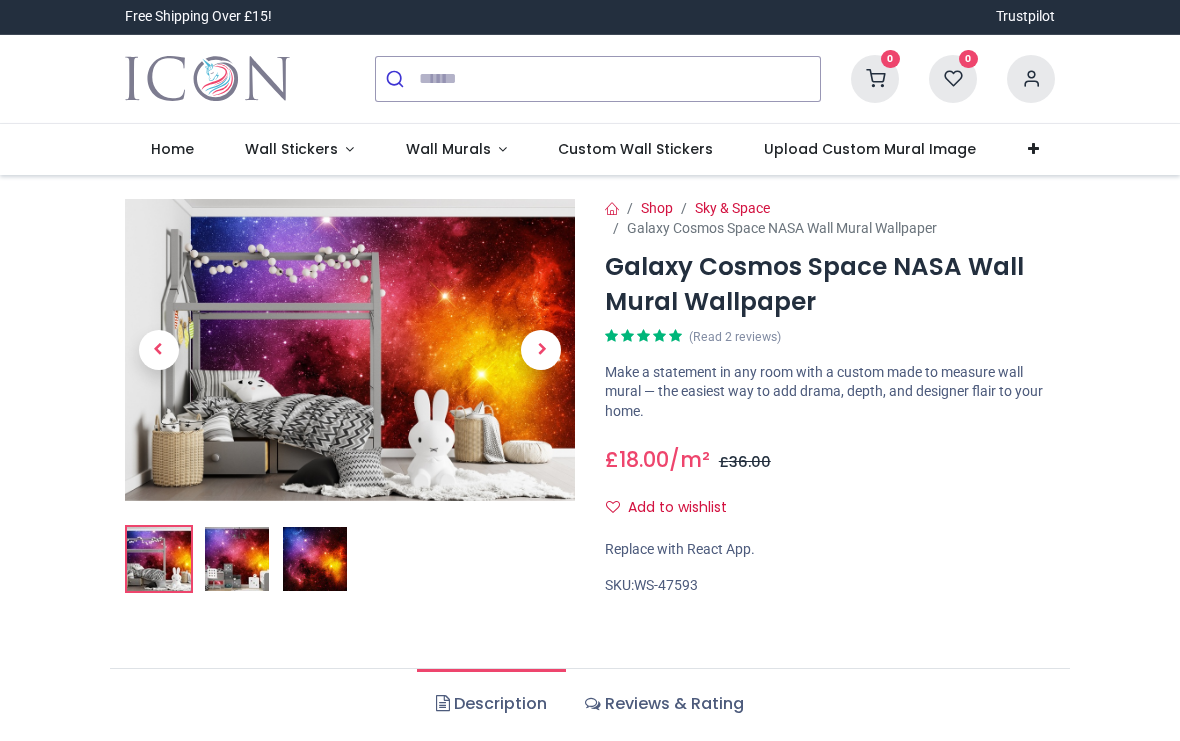 scroll, scrollTop: 0, scrollLeft: 0, axis: both 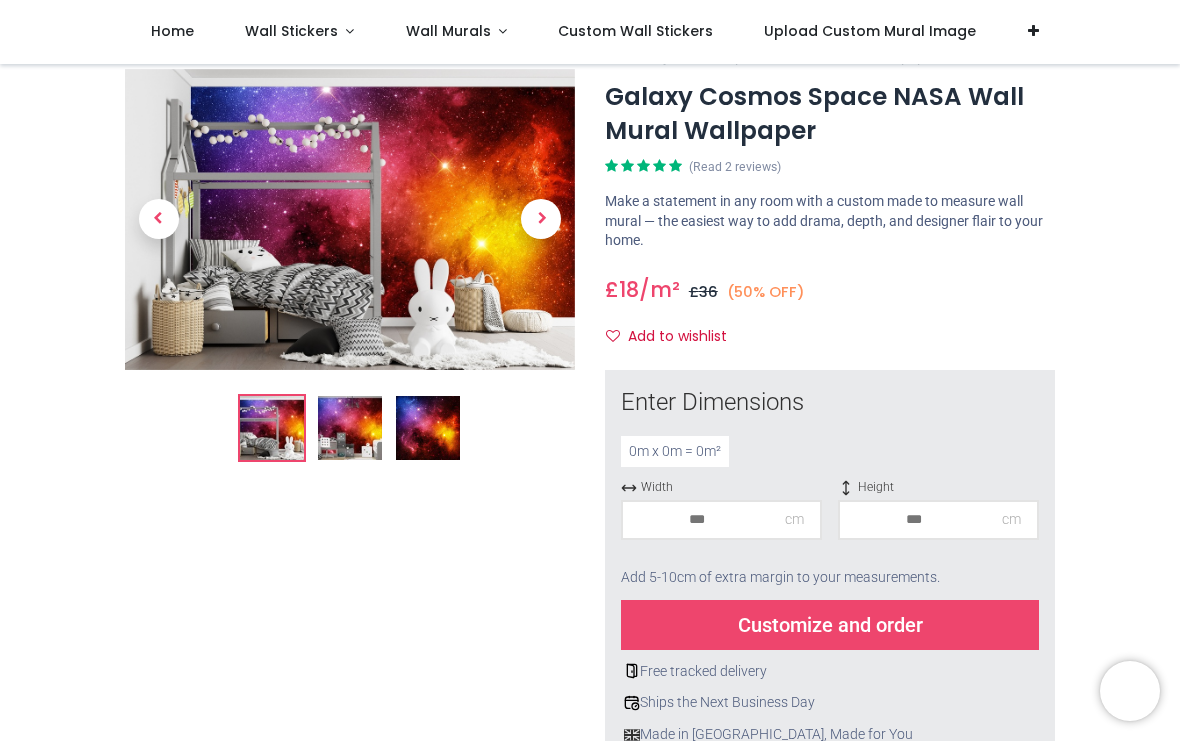 click at bounding box center [428, 428] 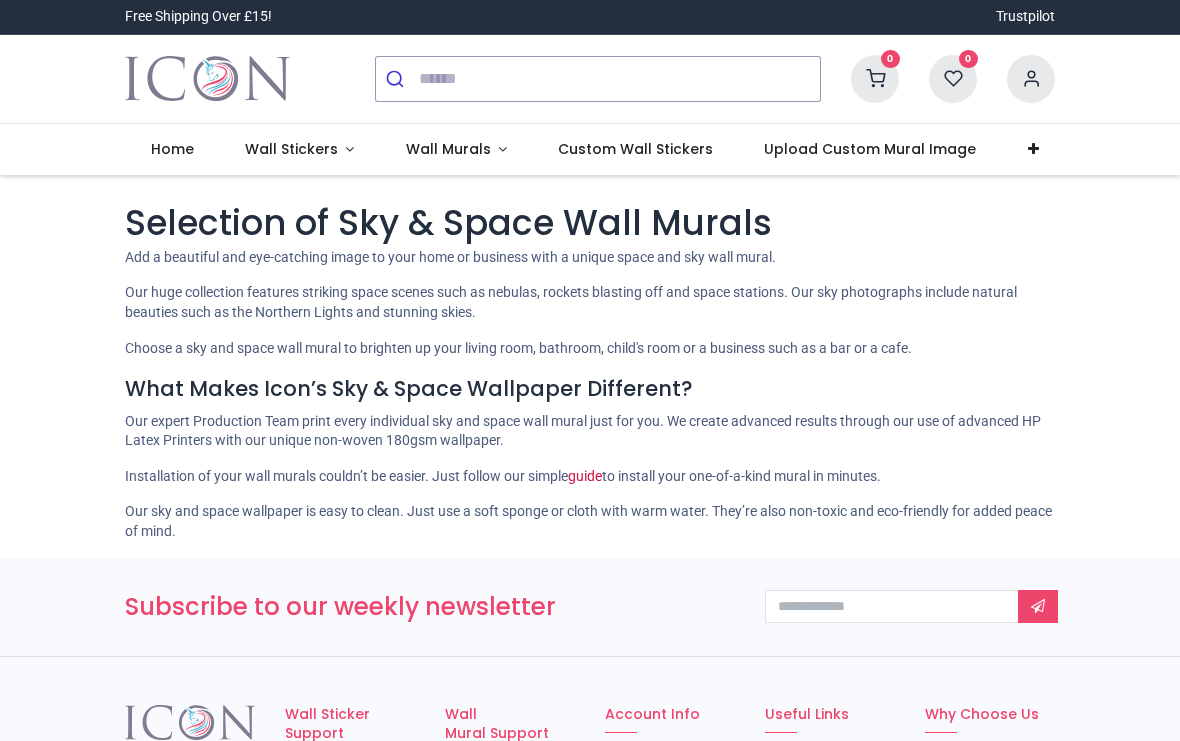 scroll, scrollTop: 0, scrollLeft: 0, axis: both 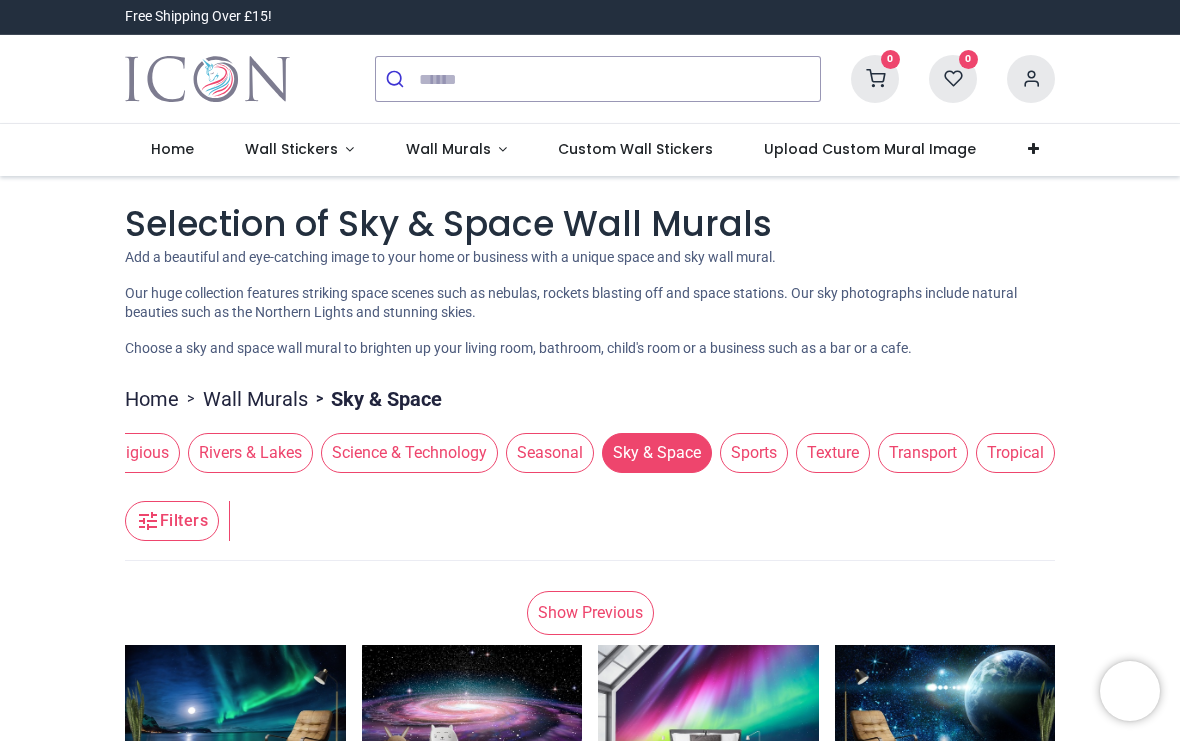 click on "Texture" at bounding box center (833, 453) 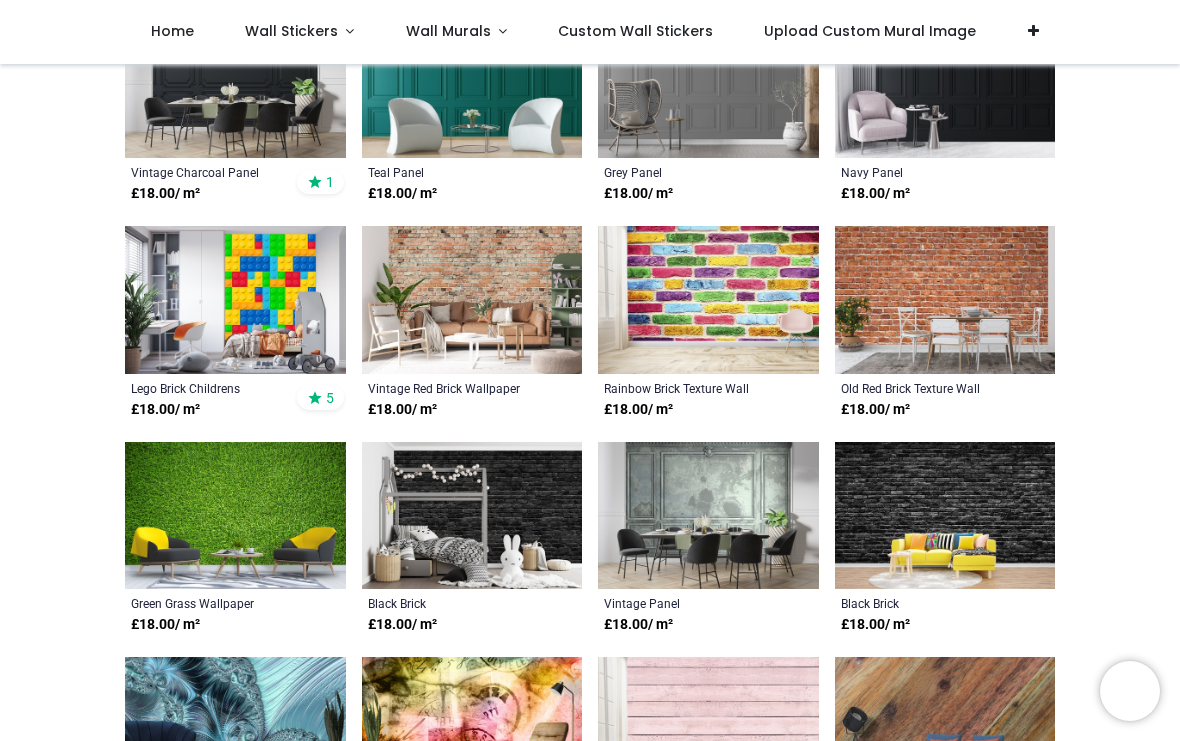 scroll, scrollTop: 1207, scrollLeft: 0, axis: vertical 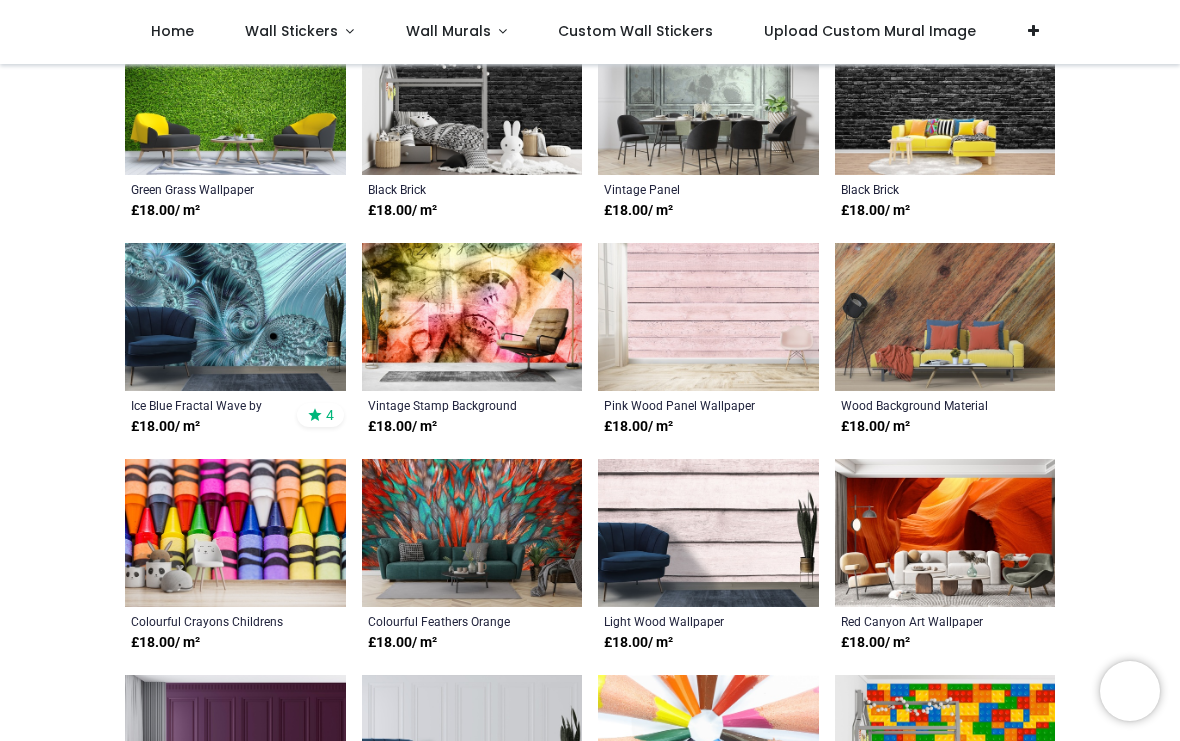 click at bounding box center [472, 317] 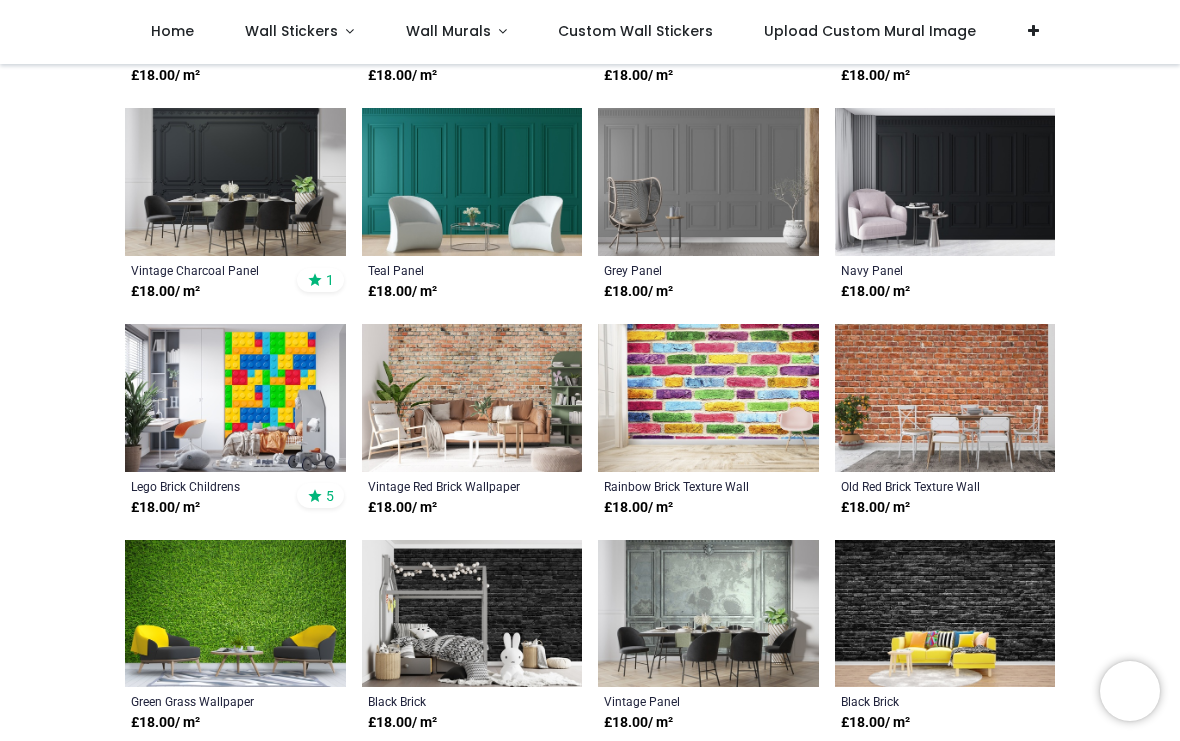 scroll, scrollTop: 964, scrollLeft: 0, axis: vertical 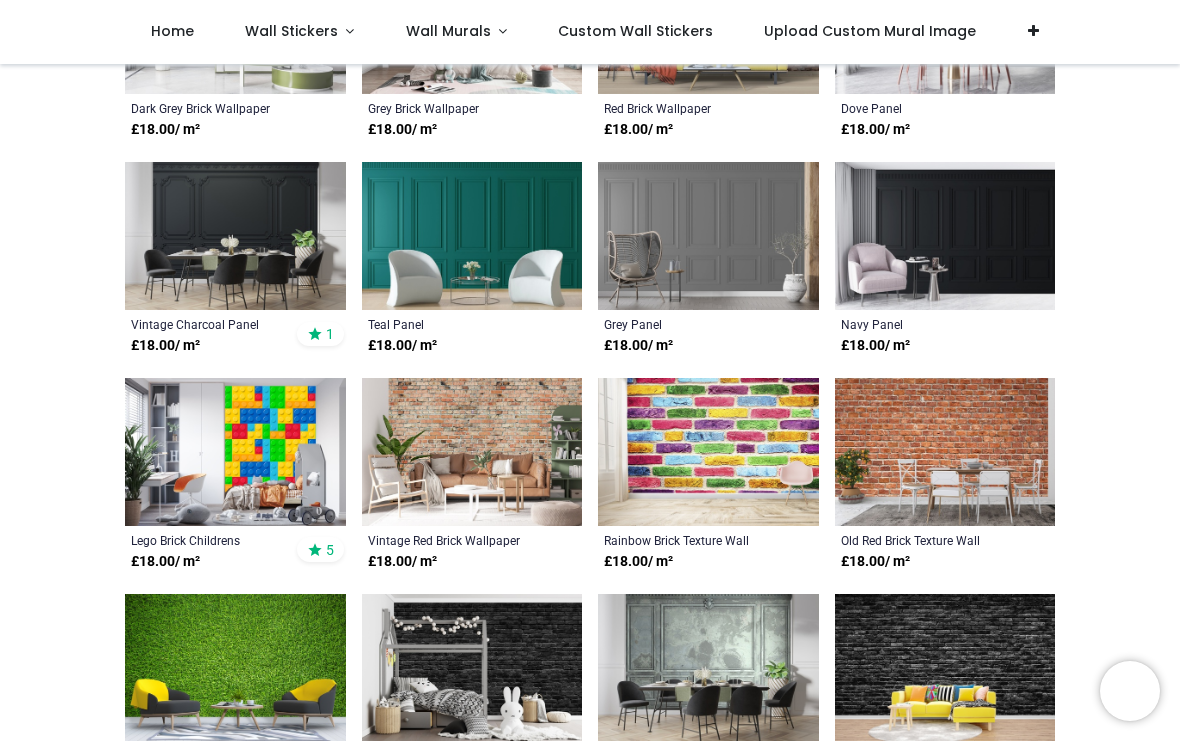click at bounding box center [472, 452] 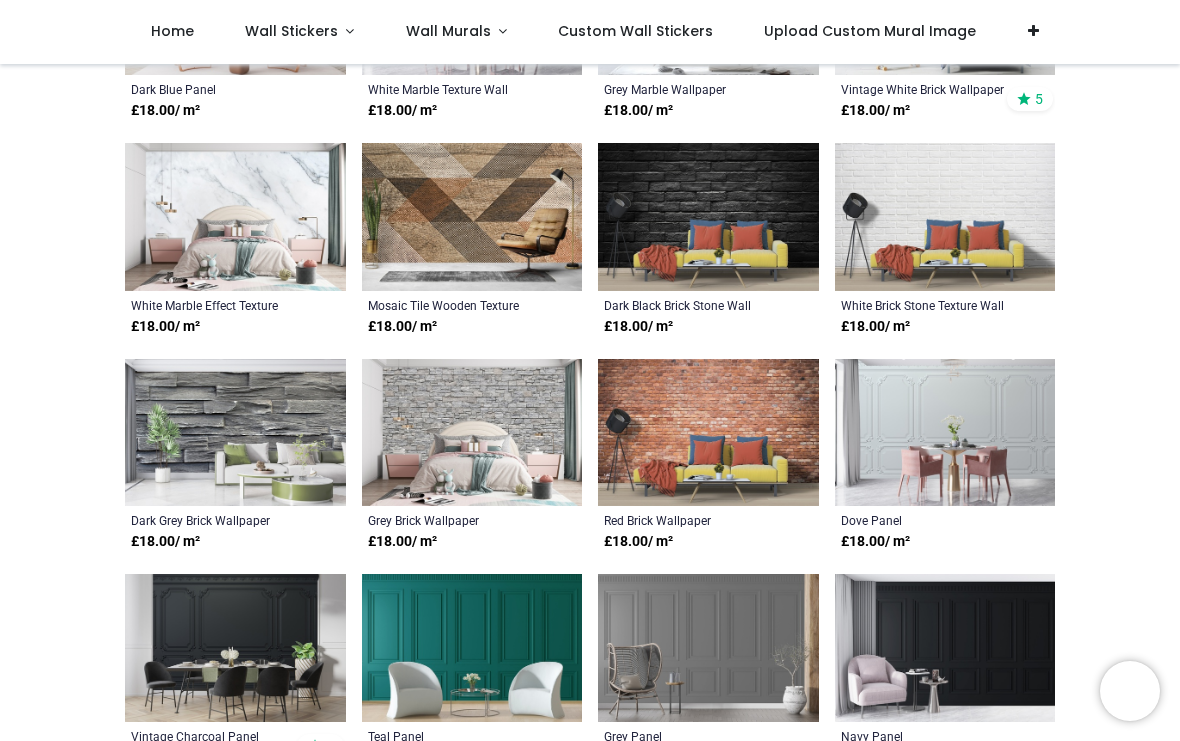 scroll, scrollTop: 552, scrollLeft: 0, axis: vertical 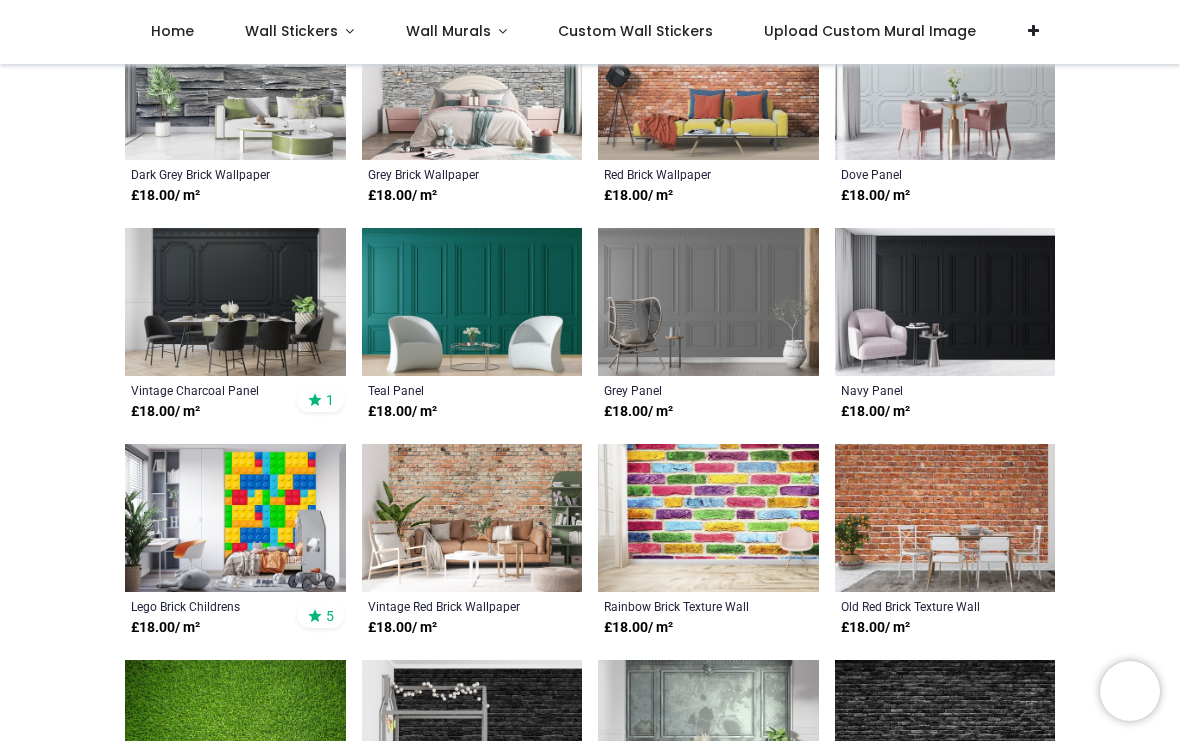 click at bounding box center (945, 518) 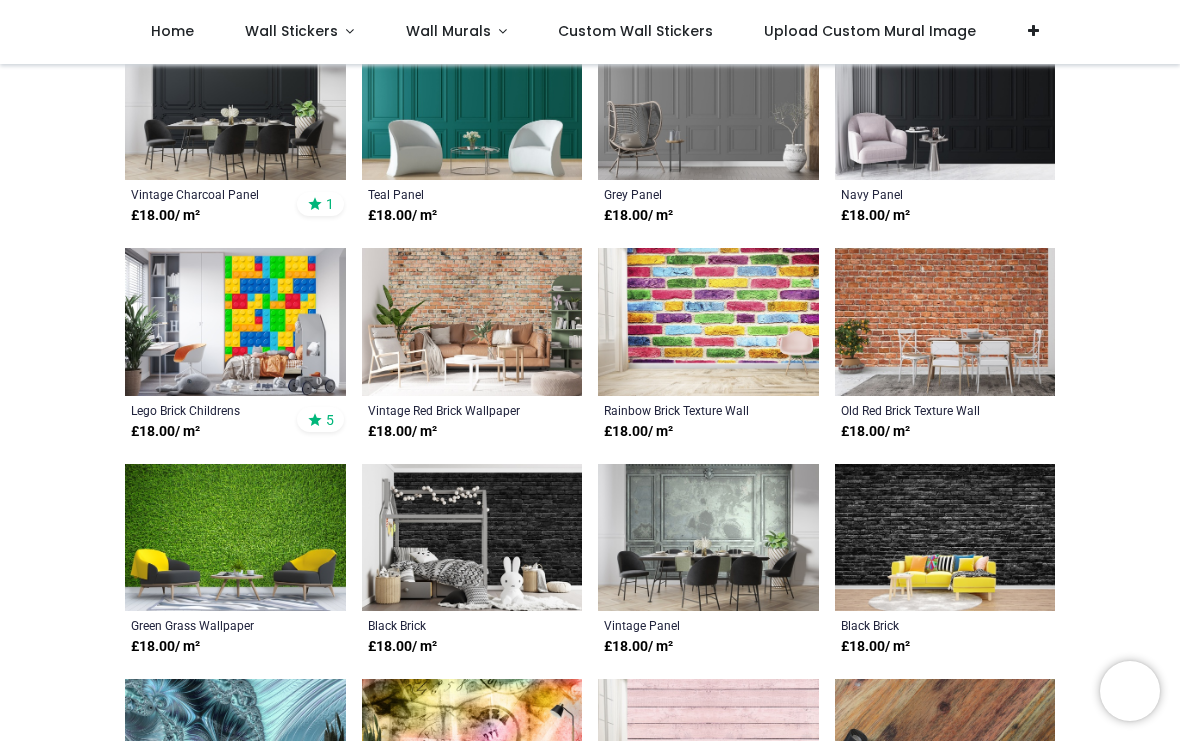 scroll, scrollTop: 1206, scrollLeft: 0, axis: vertical 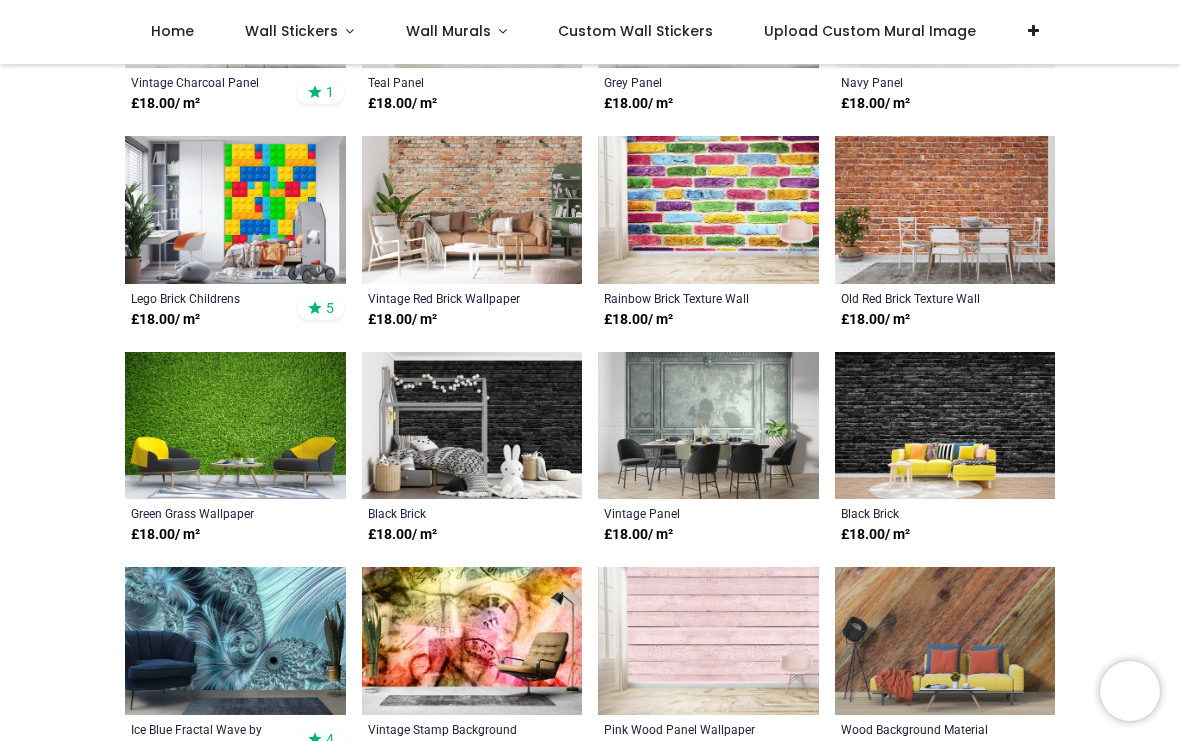 click at bounding box center [235, 641] 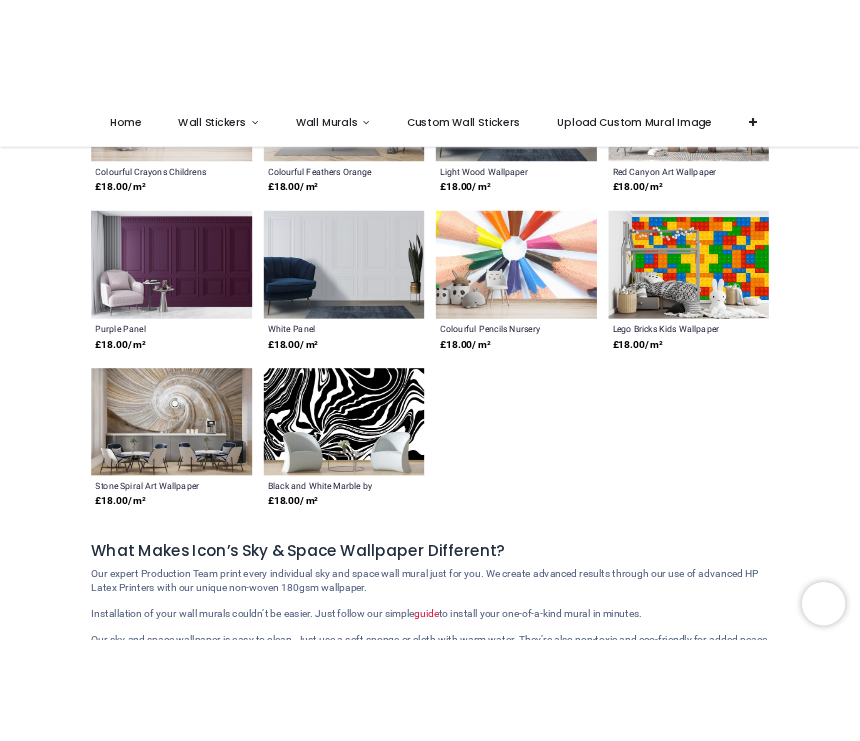 scroll, scrollTop: 2054, scrollLeft: 0, axis: vertical 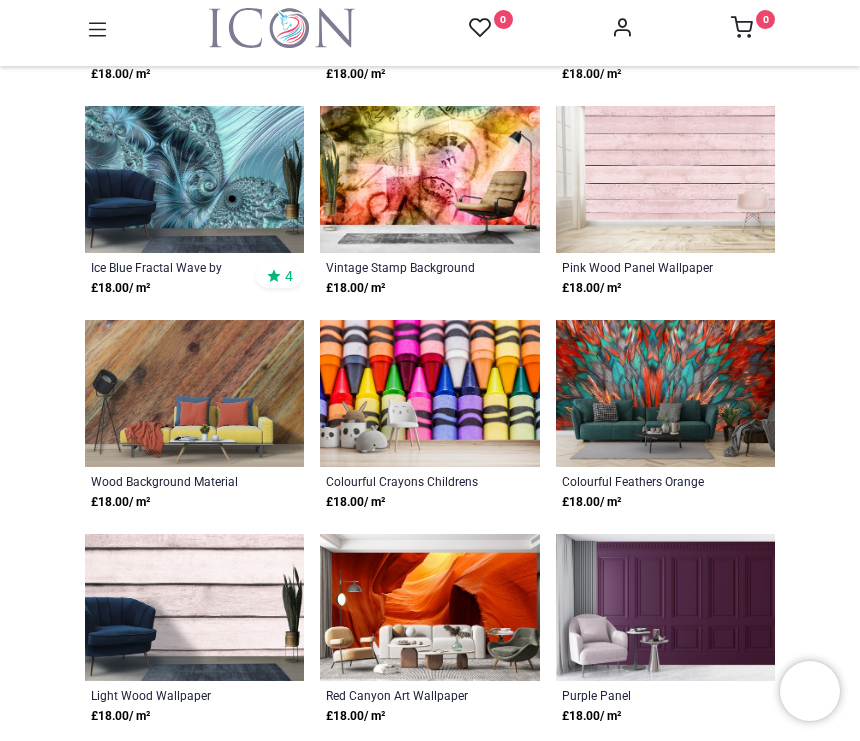 click on "Pricelist :
Public Pricelist
Public Pricelist
Selection of Sky & Space Wall Murals
>" at bounding box center [430, -295] 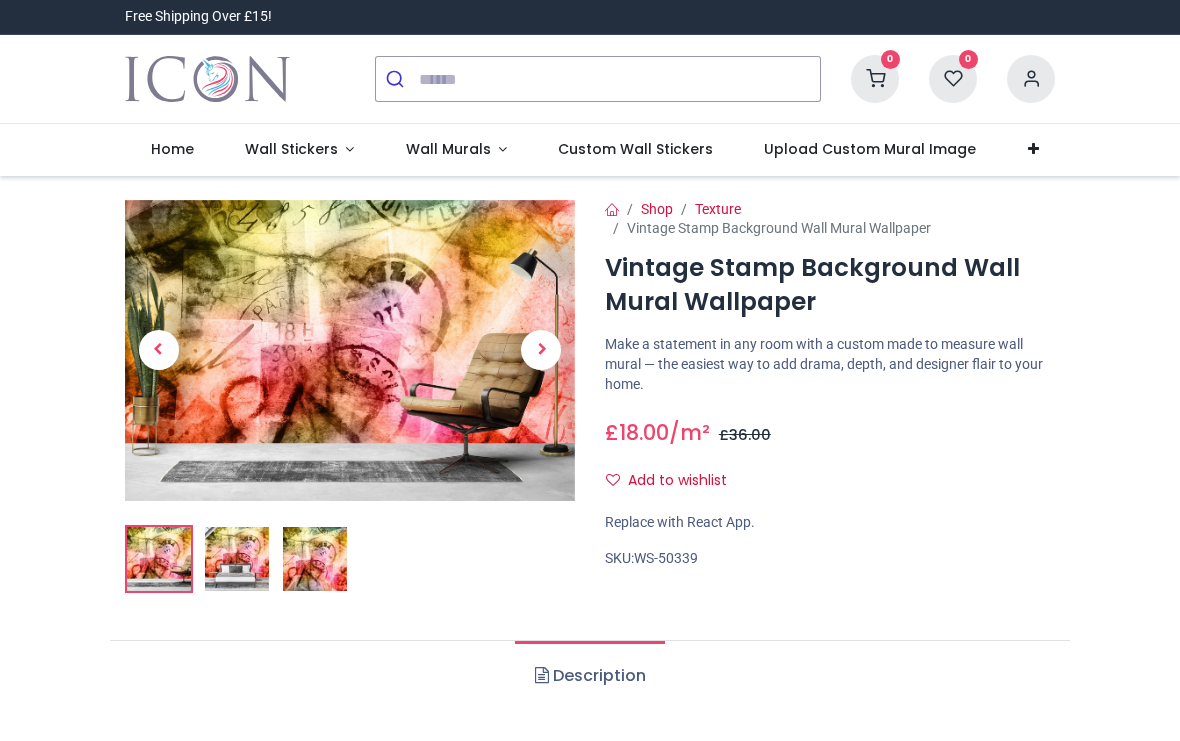 scroll, scrollTop: 0, scrollLeft: 0, axis: both 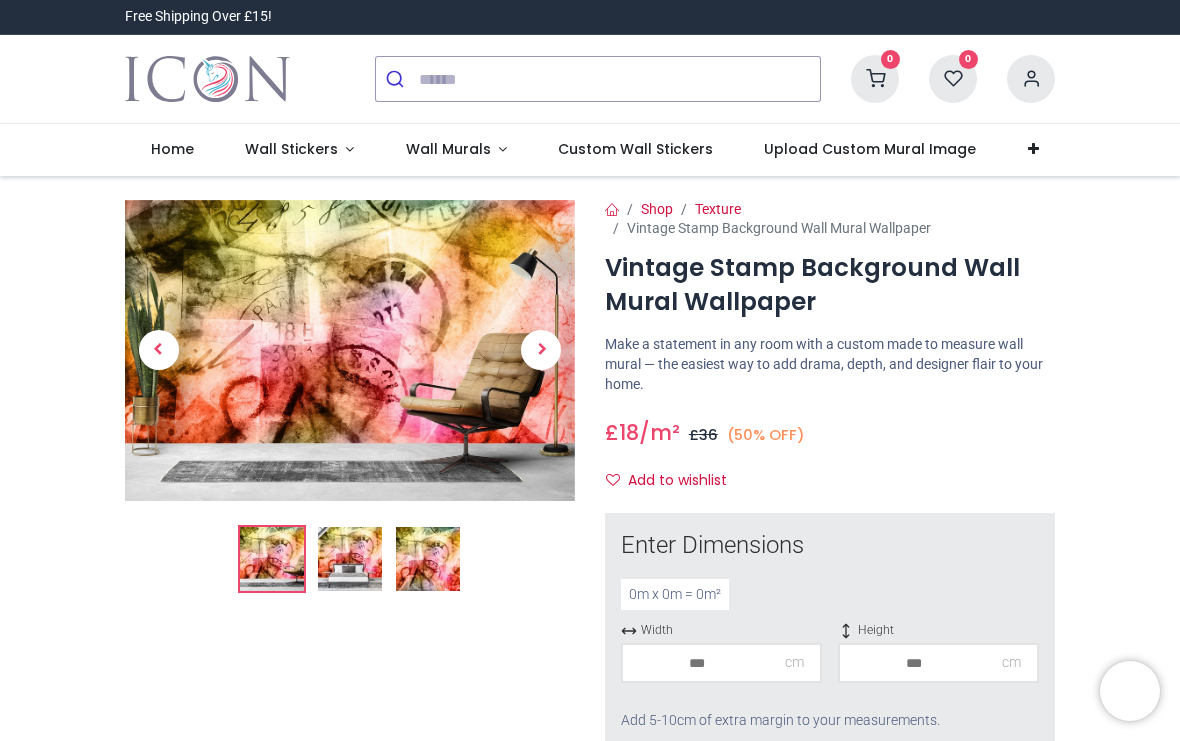 click at bounding box center [350, 559] 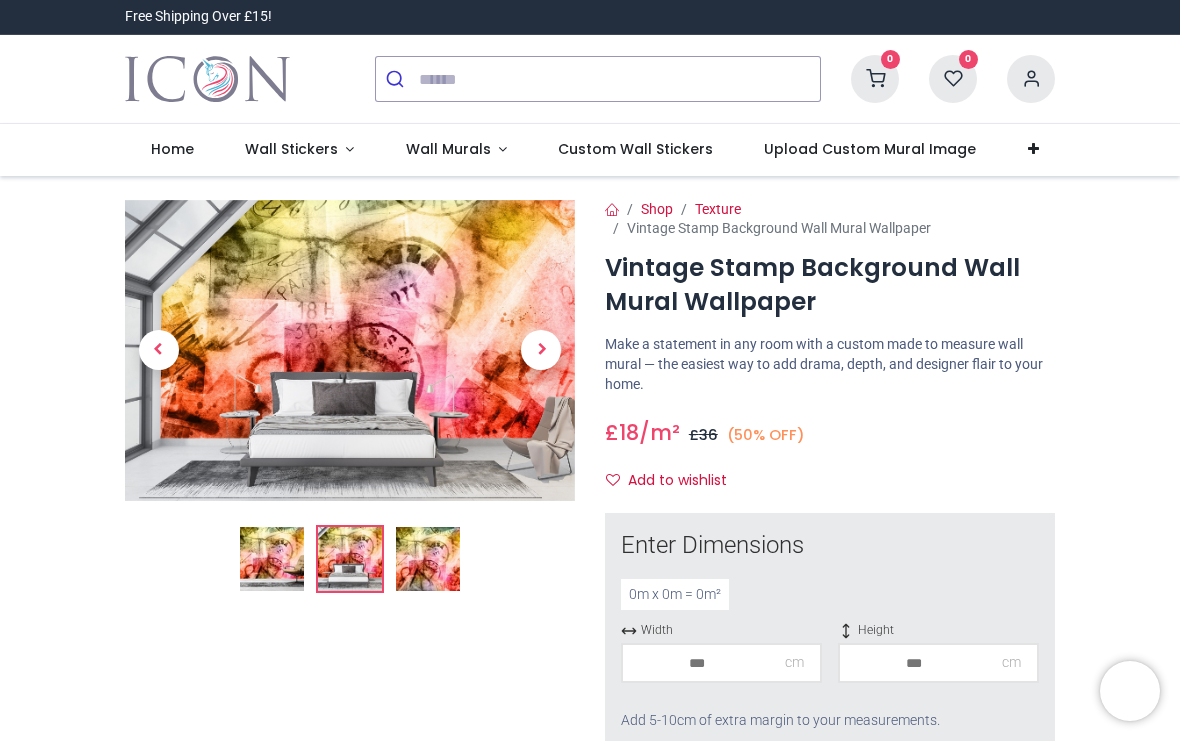 click at bounding box center [350, 350] 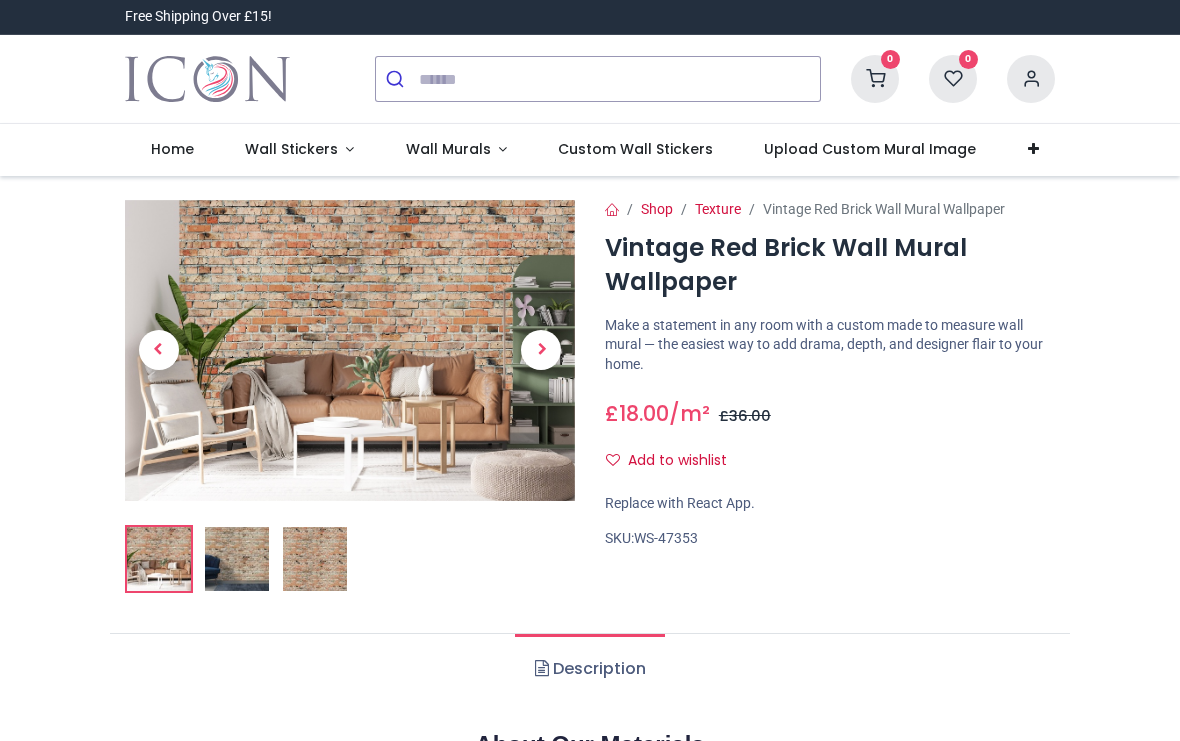 scroll, scrollTop: 0, scrollLeft: 0, axis: both 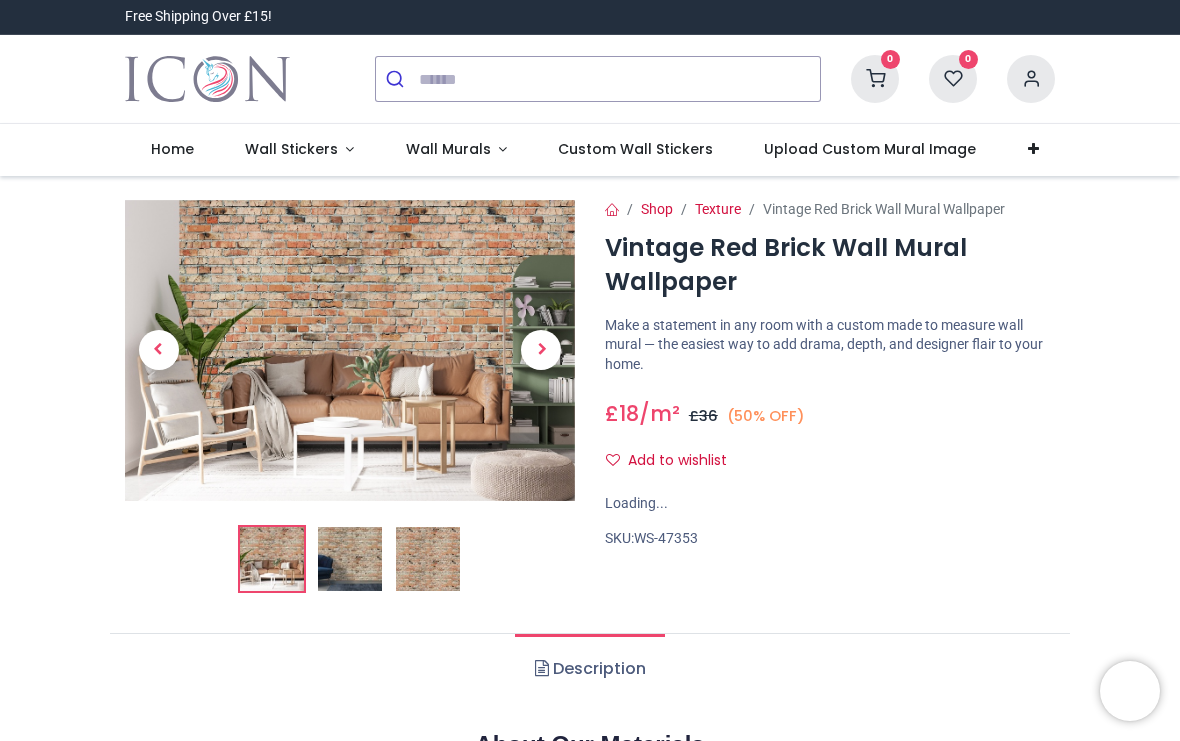 click at bounding box center [428, 559] 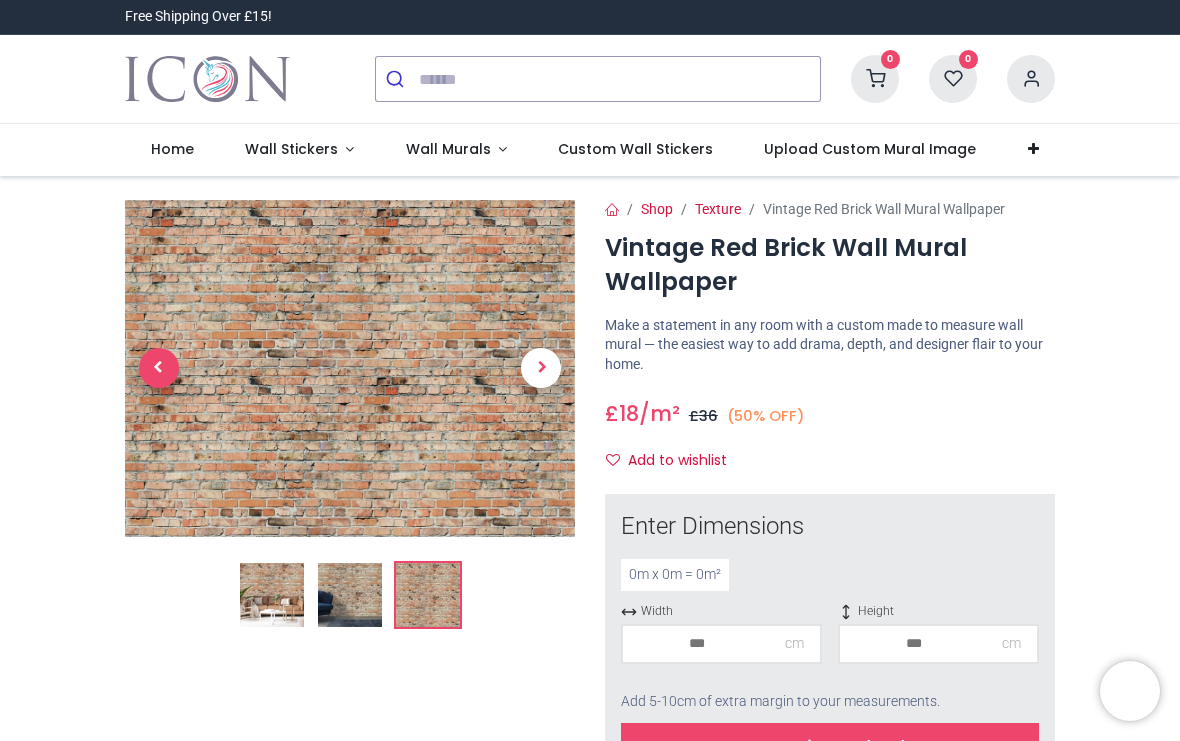 click at bounding box center [159, 368] 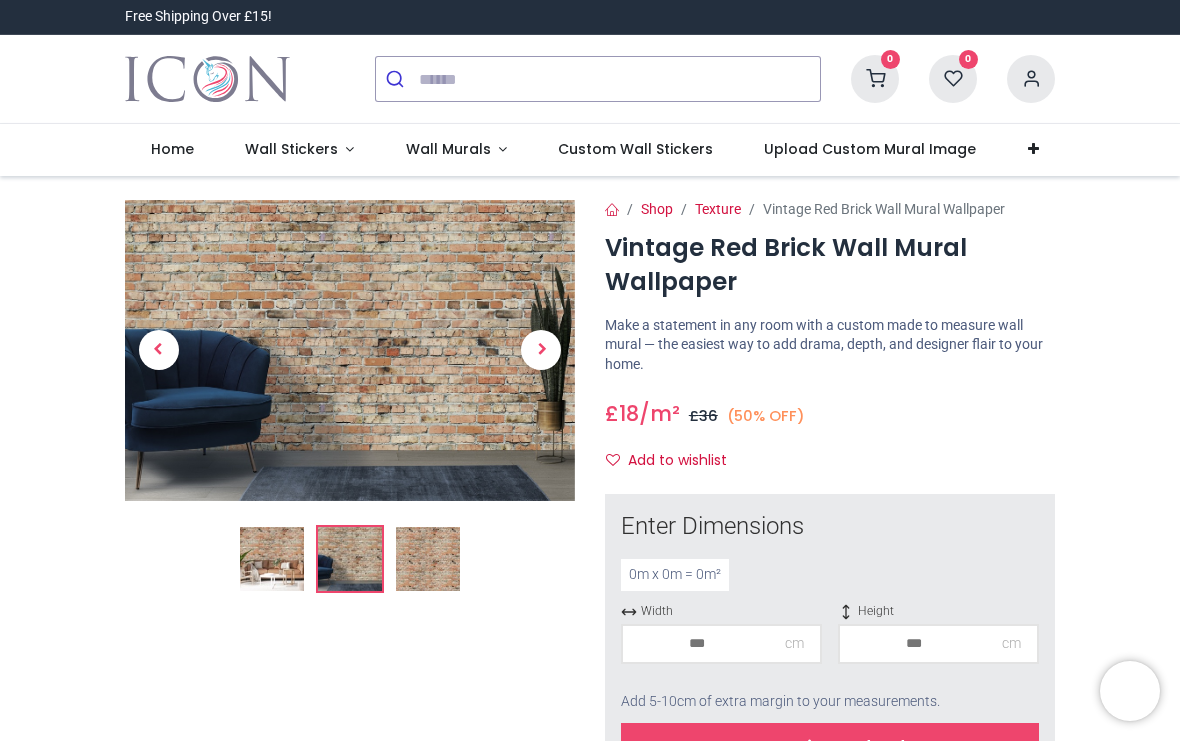 click at bounding box center [159, 350] 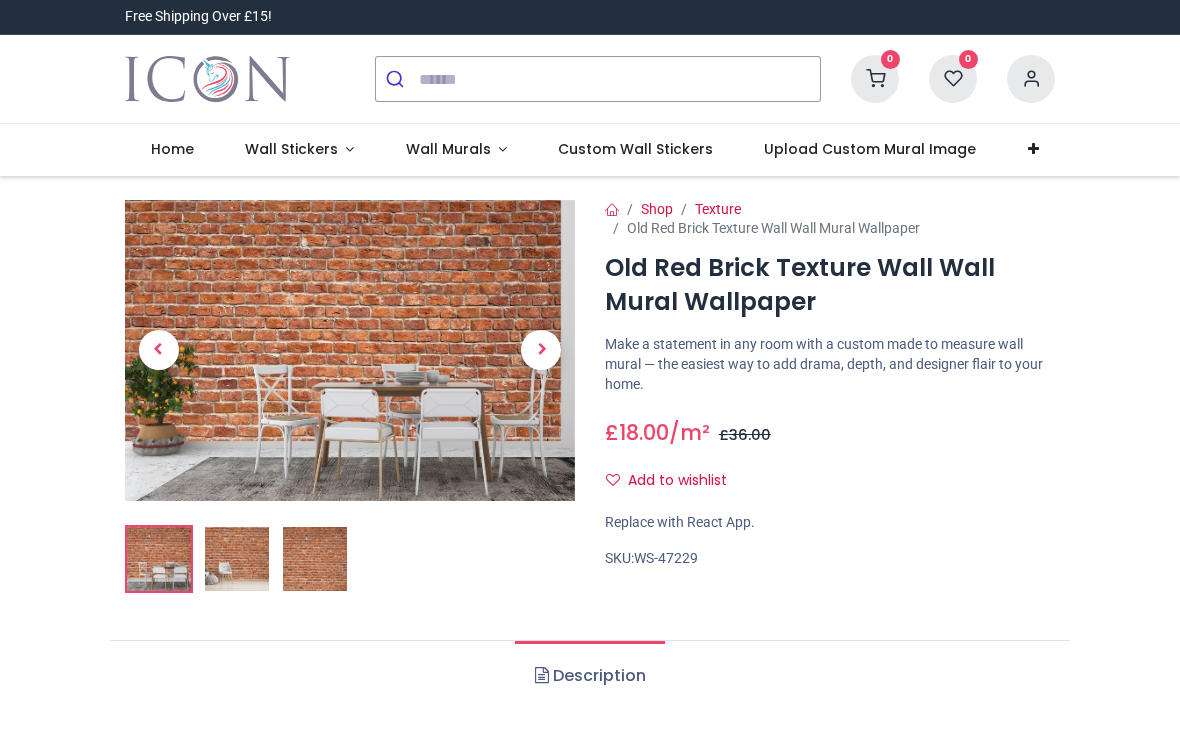 scroll, scrollTop: 0, scrollLeft: 0, axis: both 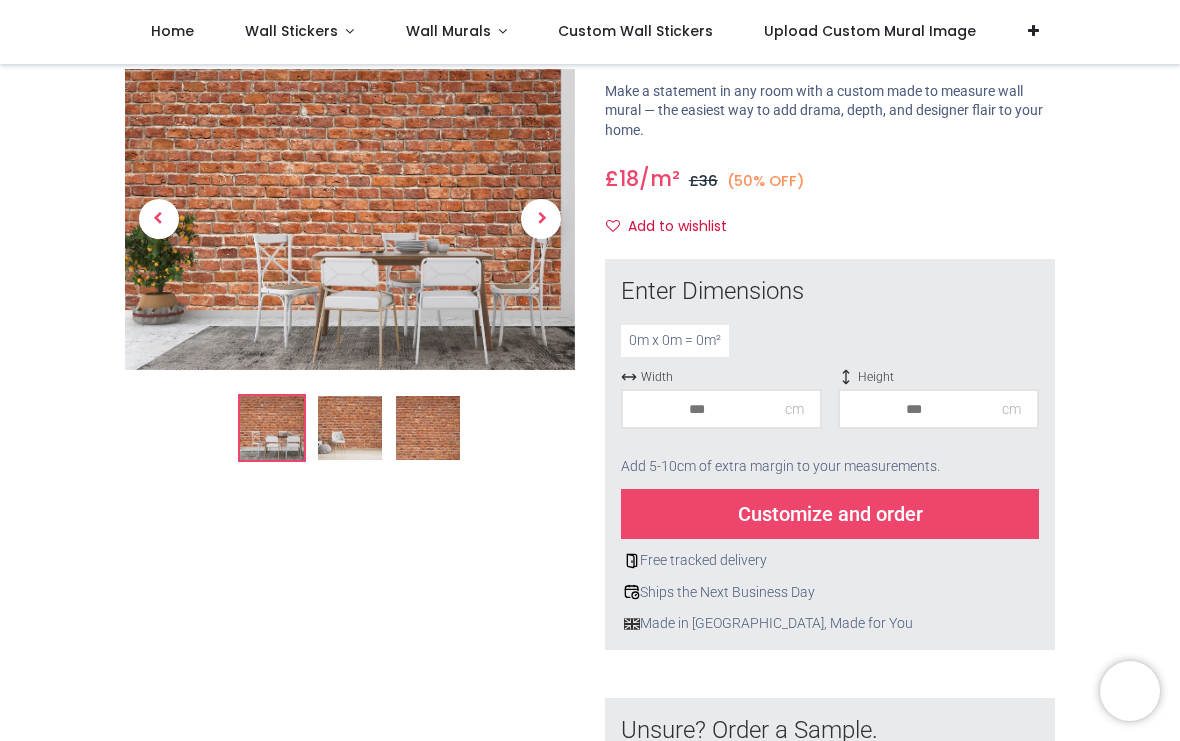 click at bounding box center (428, 428) 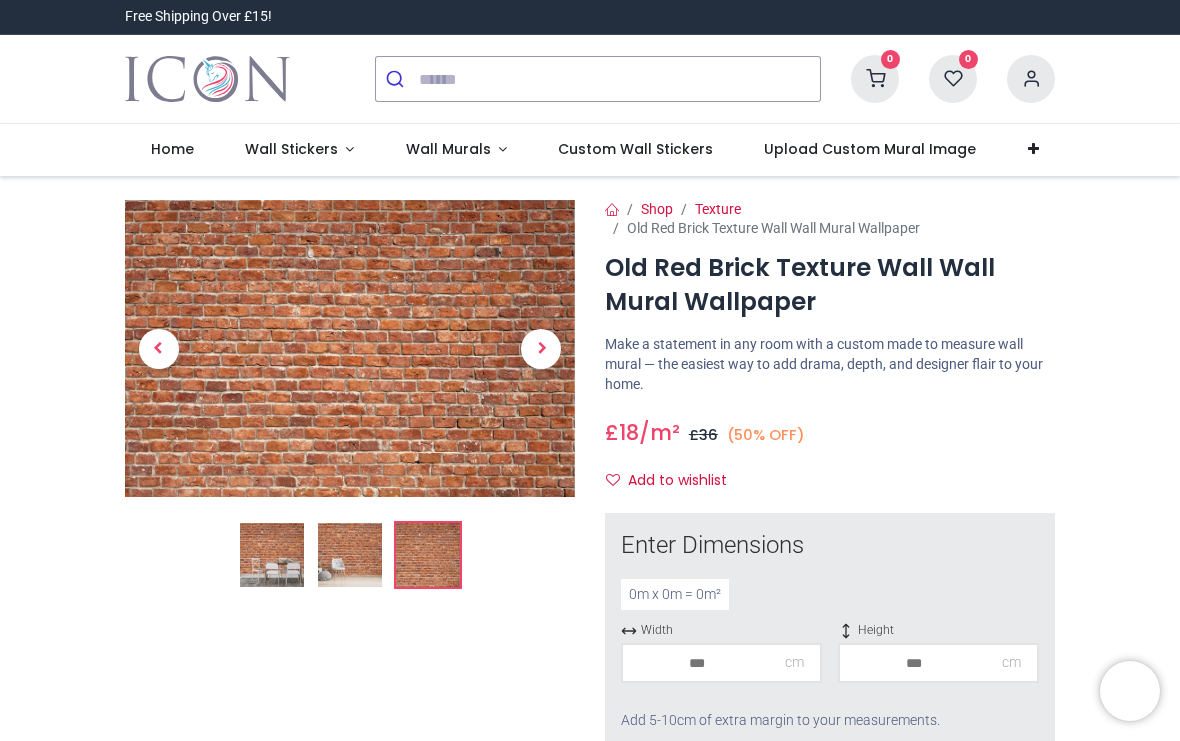 scroll, scrollTop: -7, scrollLeft: 0, axis: vertical 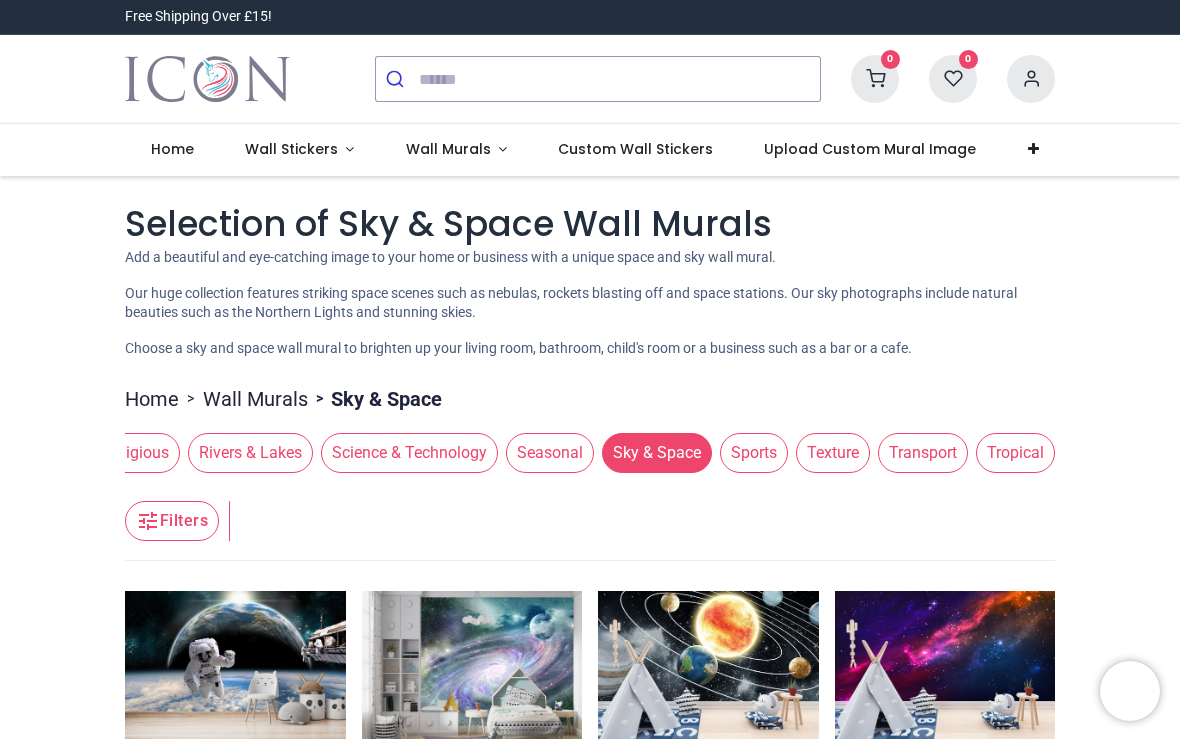 click on "Tropical" at bounding box center (1015, 453) 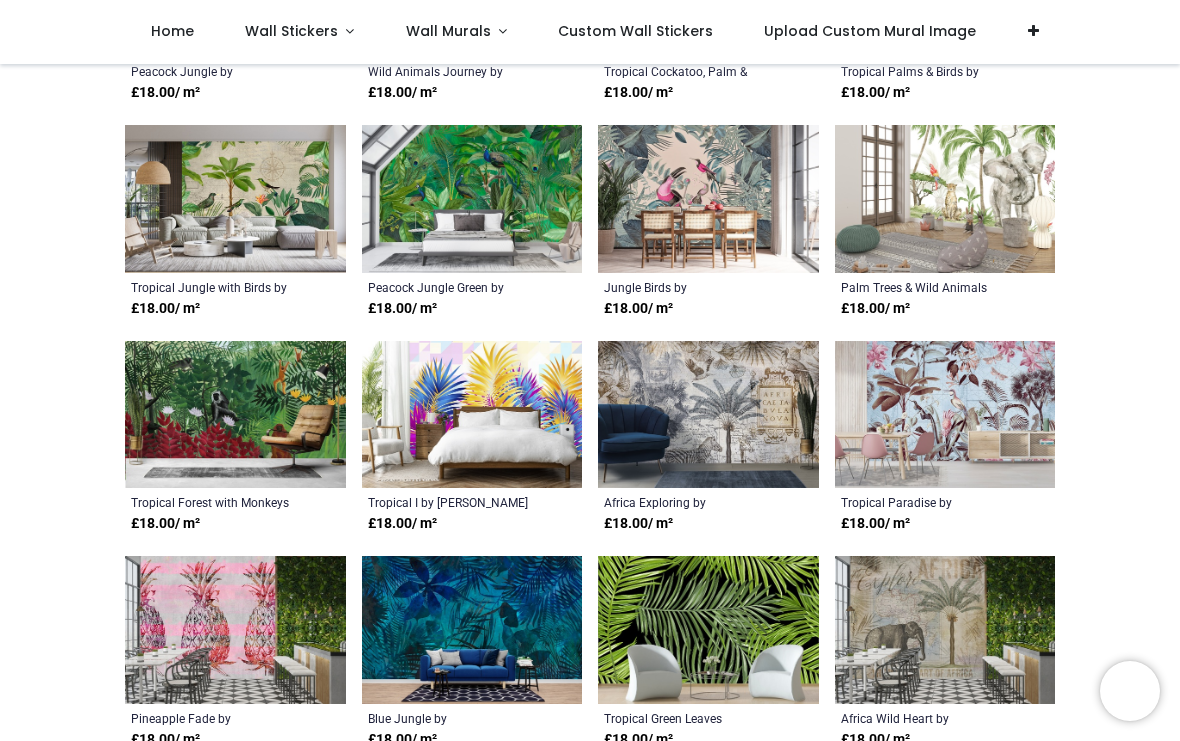 scroll, scrollTop: 1242, scrollLeft: 0, axis: vertical 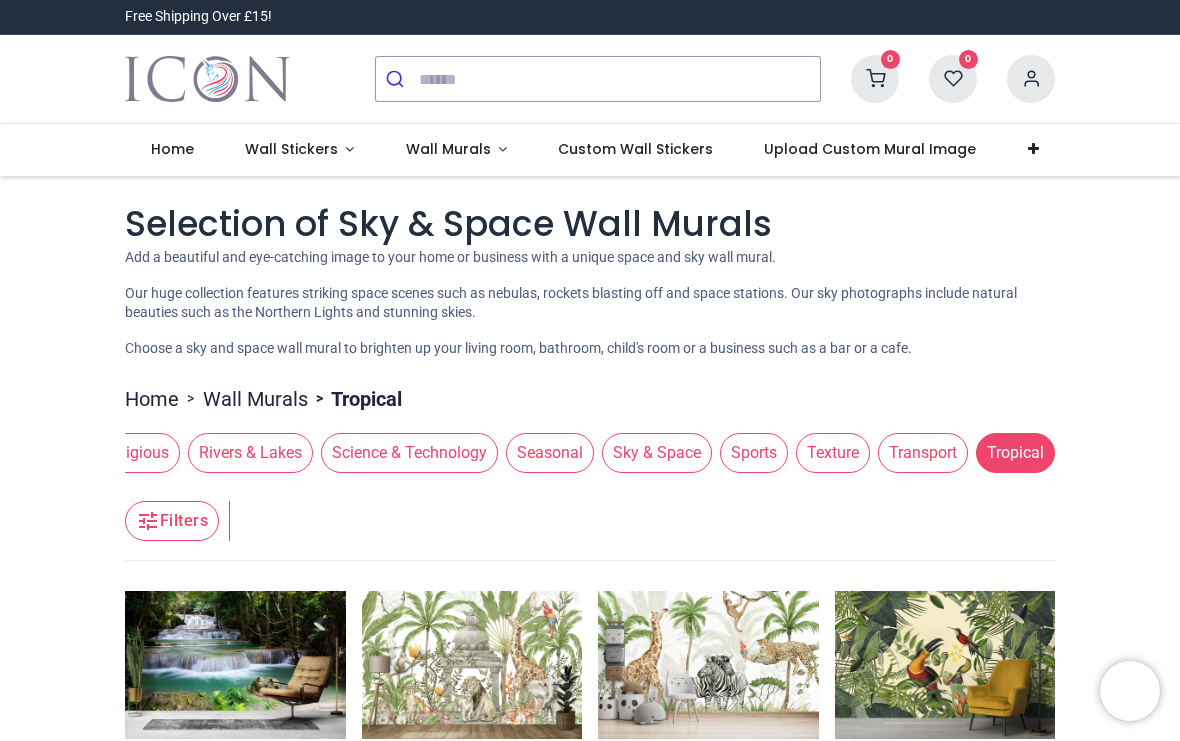 click 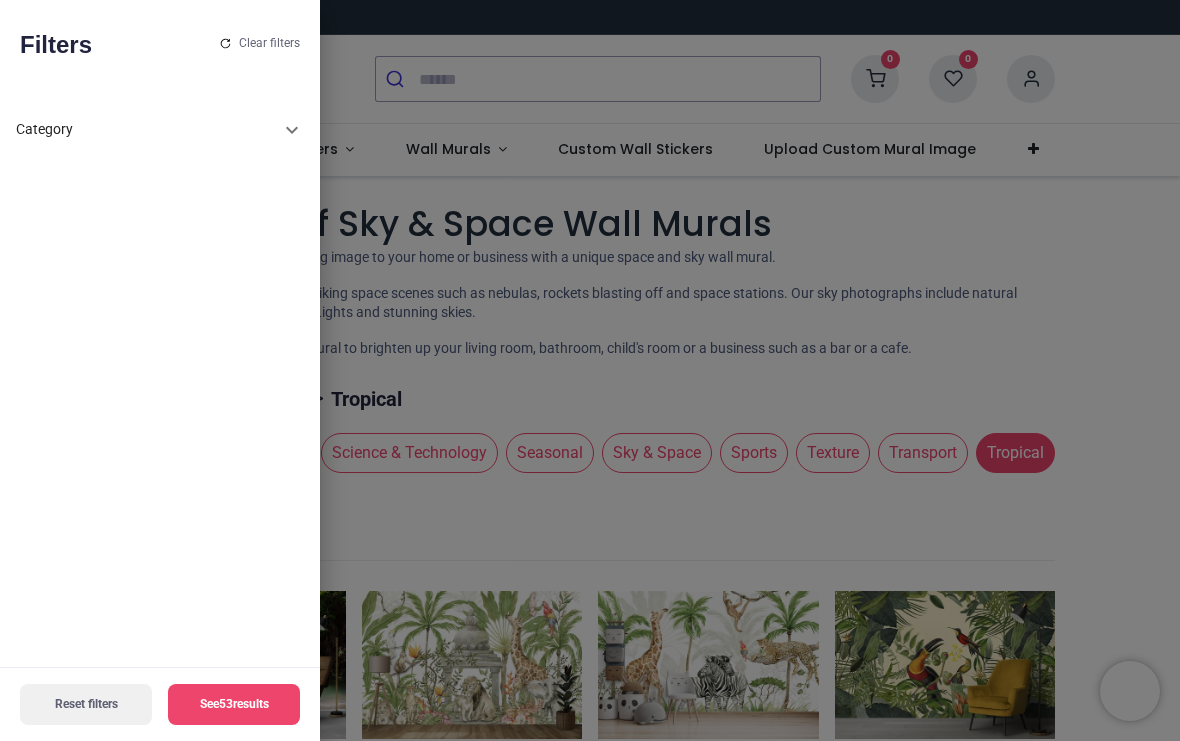 click 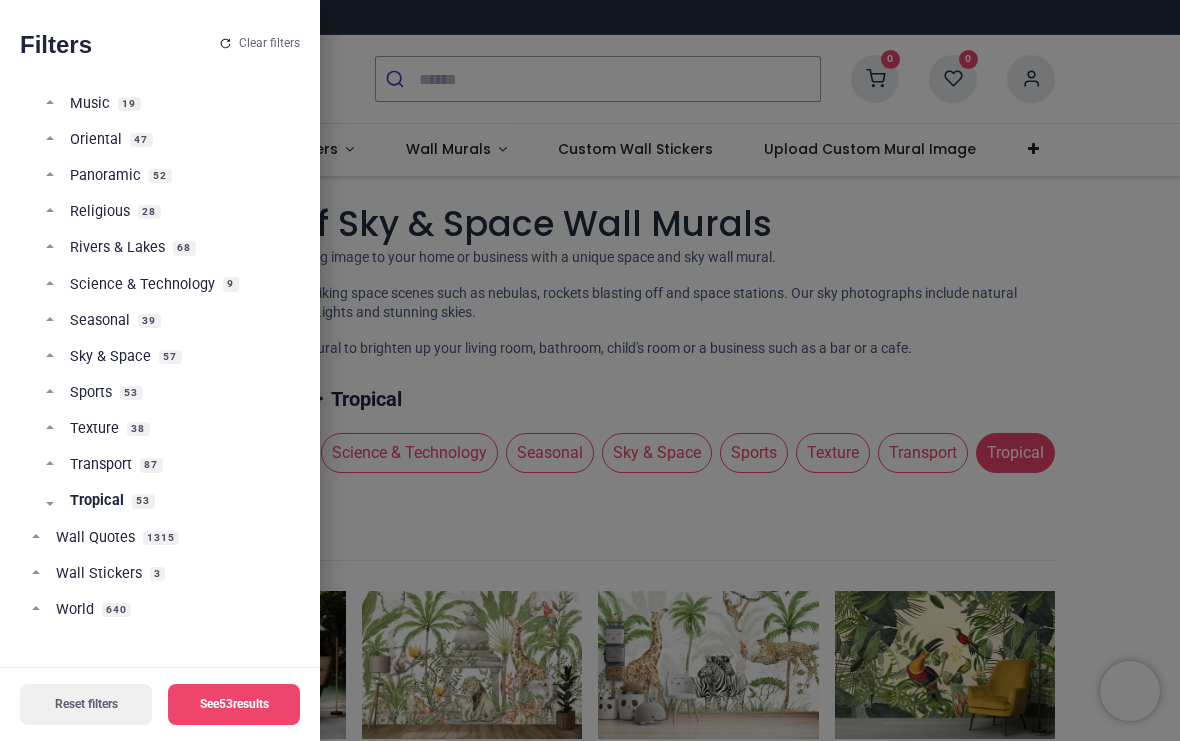 scroll, scrollTop: 910, scrollLeft: 0, axis: vertical 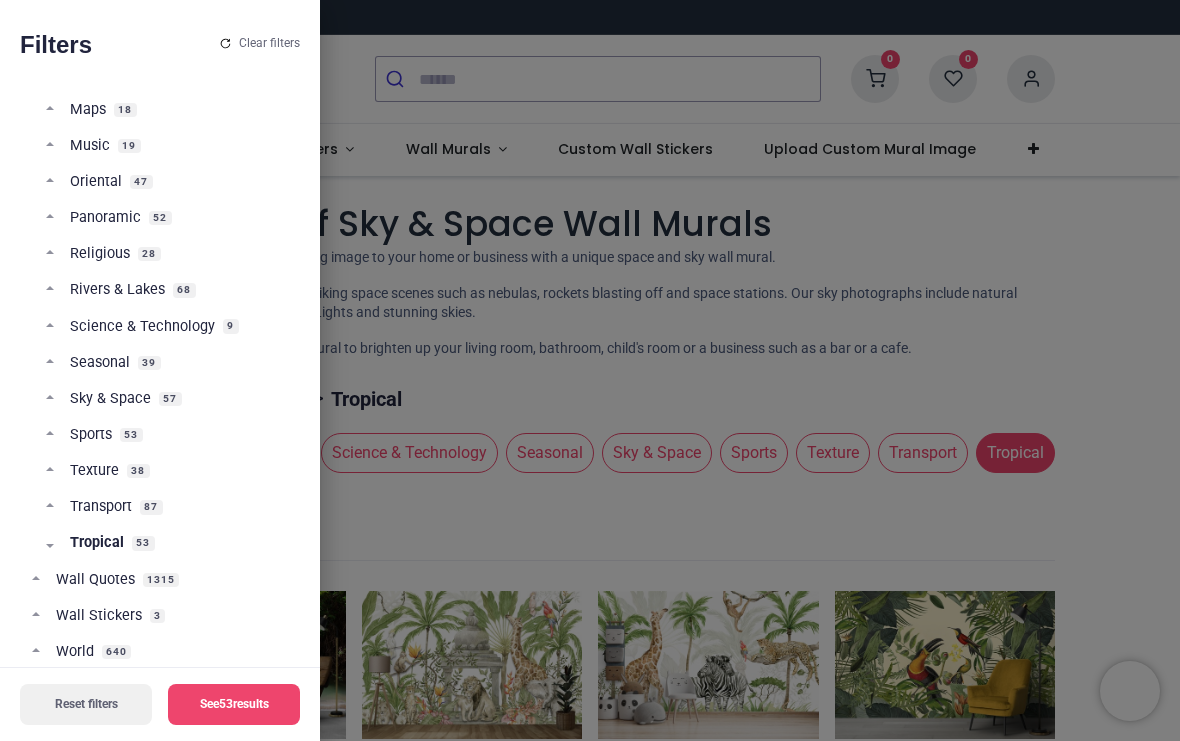 click on "Wall Quotes" at bounding box center (95, 580) 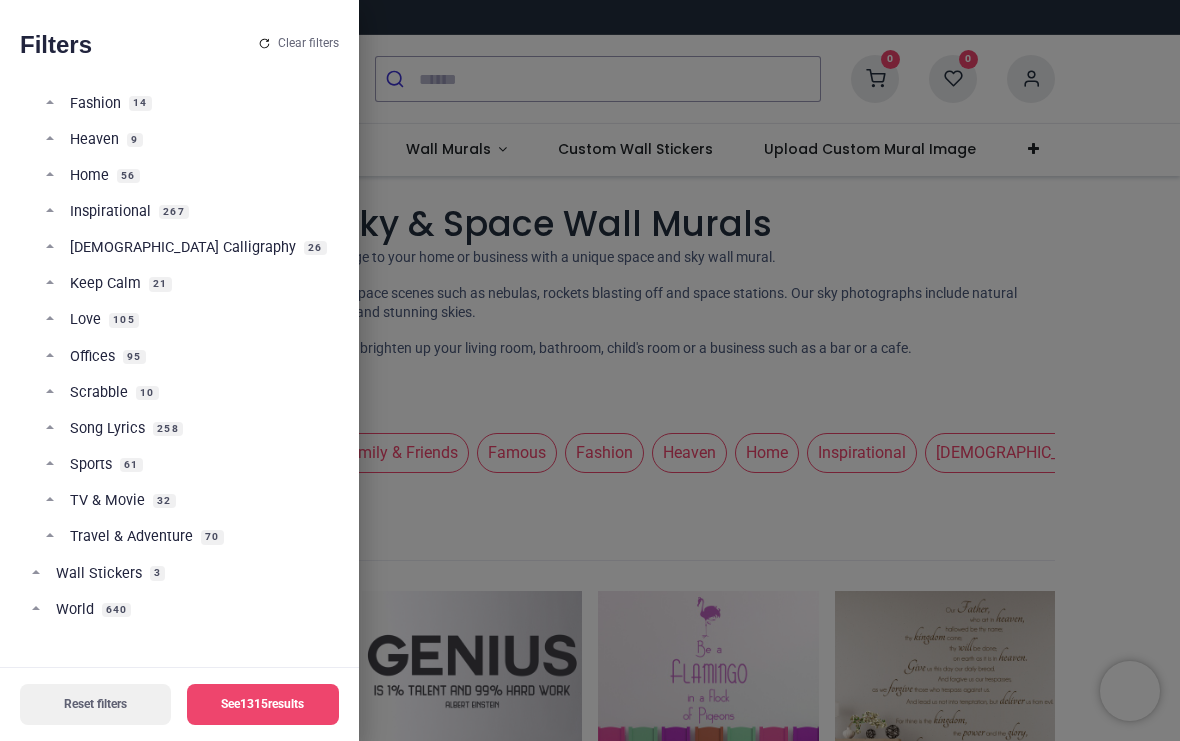scroll, scrollTop: 622, scrollLeft: 0, axis: vertical 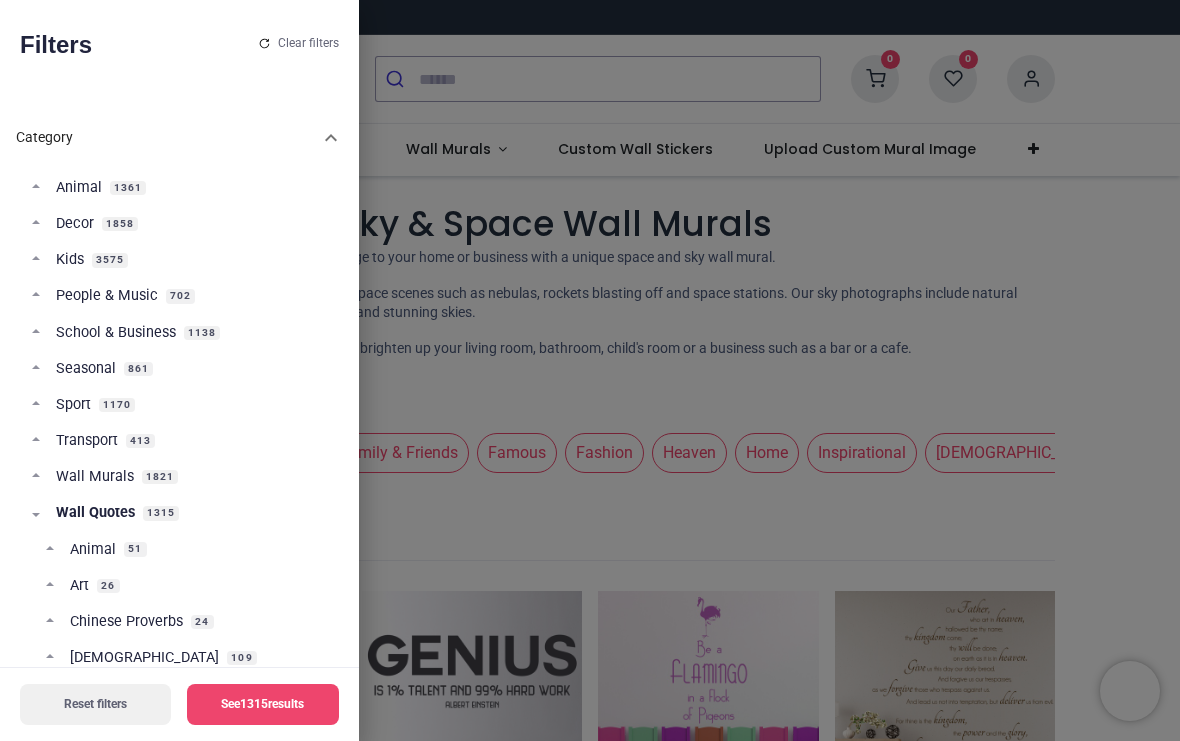 click on "Animal 1361 Decor 1858 Kids 3575 People & Music 702 School & Business 1138 Seasonal 861 Sport 1170 Transport 413 Wall Murals 1821 Wall Quotes 1315 Animal 51 Art 26 Chinese Proverbs 24 Christian 109 Family & Friends 87 Famous 70 Fashion 14 Heaven 9 Home 56 Inspirational 267 Islamic Calligraphy 26 Keep Calm 21 Love 105 Offices 95 Scrabble 10 Song Lyrics 258 Sports 61 TV & Movie 32 Travel & Adventure 70 Wall Stickers 3 World 640" at bounding box center [179, 742] 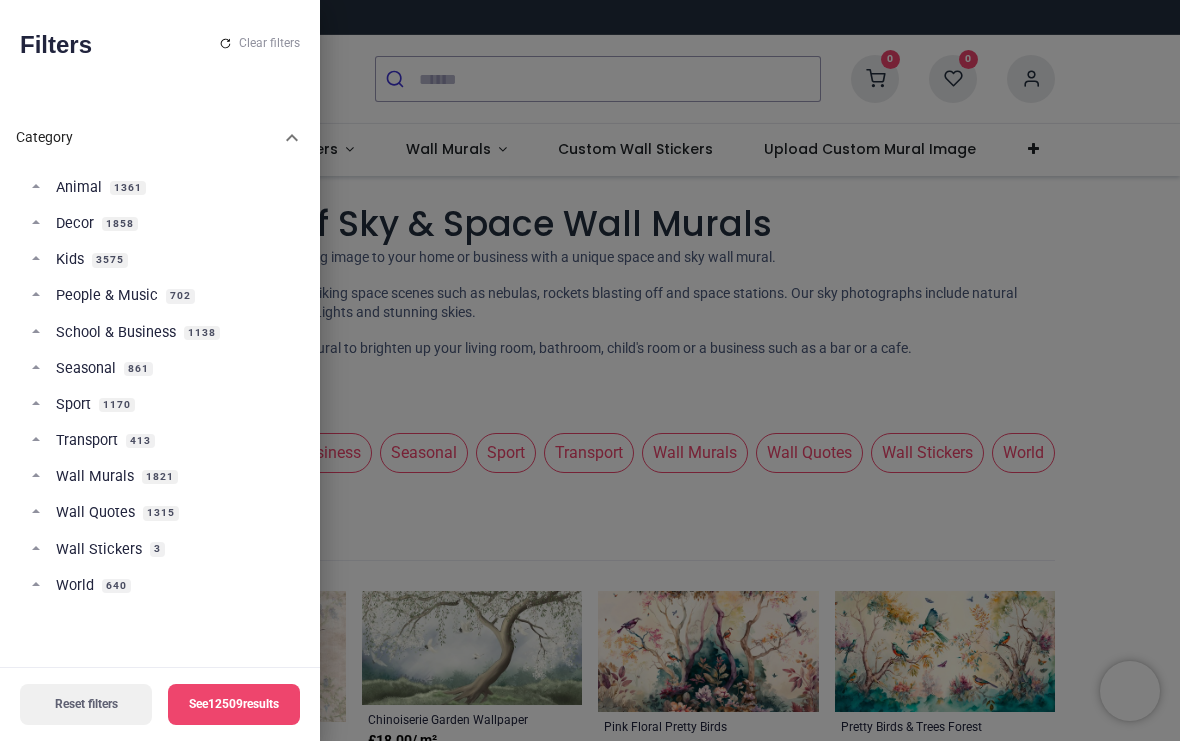 click on "Animal 1361 Decor 1858 Kids 3575 People & Music 702 School & Business 1138 Seasonal 861 Sport 1170 Transport 413 Wall Murals 1821 Wall Quotes 1315 Wall Stickers 3 World 640" at bounding box center [160, 399] 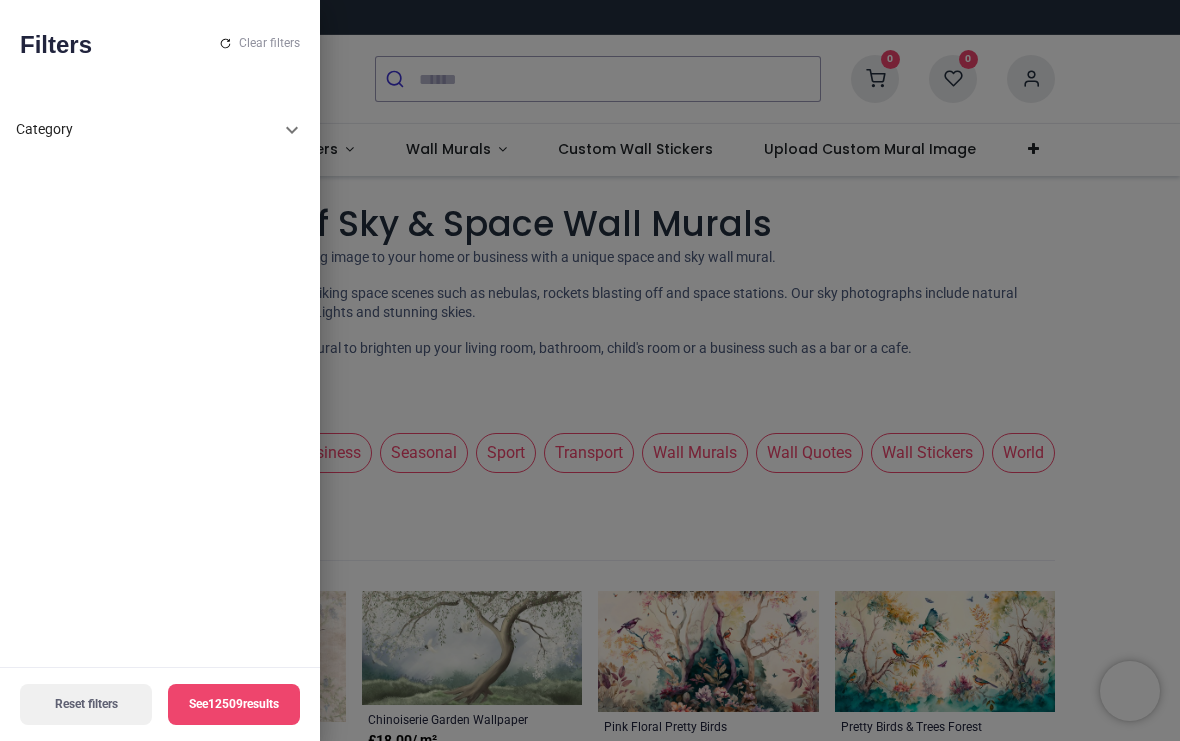 click 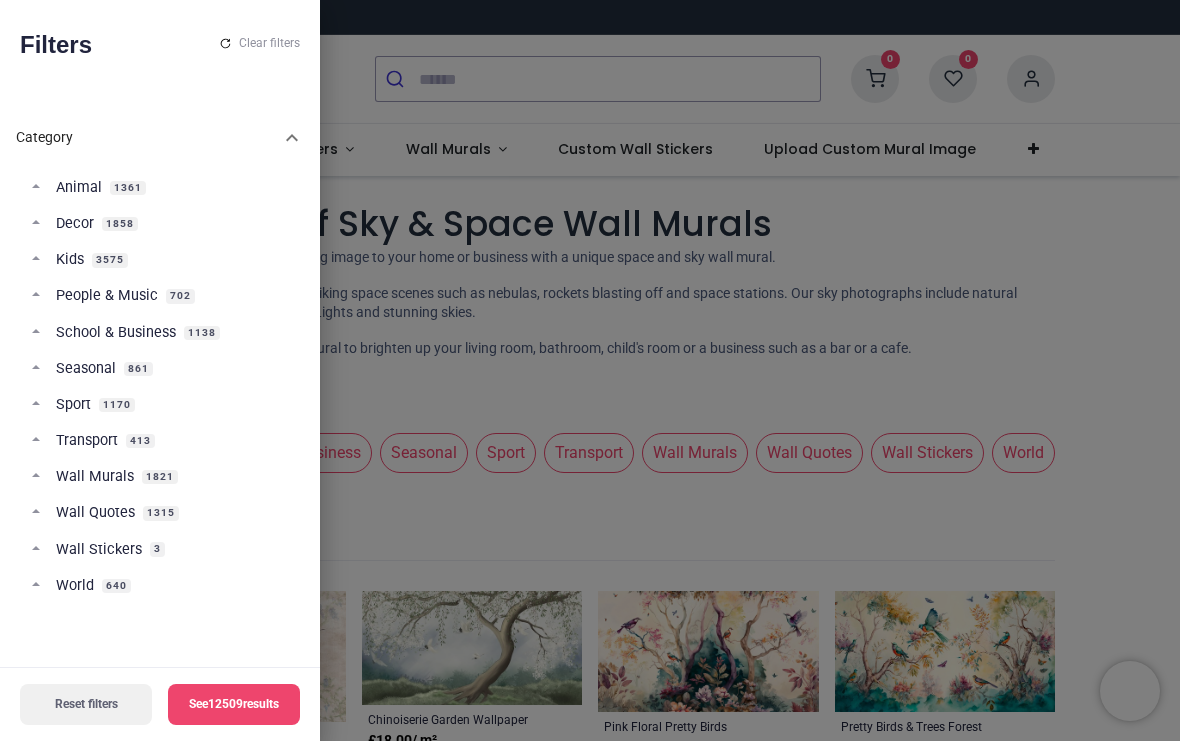 click on "Wall Murals 1821" at bounding box center (160, 485) 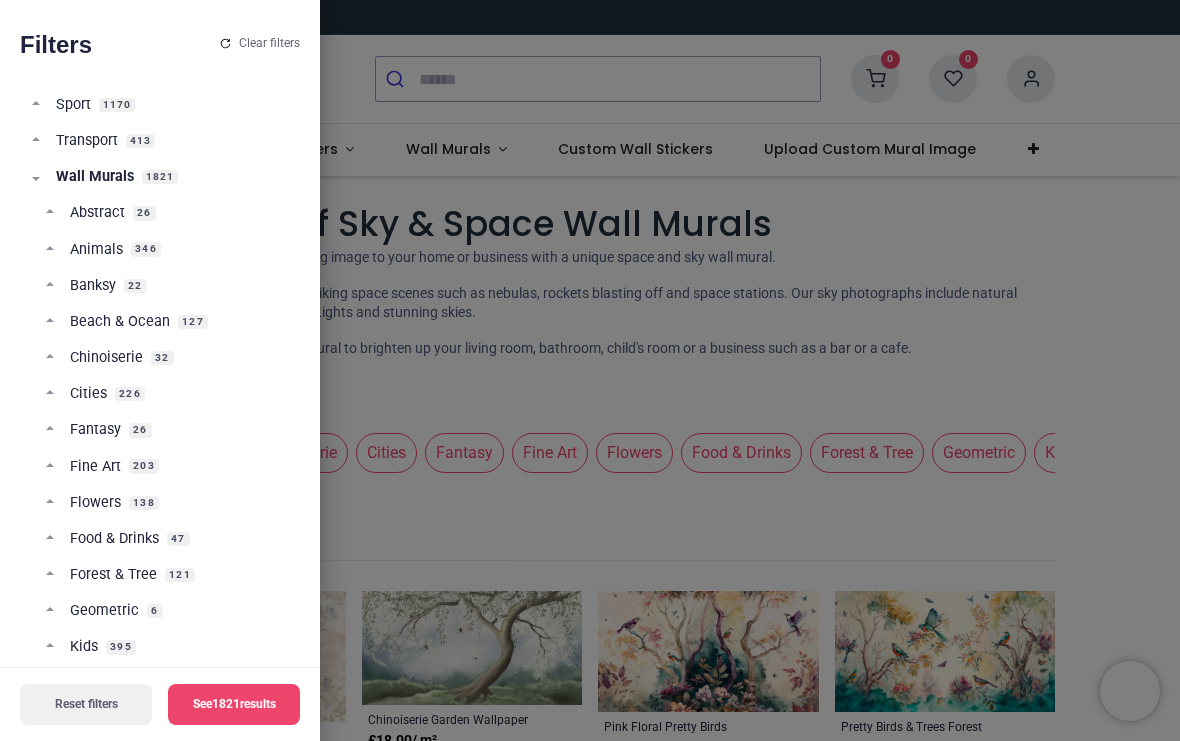 scroll, scrollTop: 302, scrollLeft: 0, axis: vertical 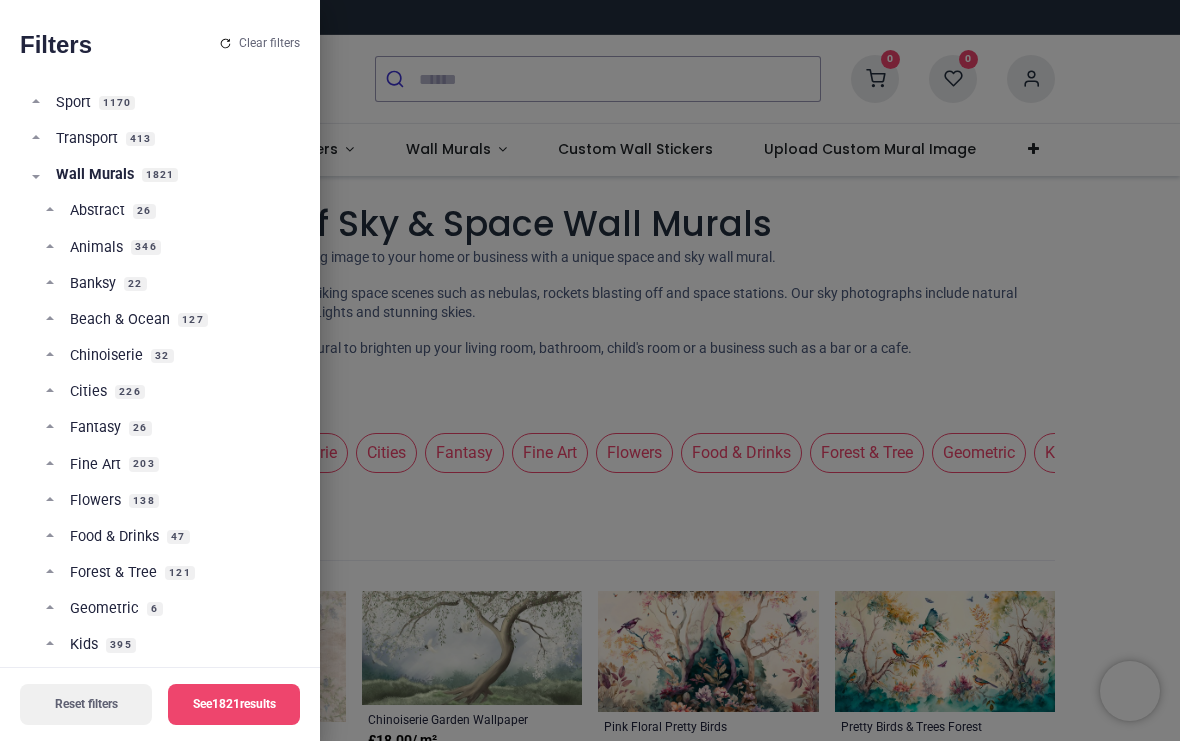 click on "Chinoiserie" at bounding box center (106, 356) 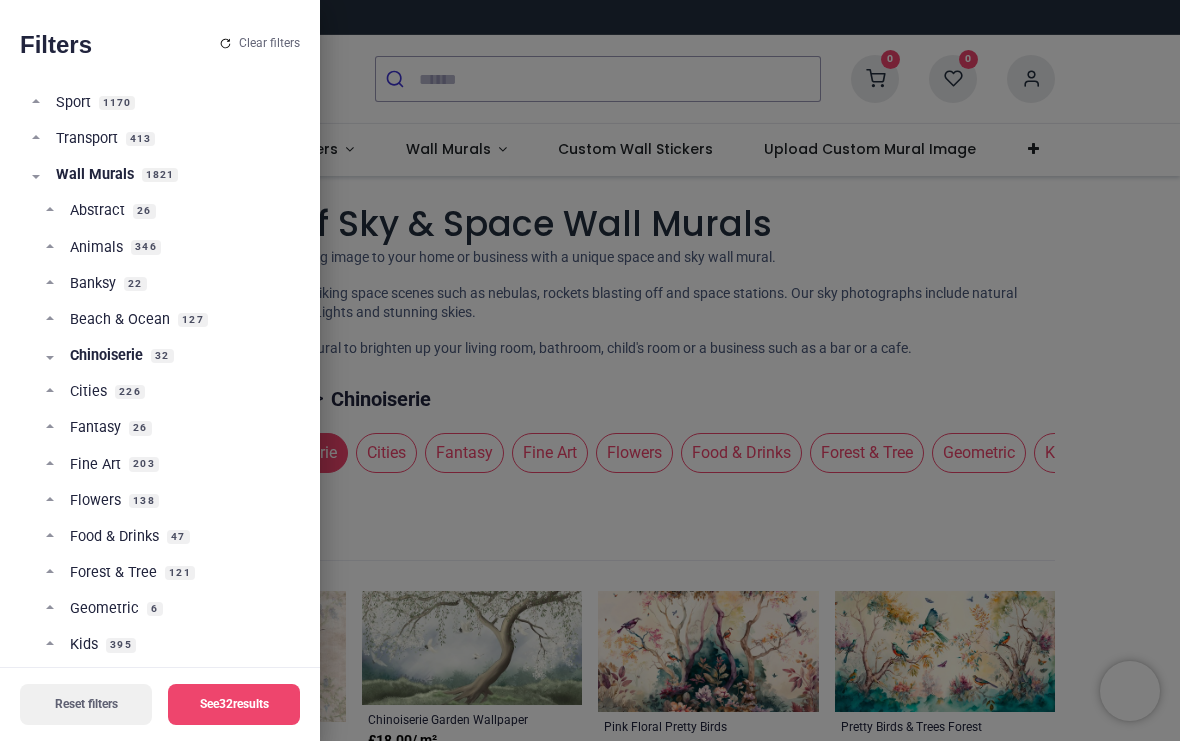click on "Chinoiserie 32" at bounding box center (167, 364) 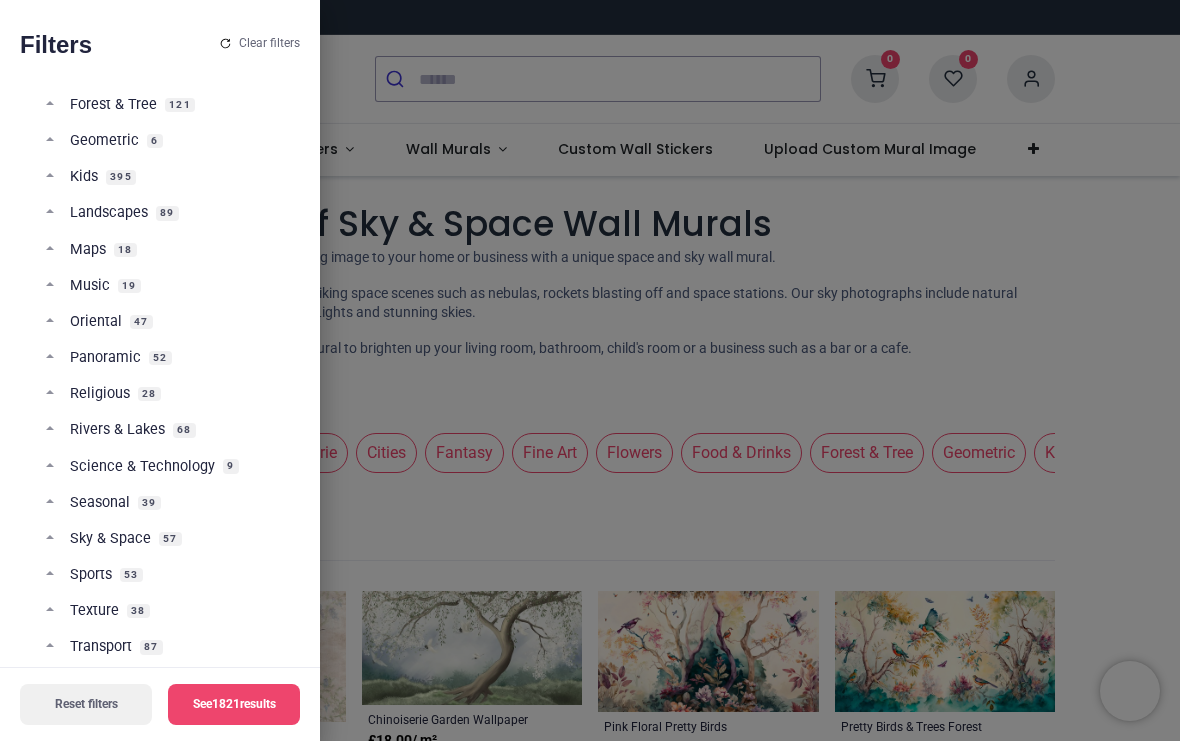 scroll, scrollTop: 819, scrollLeft: 0, axis: vertical 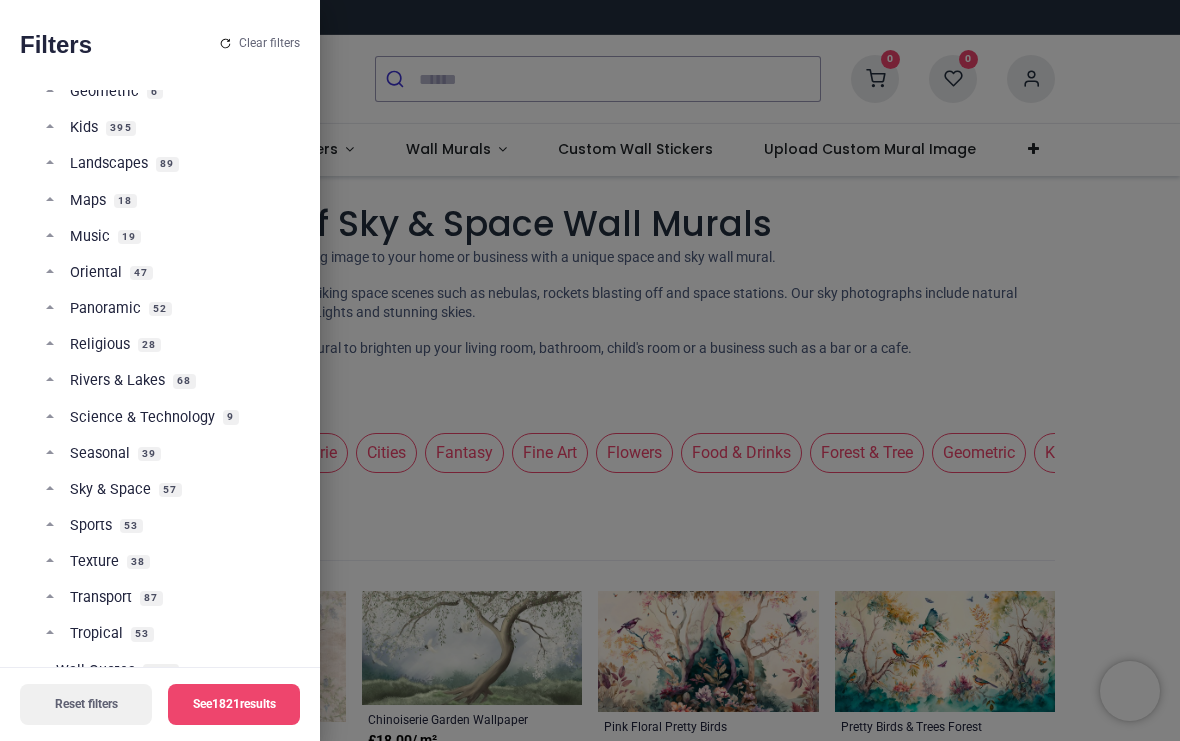 click on "Science & Technology 9" at bounding box center (167, 426) 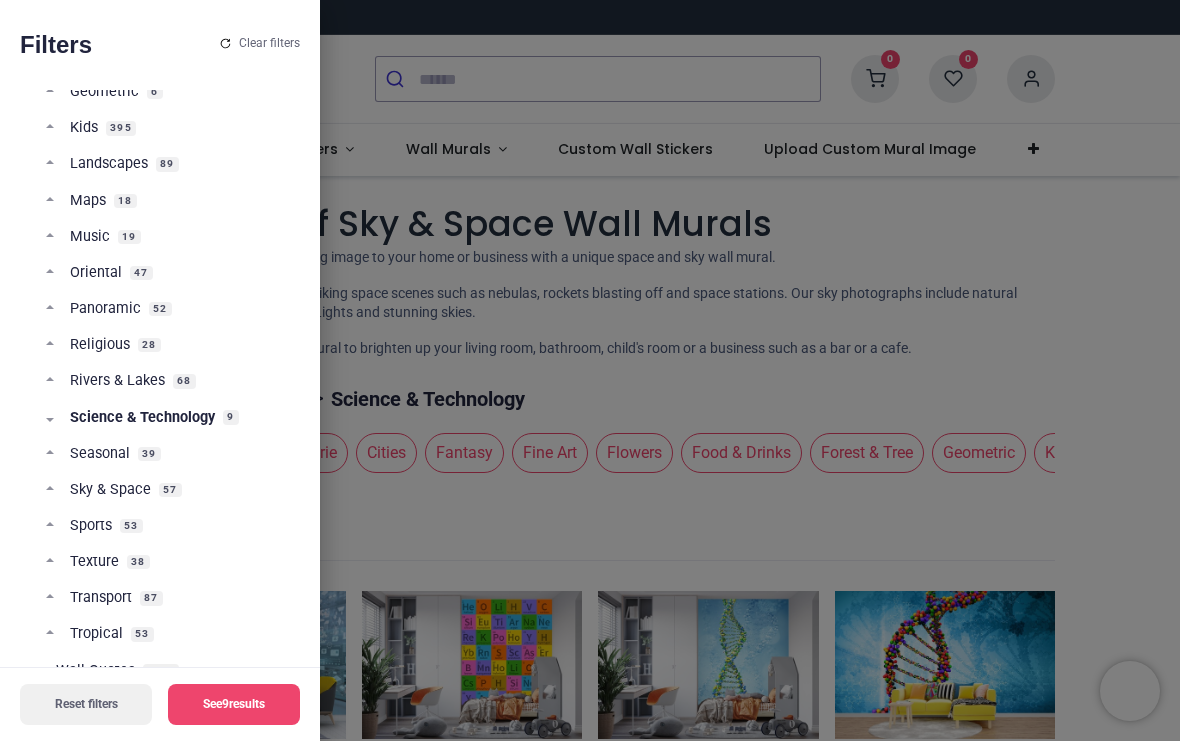 click on "Rivers & Lakes 68" at bounding box center [167, 389] 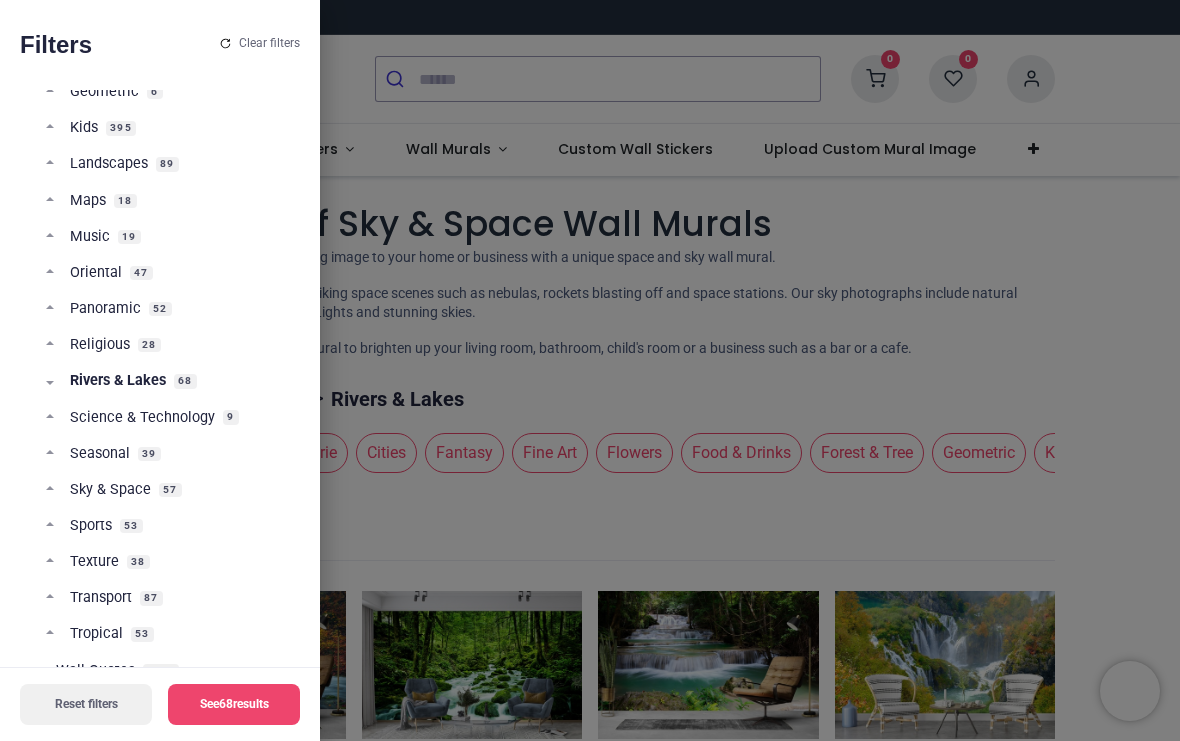 click on "Sky & Space 57" at bounding box center [167, 498] 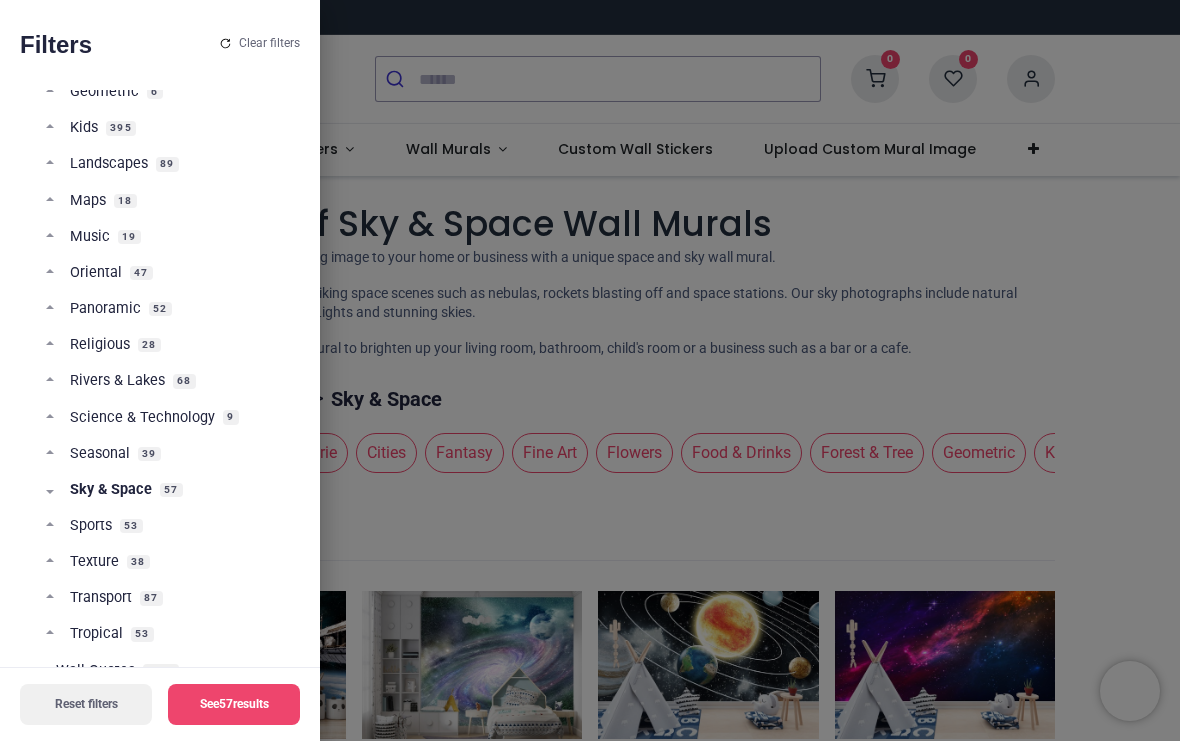 click on "Texture 38" at bounding box center [167, 570] 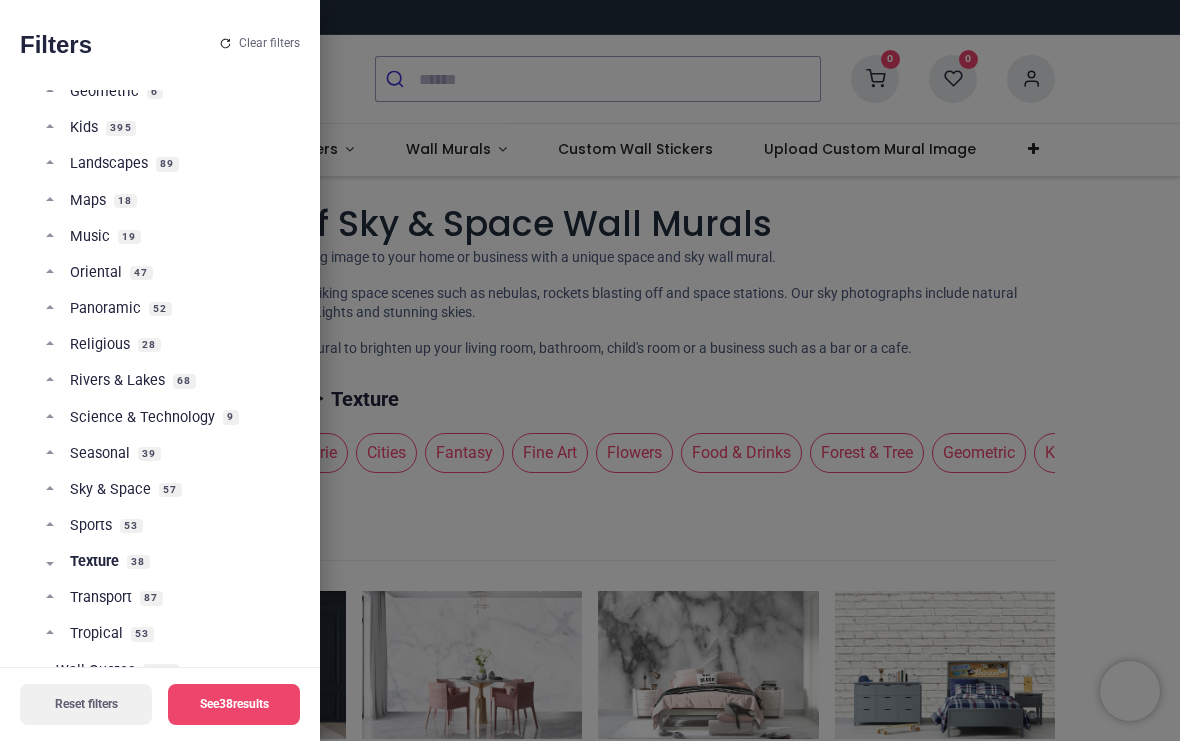 click on "Texture 38" at bounding box center (167, 570) 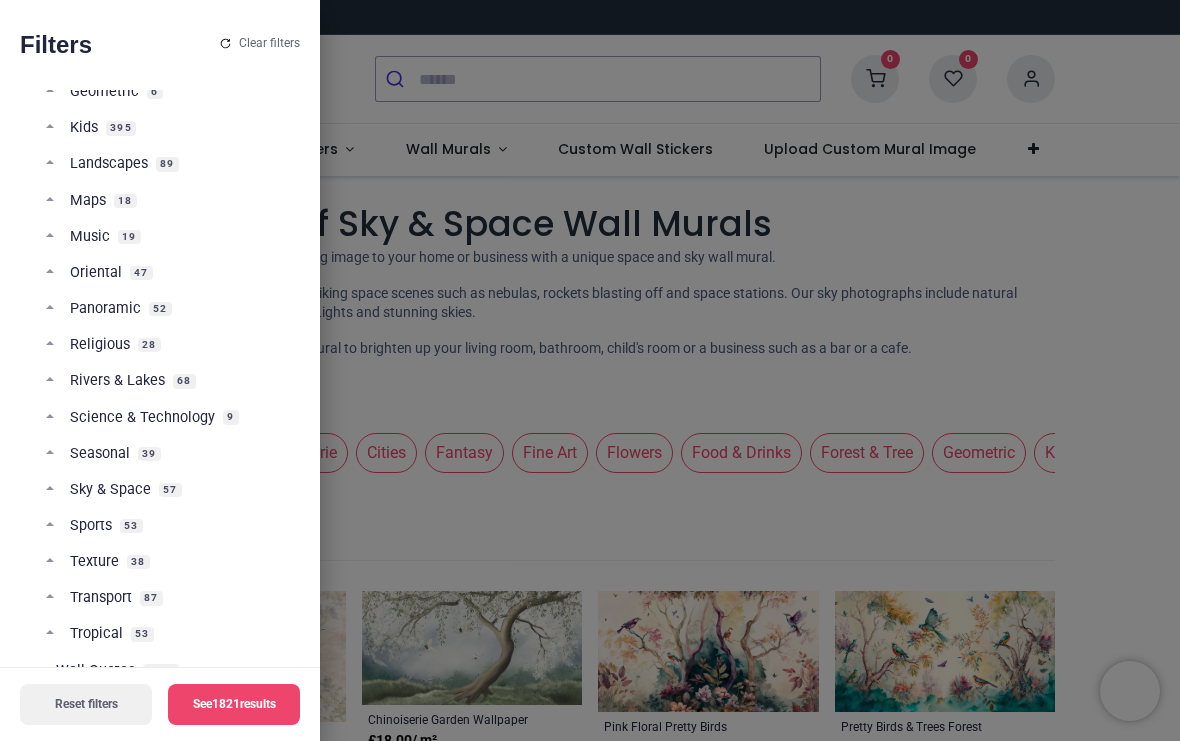 click on "Texture" at bounding box center (94, 562) 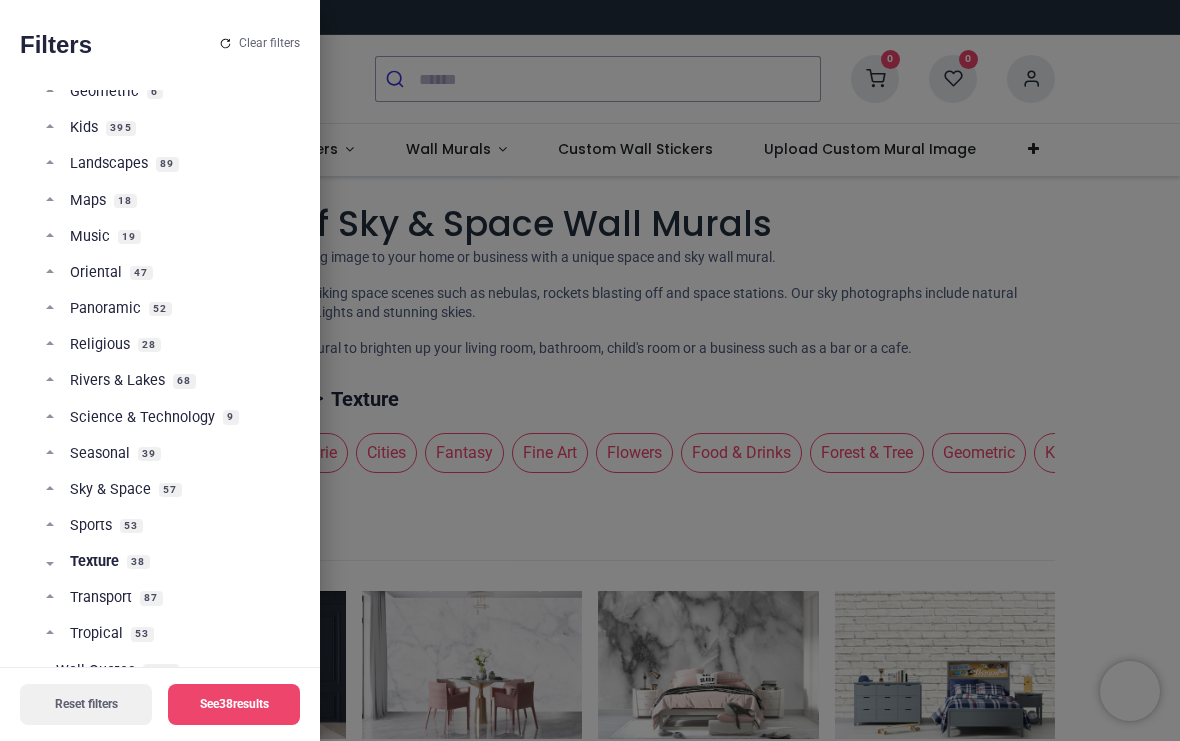 click on "Transport 87" at bounding box center (167, 606) 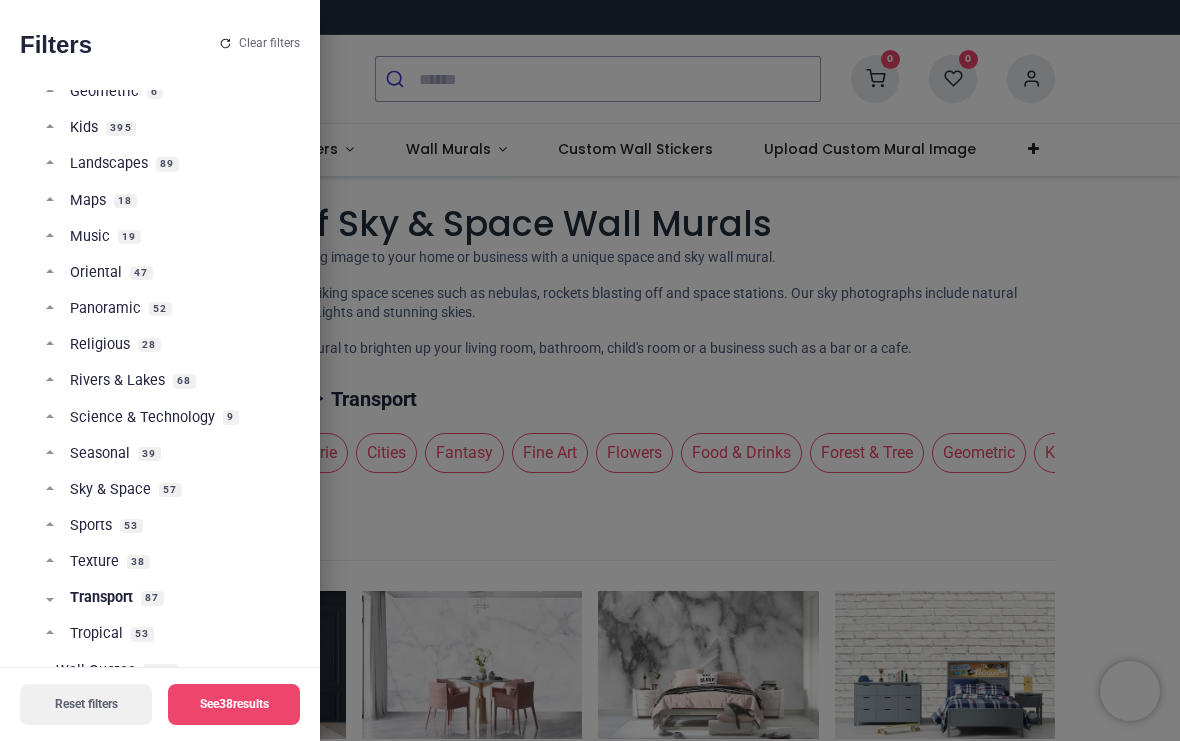 scroll, scrollTop: 0, scrollLeft: 0, axis: both 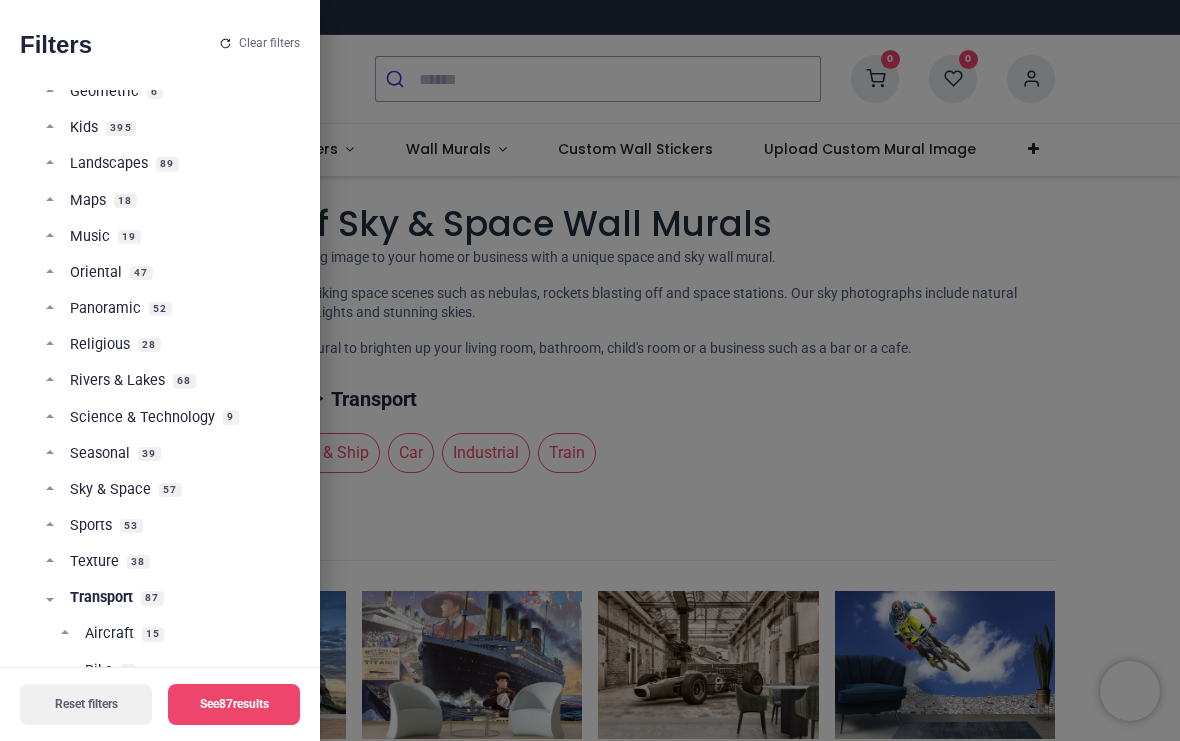 click on "Aircraft 15" at bounding box center [174, 642] 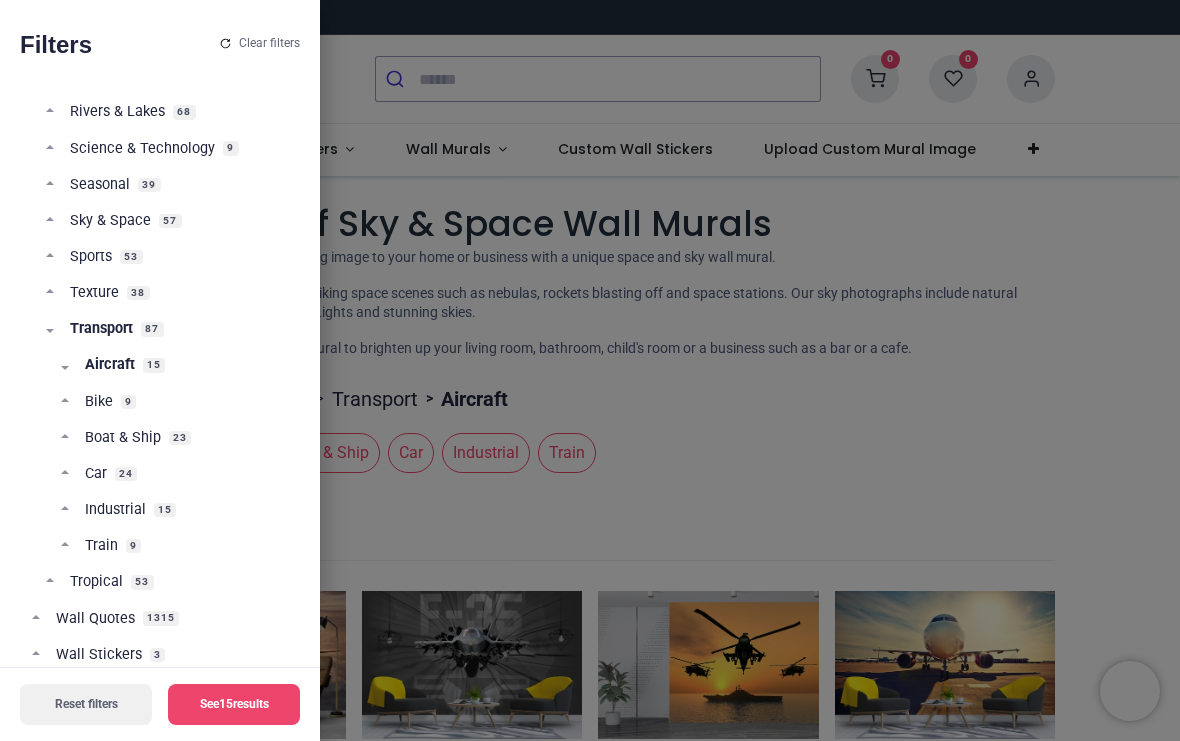 scroll, scrollTop: 1096, scrollLeft: 0, axis: vertical 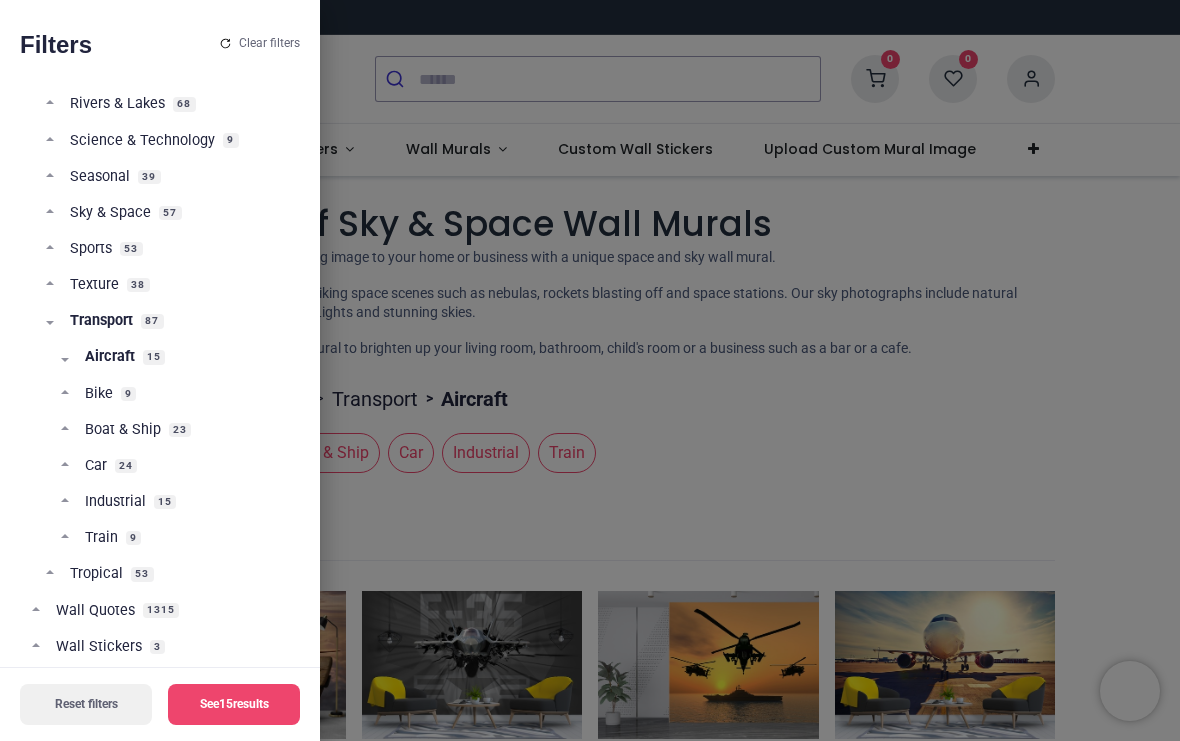 click on "Tropical 53" at bounding box center [167, 582] 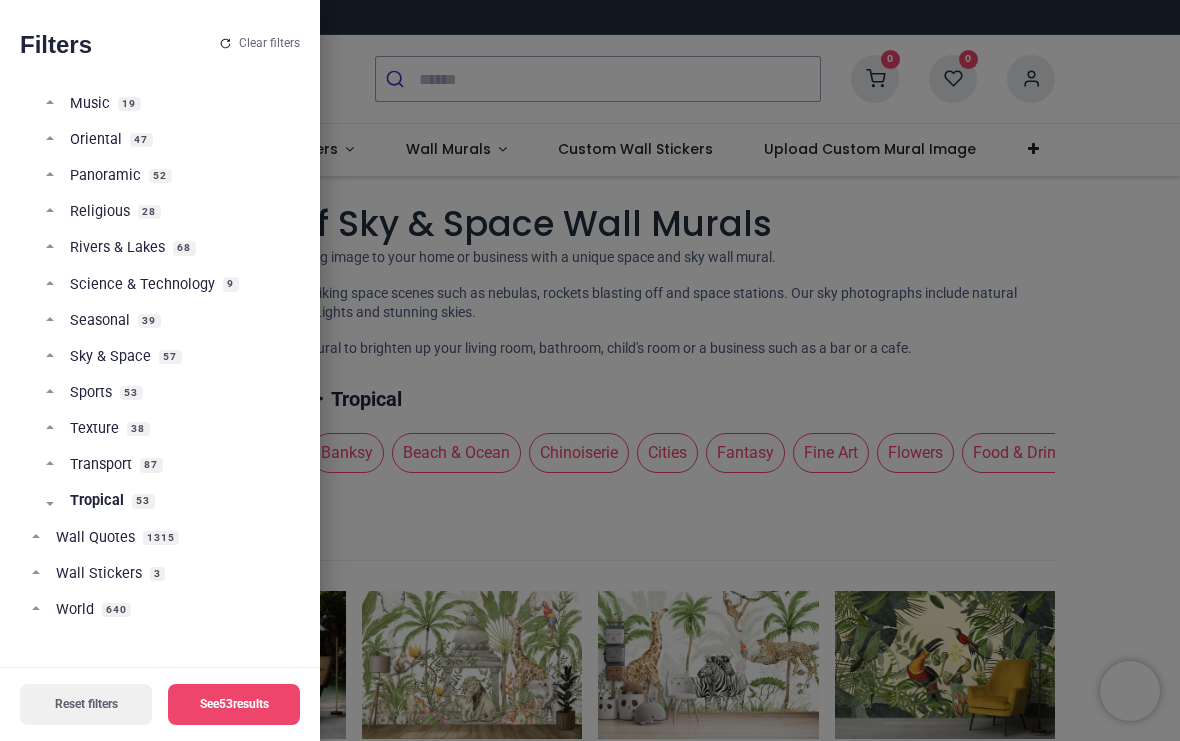 scroll, scrollTop: 910, scrollLeft: 0, axis: vertical 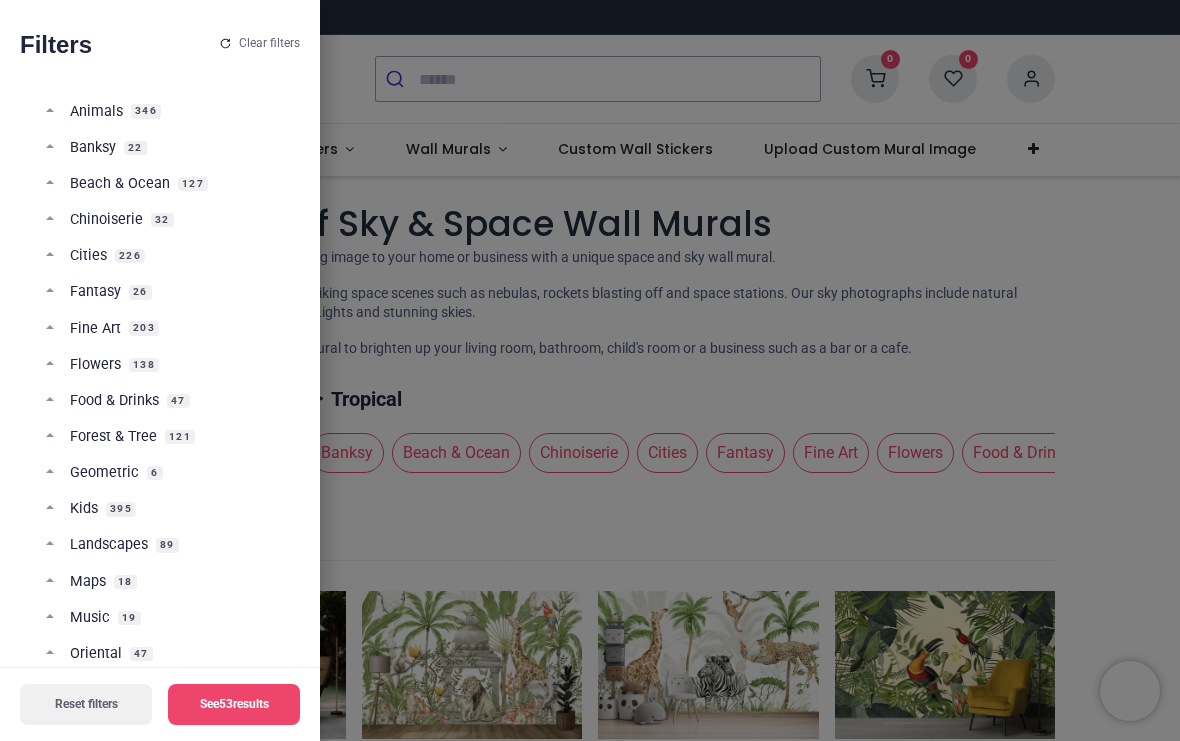 click on "Kids 395" at bounding box center [167, 517] 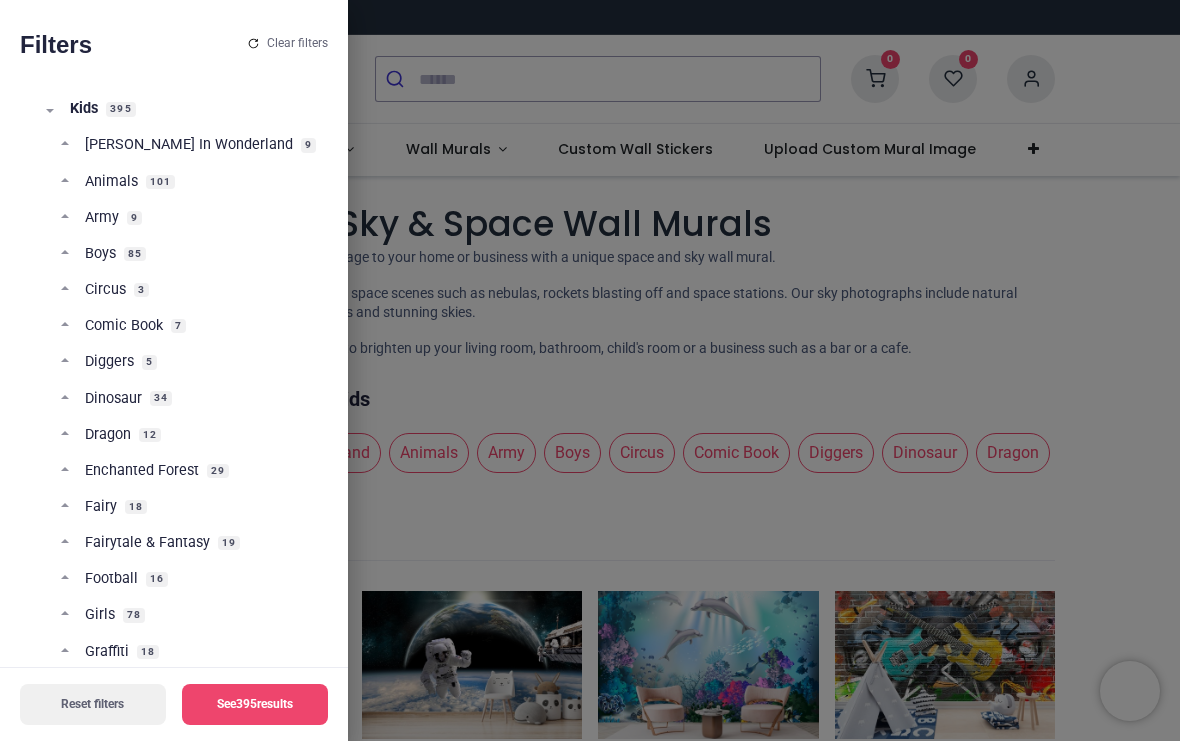 scroll, scrollTop: 859, scrollLeft: 0, axis: vertical 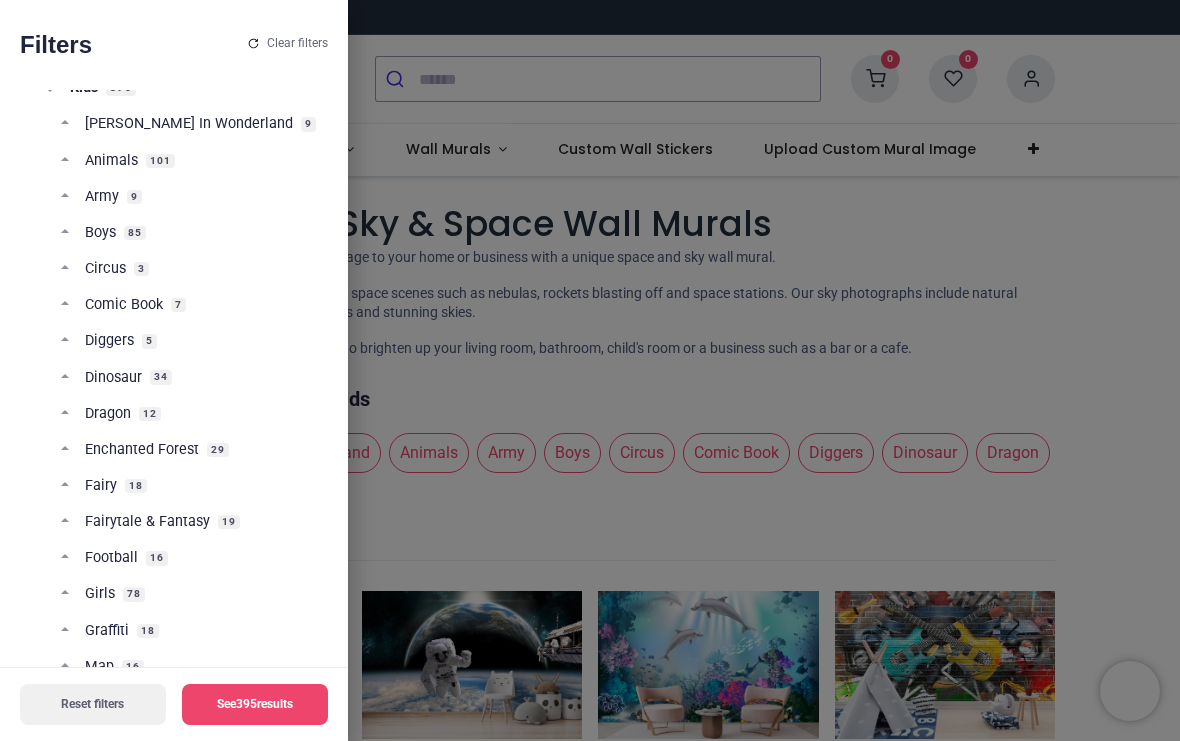 click on "Enchanted Forest 29" at bounding box center (188, 458) 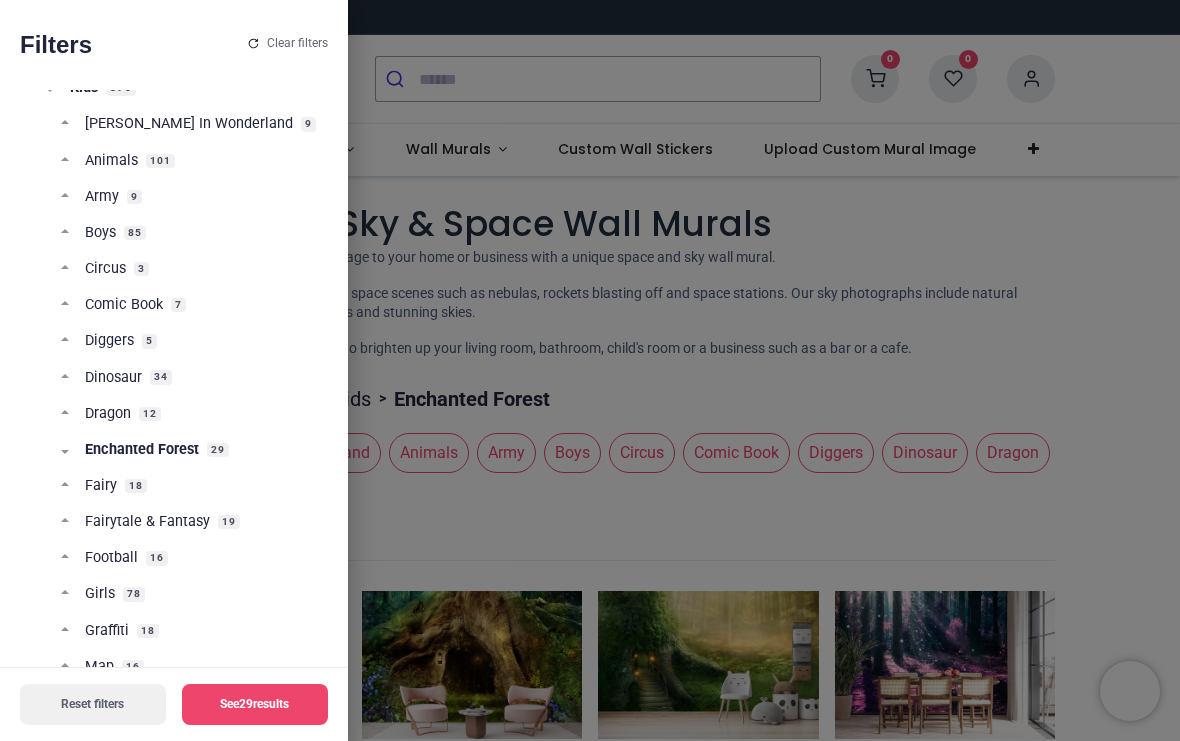 click on "Fairytale & Fantasy 19" at bounding box center [188, 530] 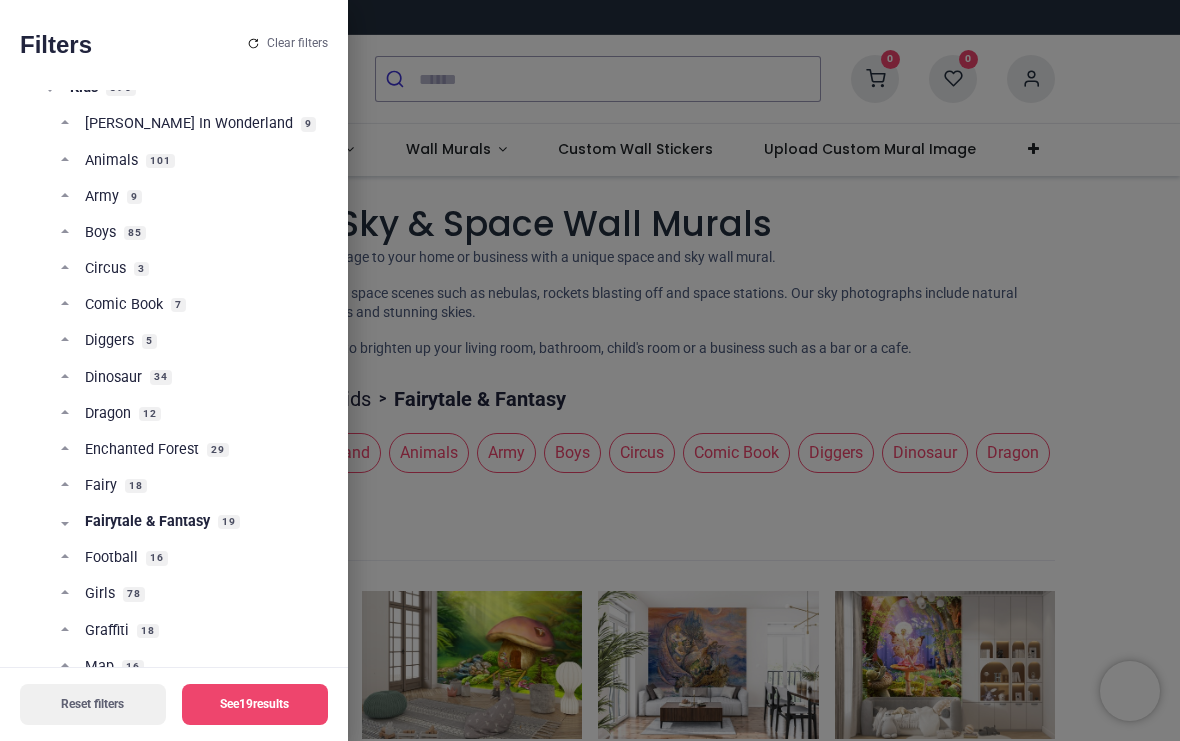 click on "Football 16" at bounding box center (188, 566) 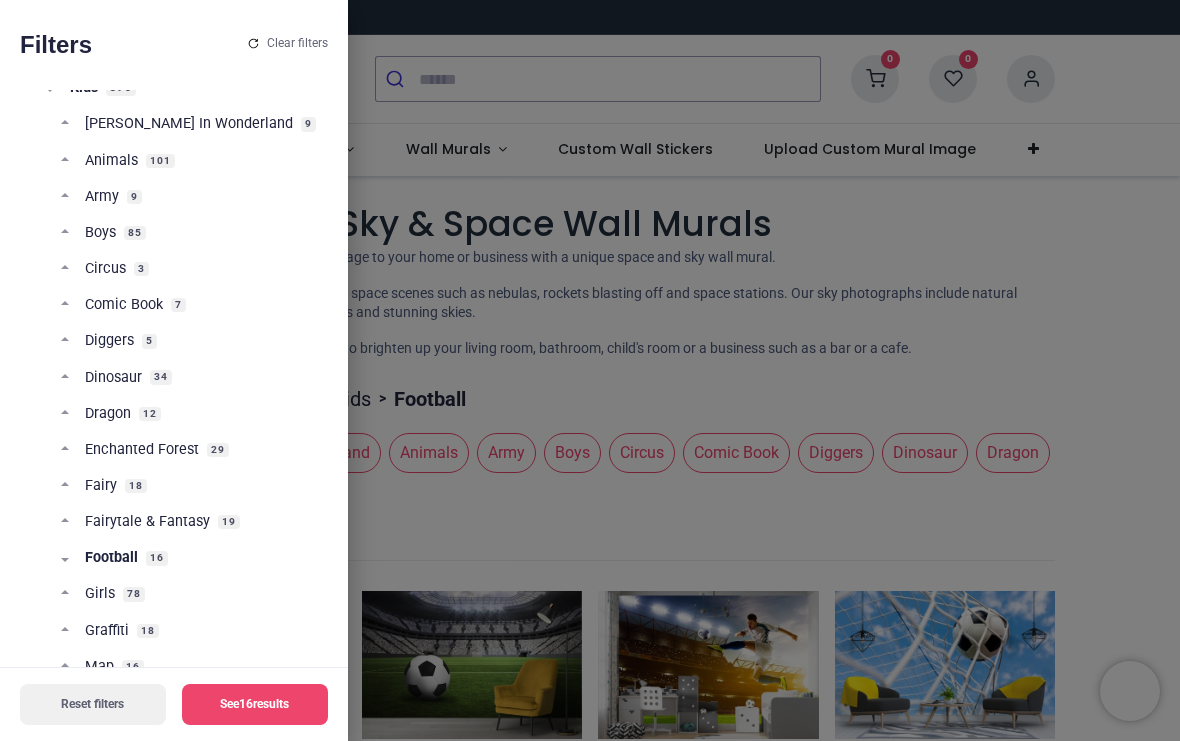 click on "Girls 78" at bounding box center [188, 602] 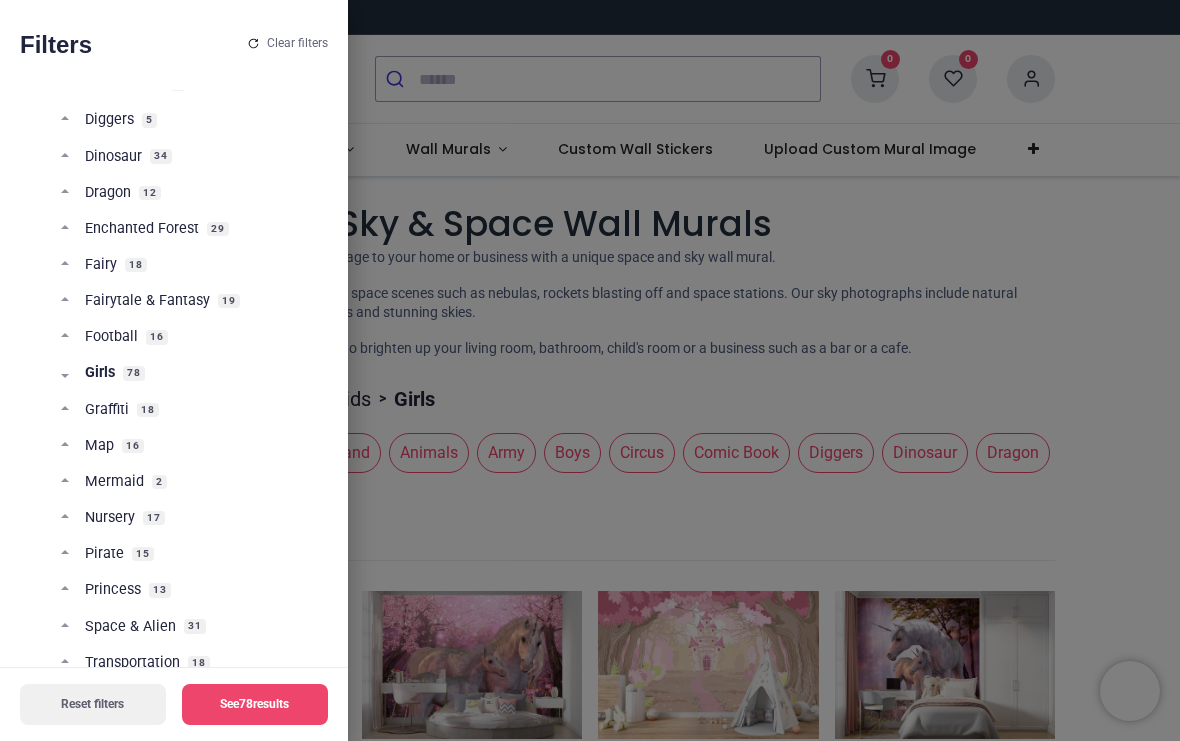 scroll, scrollTop: 1115, scrollLeft: 0, axis: vertical 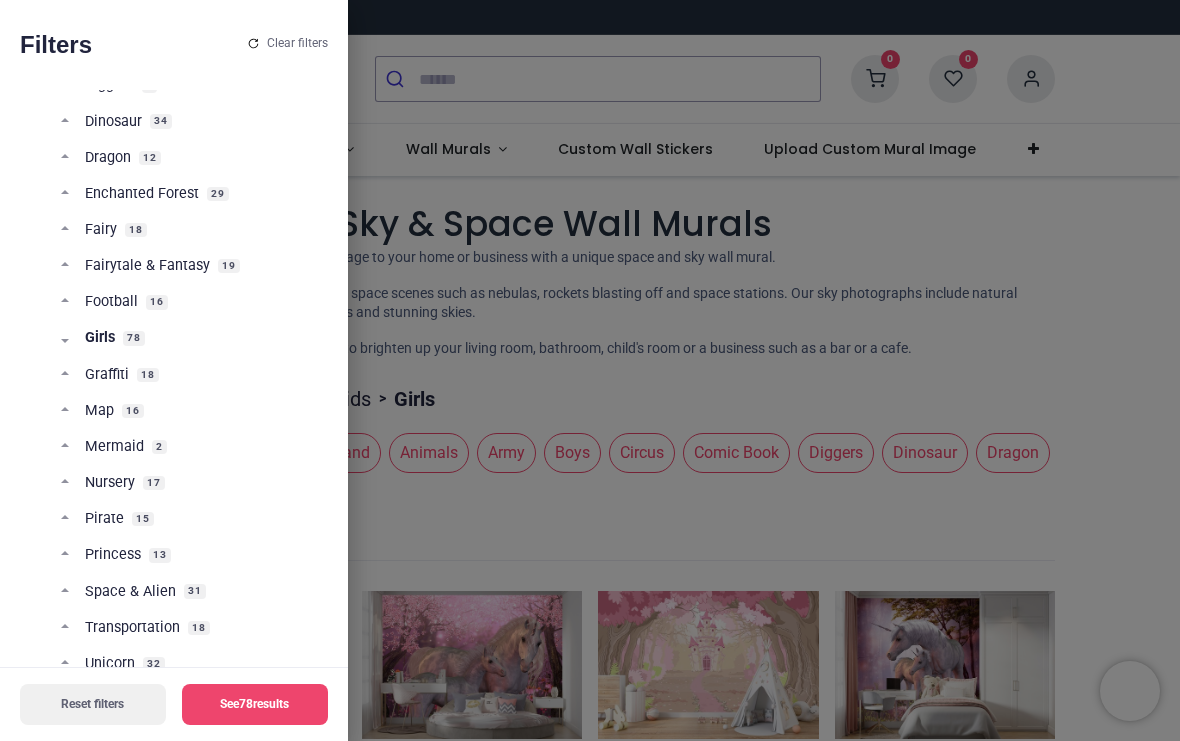 click on "Map 16" at bounding box center [188, 419] 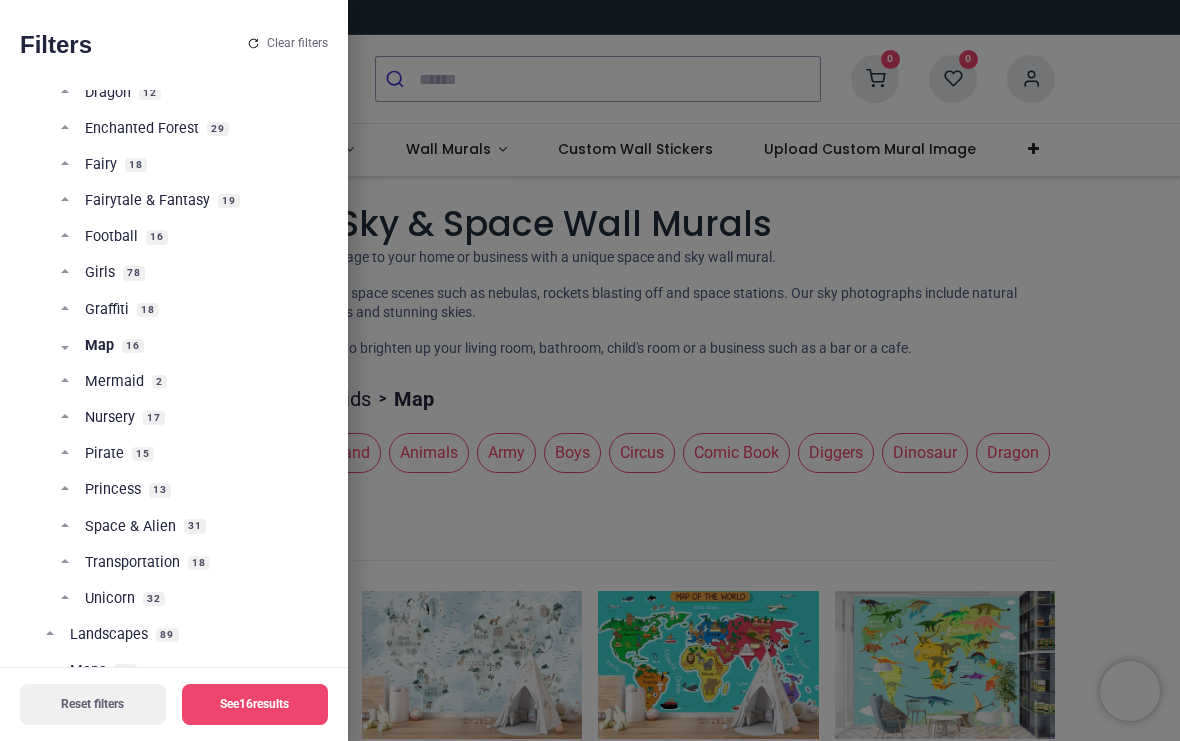 scroll, scrollTop: 1199, scrollLeft: 0, axis: vertical 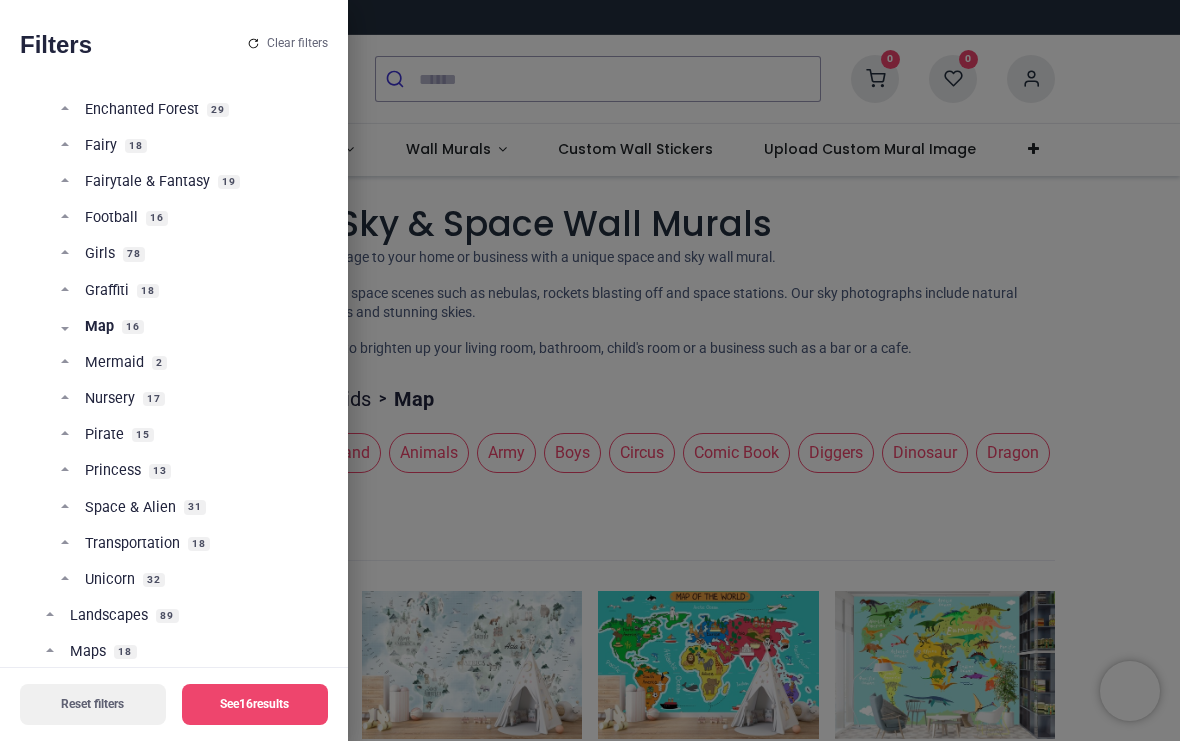 click on "Space & Alien 31" at bounding box center (188, 516) 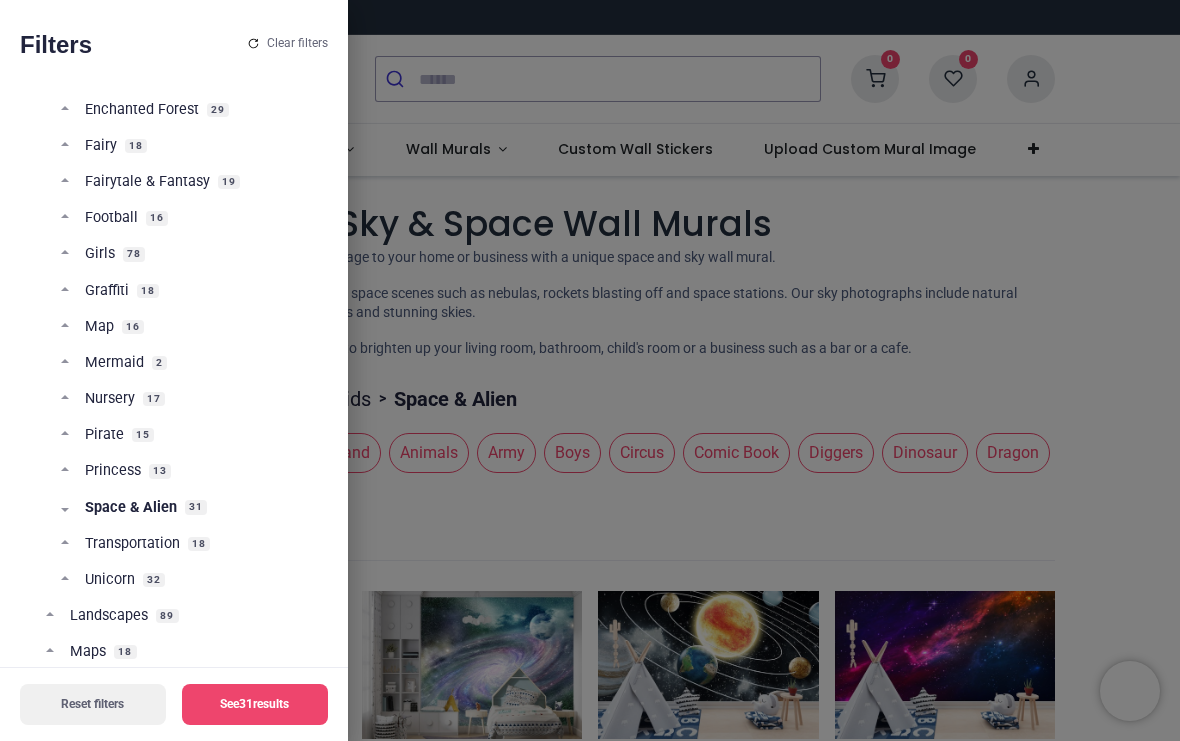 click on "Transportation 18" at bounding box center (188, 552) 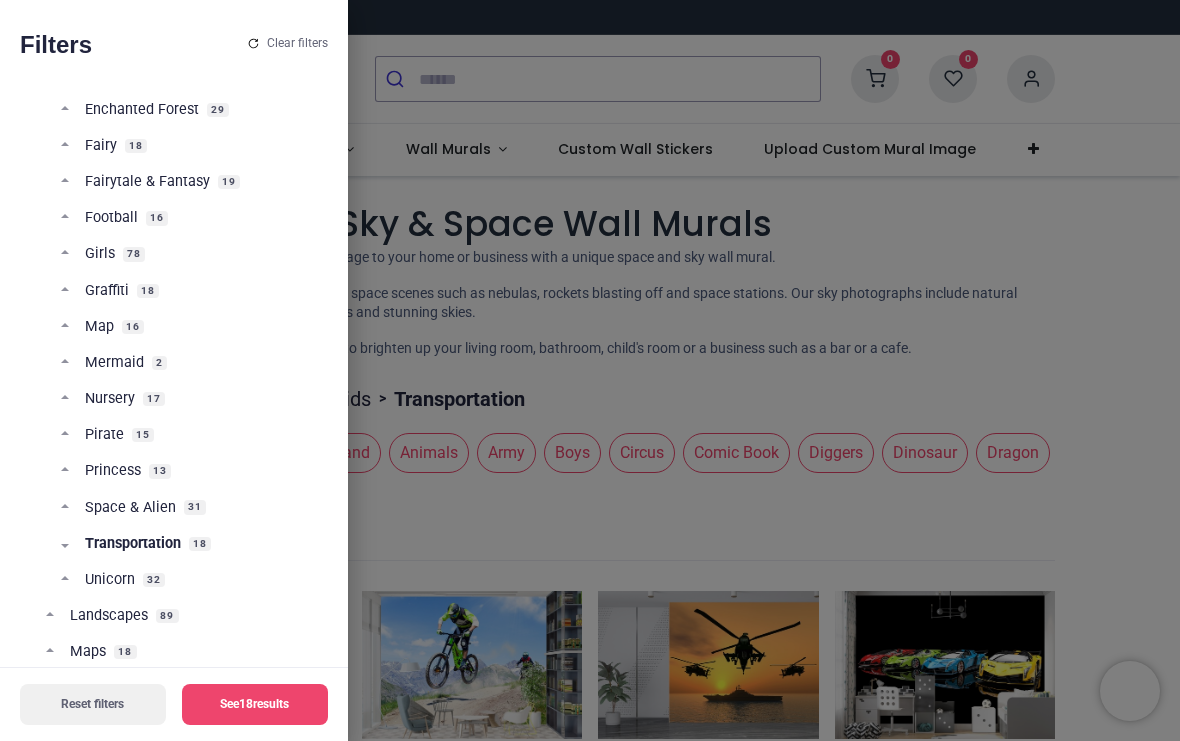 click on "Unicorn 32" at bounding box center [188, 588] 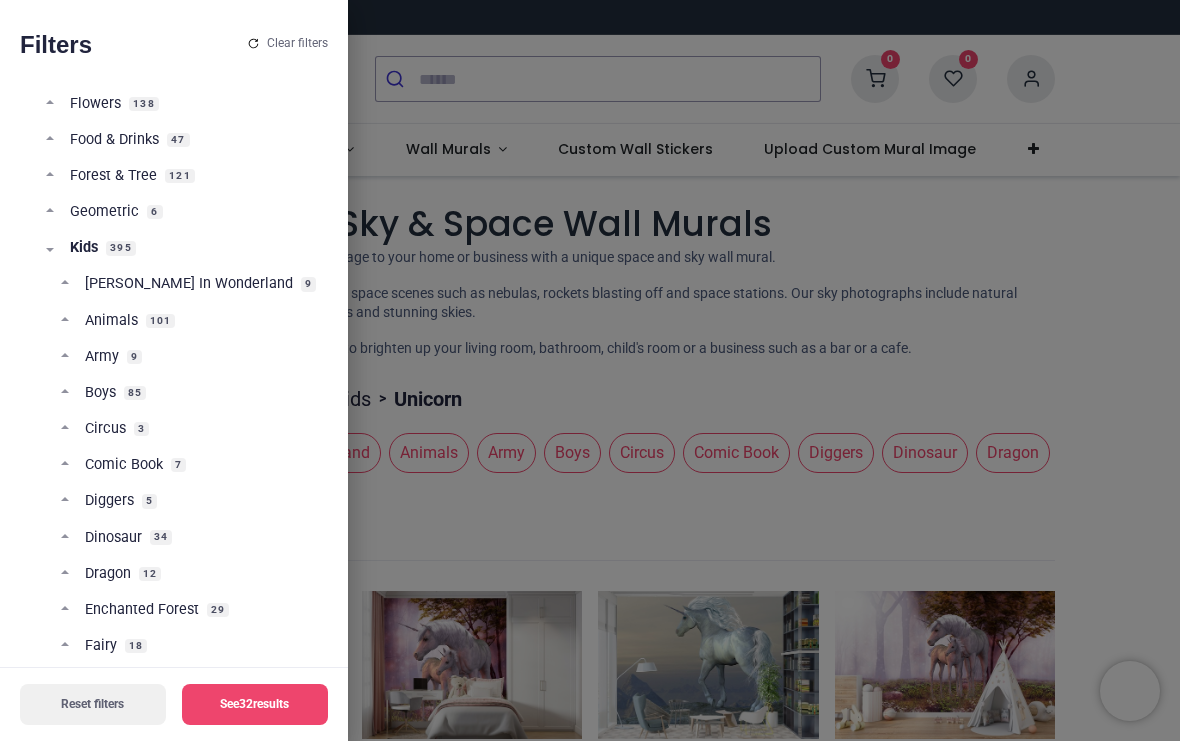 scroll, scrollTop: 709, scrollLeft: 0, axis: vertical 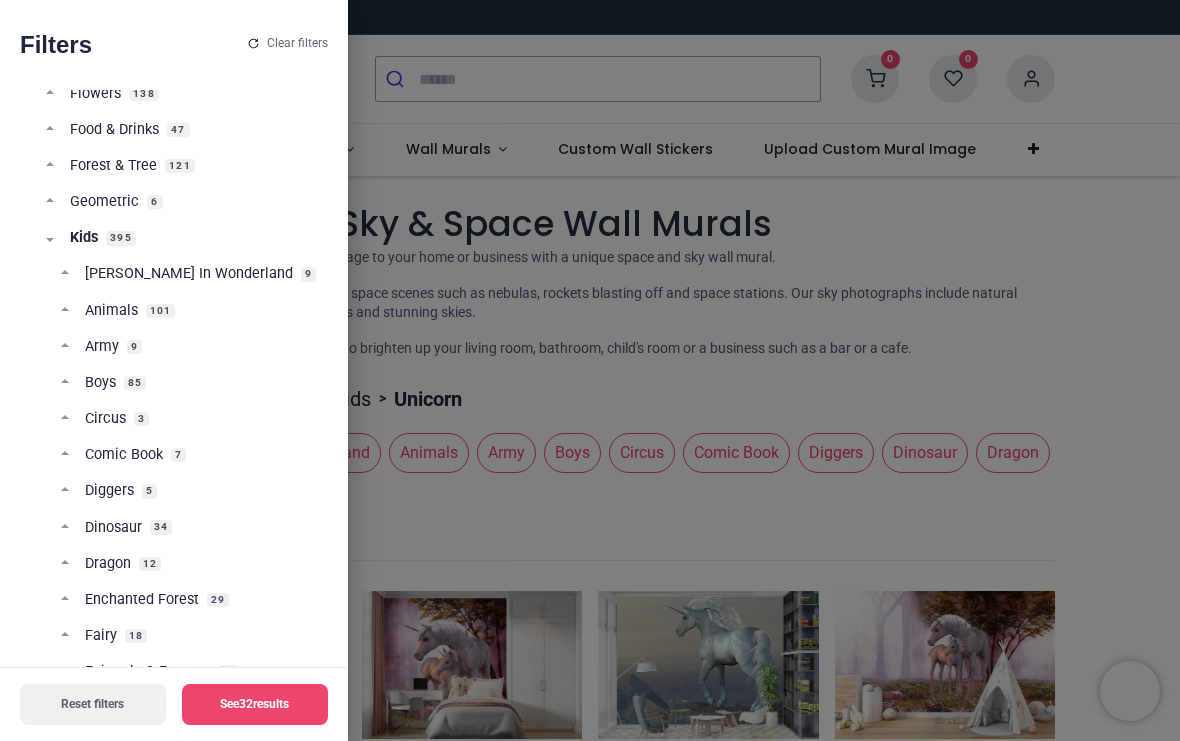 click on "Kids 395" at bounding box center (181, 246) 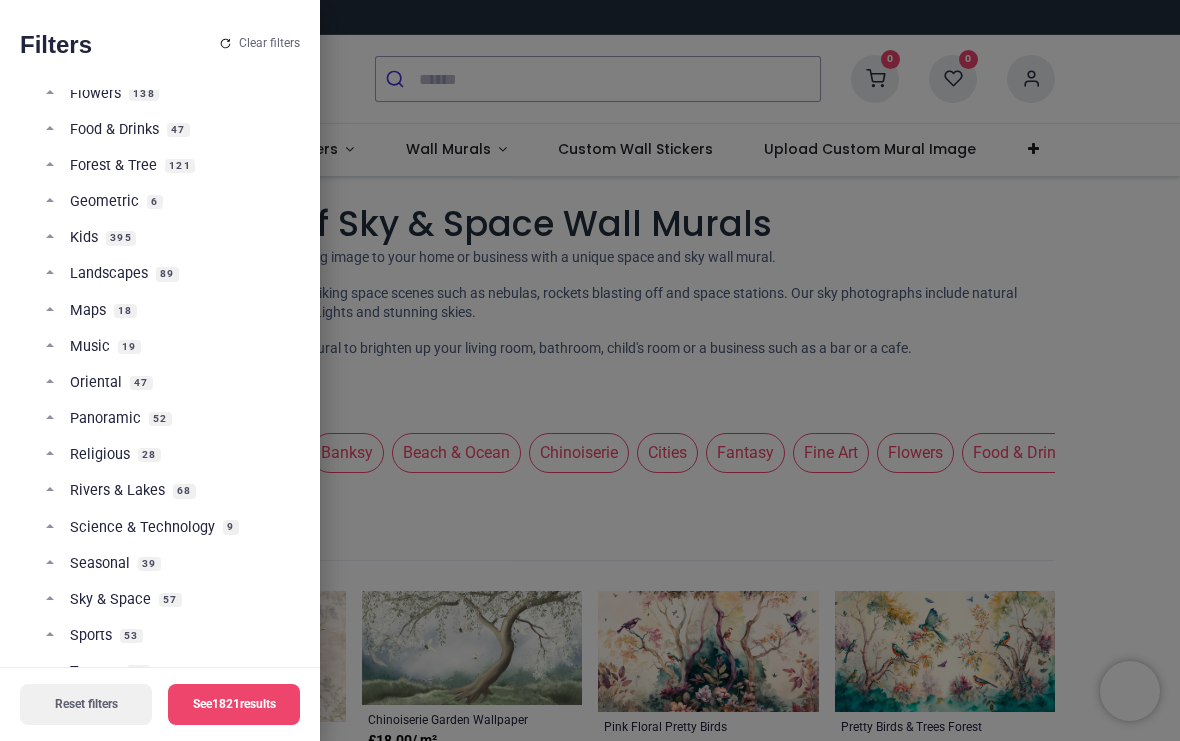 click on "Wall Murals 1821 Abstract 26 Animals 346 Banksy 22 Beach & Ocean 127 Chinoiserie 32 Cities 226 Fantasy 26 Fine Art 203 Flowers 138 Food & Drinks 47 Forest & Tree 121 Geometric 6 Kids 395 Landscapes 89 Maps 18 Music 19 Oriental 47 Panoramic 52 Religious 28 Rivers & Lakes 68 Science & Technology 9 Seasonal 39 Sky & Space 57 Sports 53 Texture 38 Transport 87 Tropical 53" at bounding box center [160, 264] 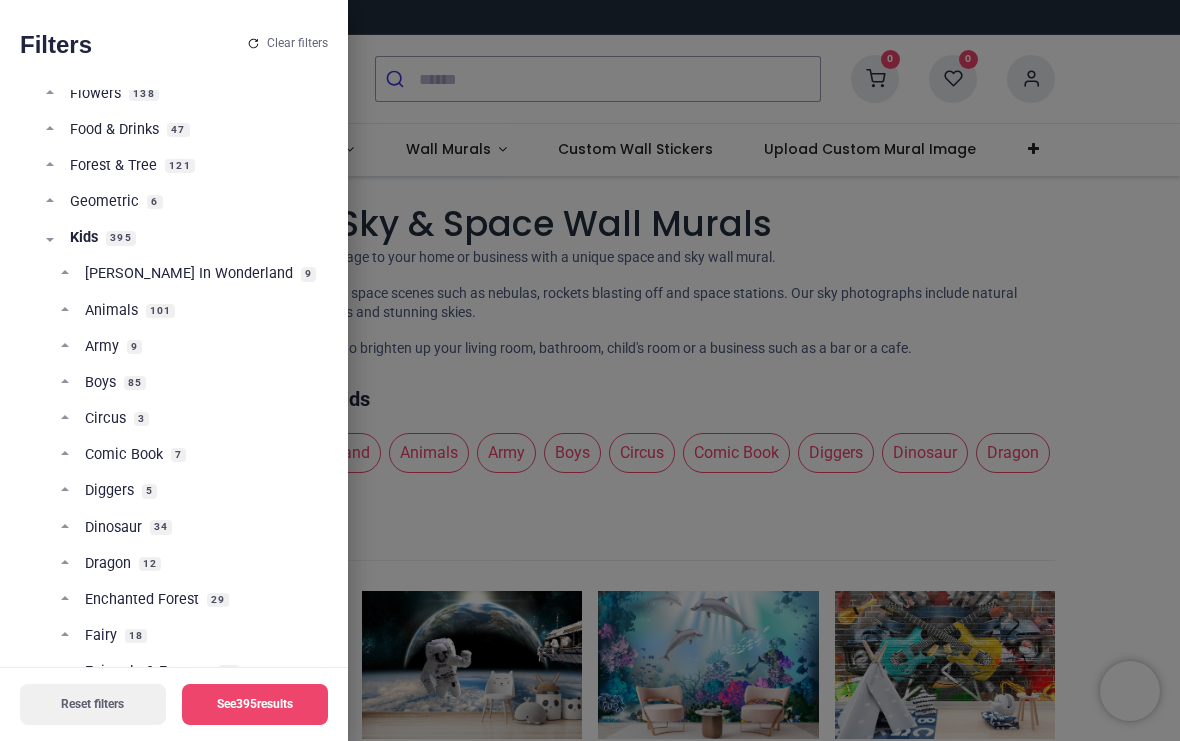 click on "See  395  results" at bounding box center [255, 704] 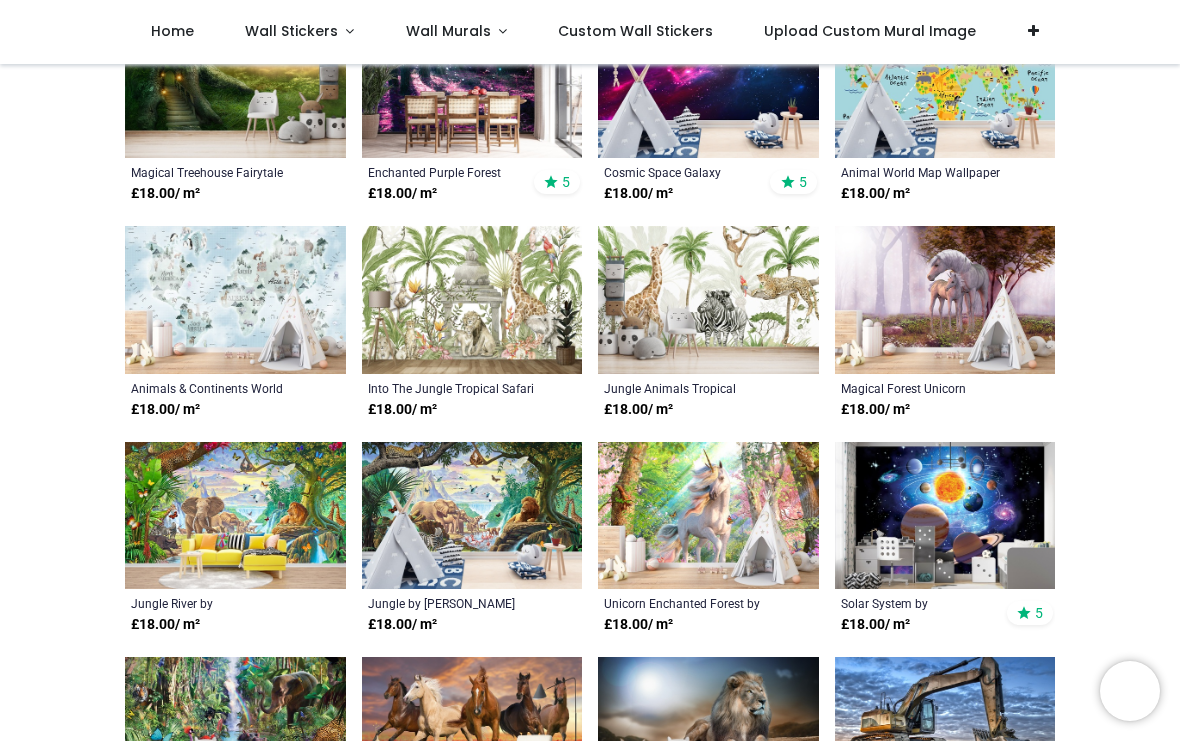scroll, scrollTop: 1329, scrollLeft: 0, axis: vertical 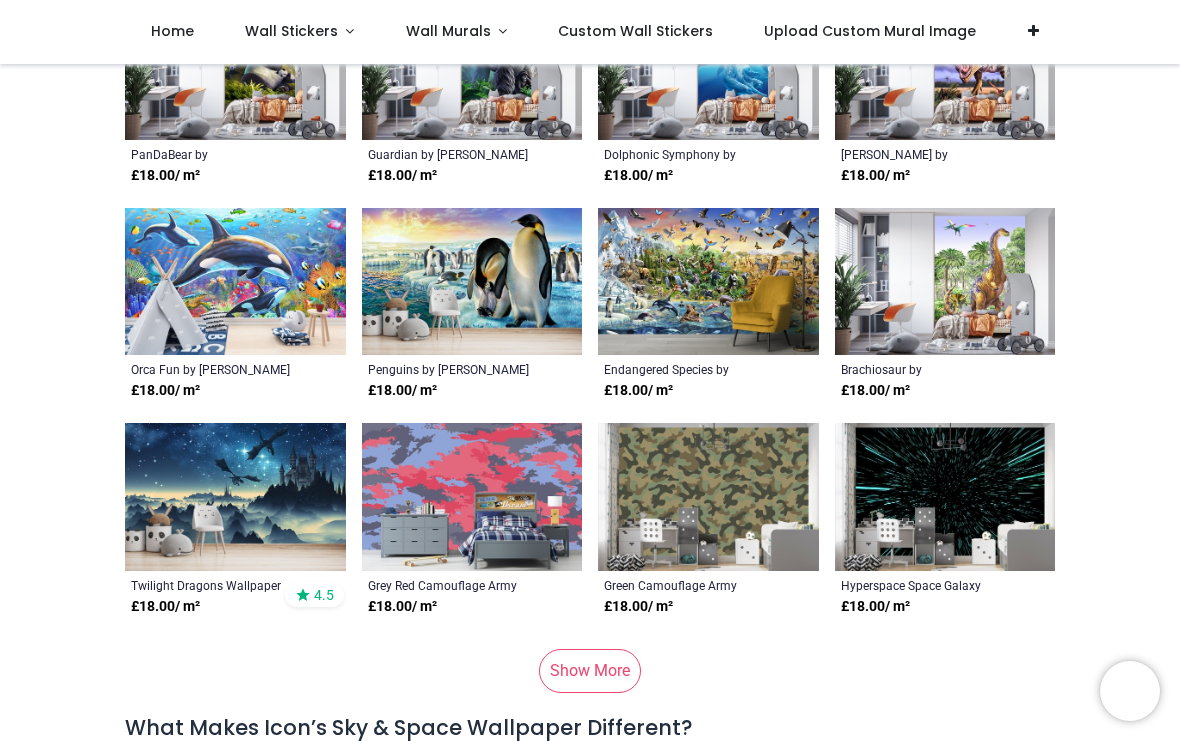 click on "Show More" at bounding box center [590, 671] 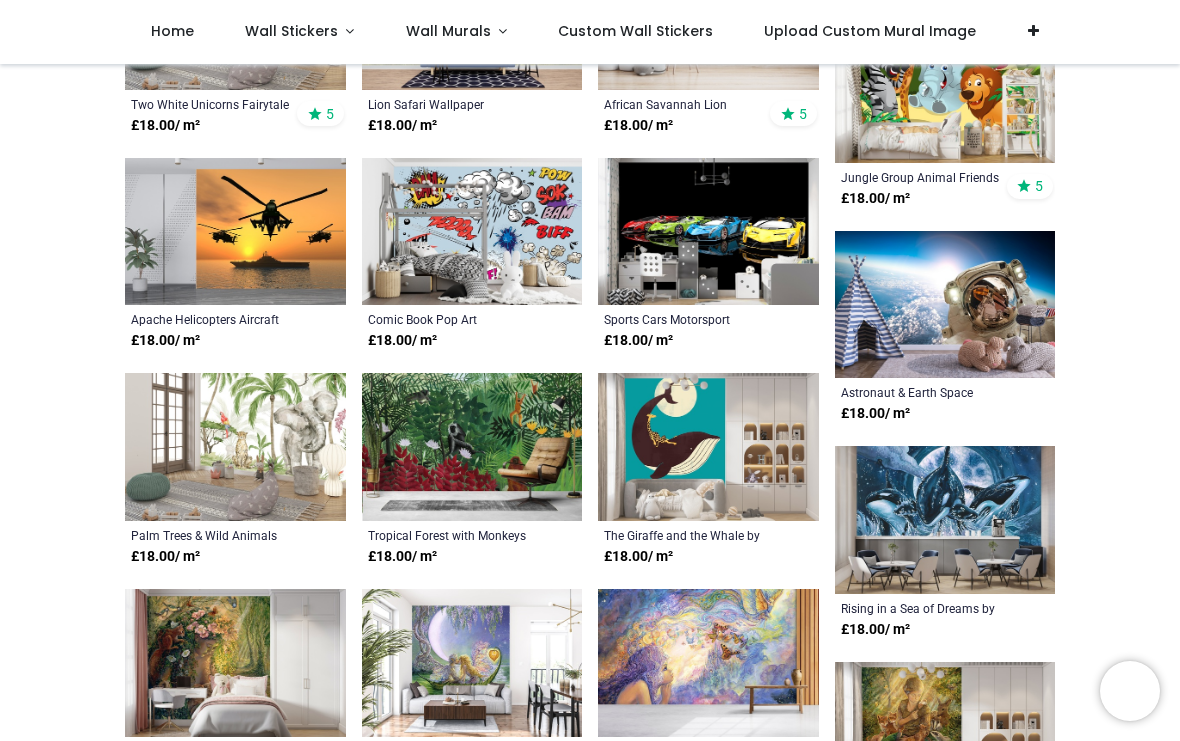 scroll, scrollTop: 7264, scrollLeft: 0, axis: vertical 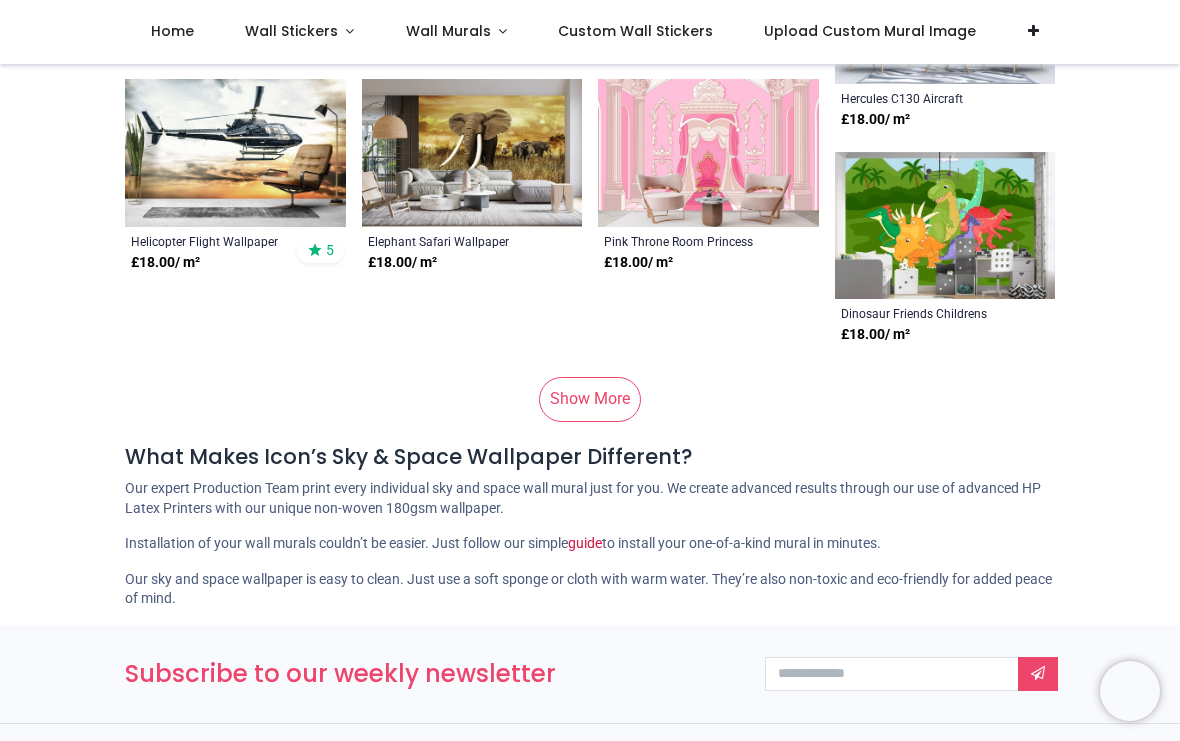 click on "Show More" at bounding box center [590, 399] 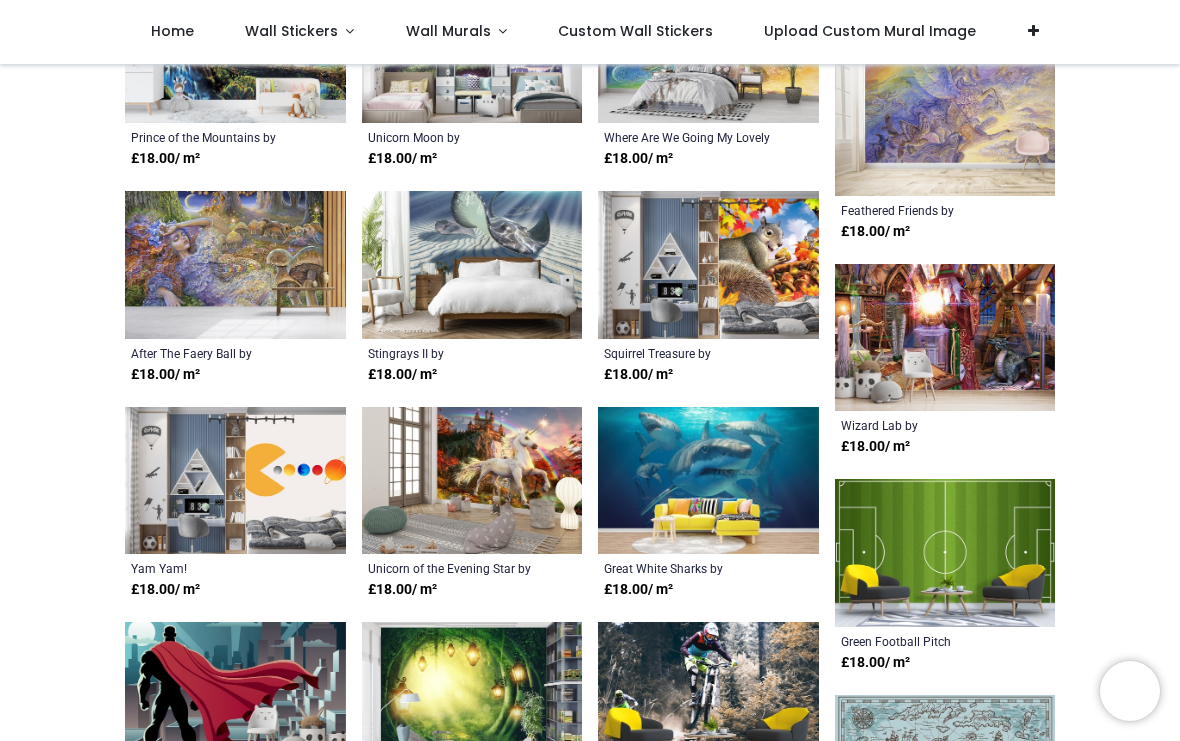scroll, scrollTop: 14553, scrollLeft: 0, axis: vertical 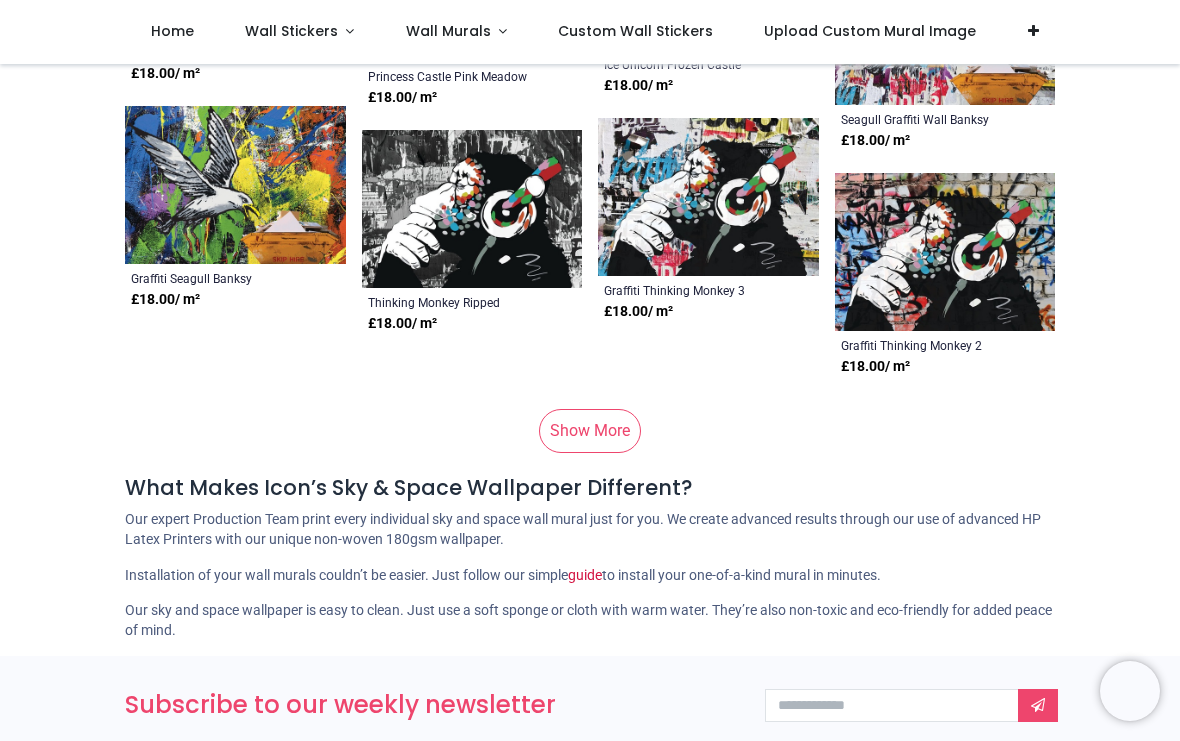 click on "Show More" at bounding box center [590, 431] 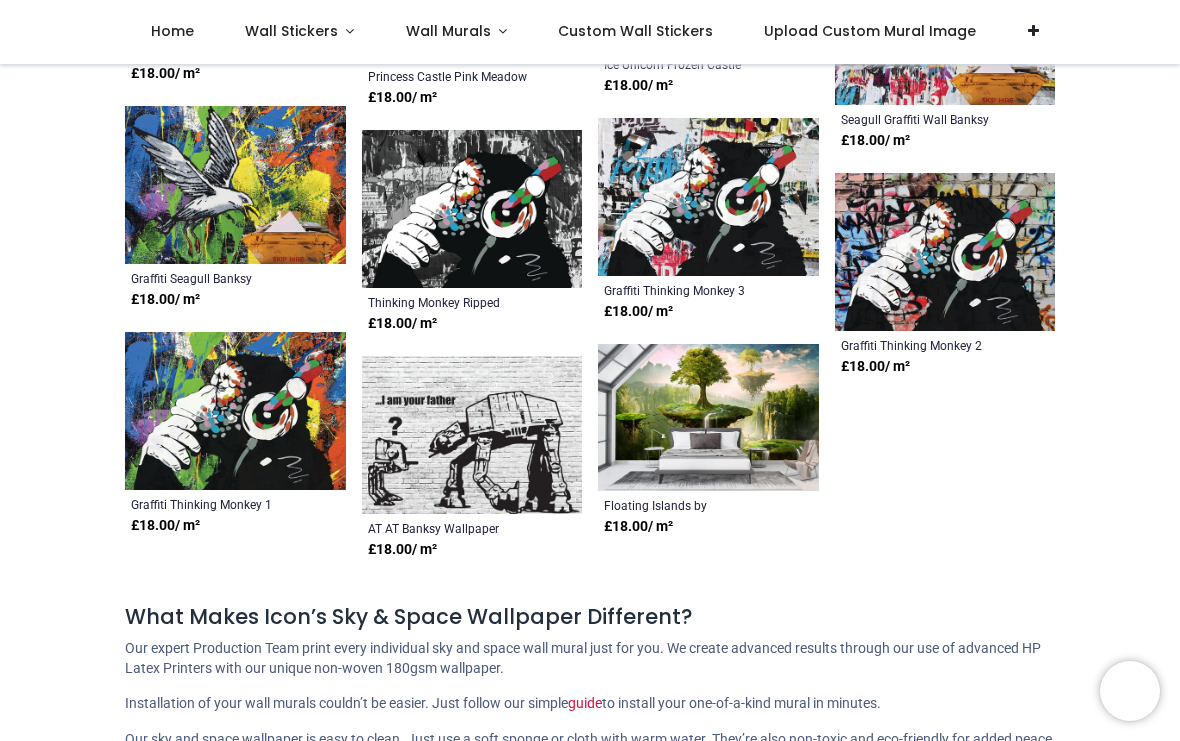 click at bounding box center (708, 418) 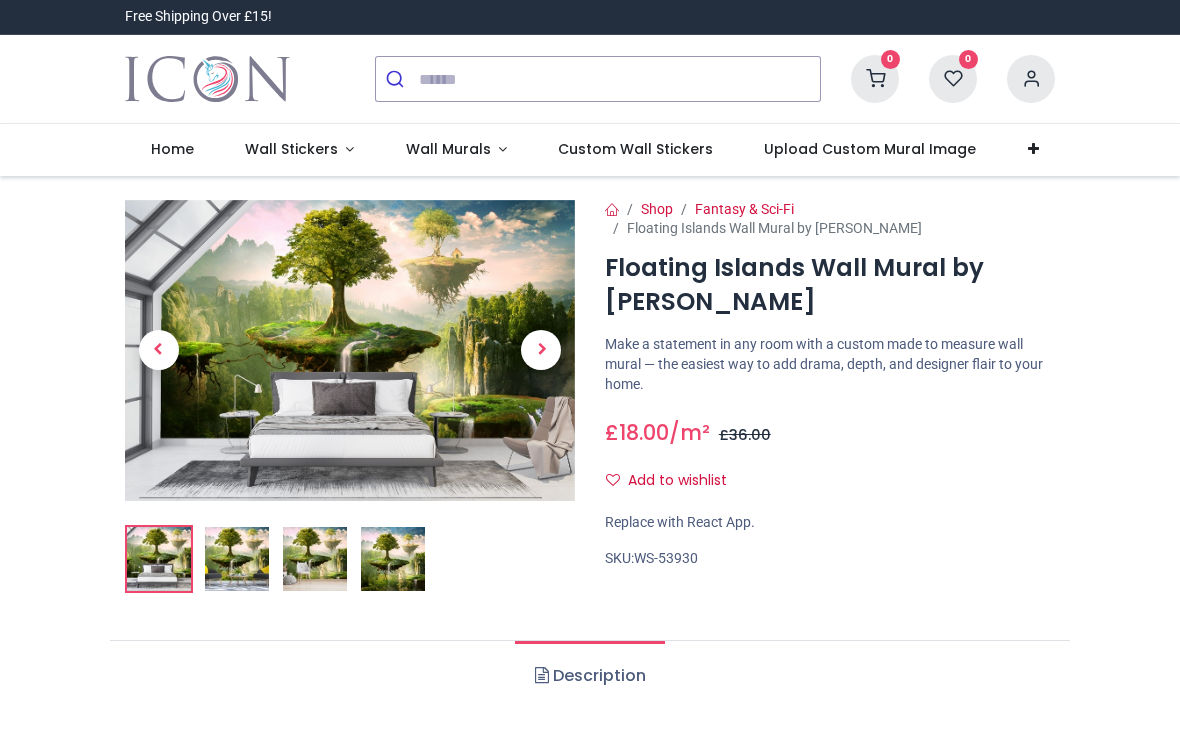 scroll, scrollTop: 0, scrollLeft: 0, axis: both 